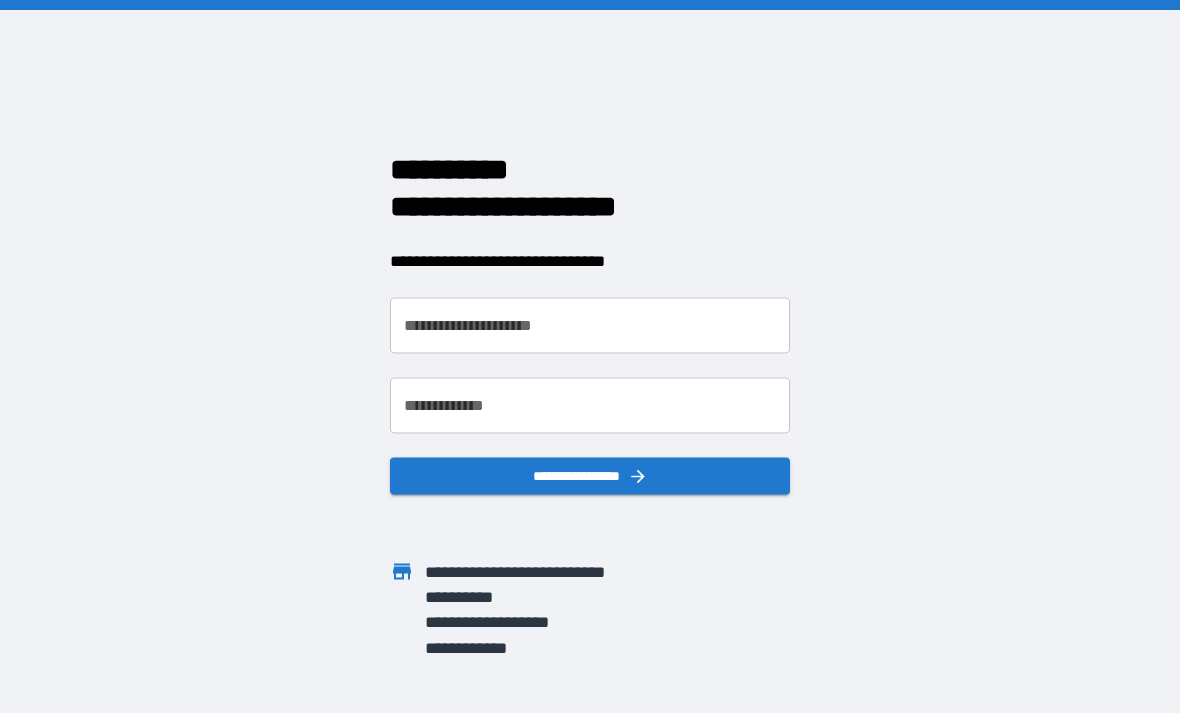 scroll, scrollTop: 0, scrollLeft: 0, axis: both 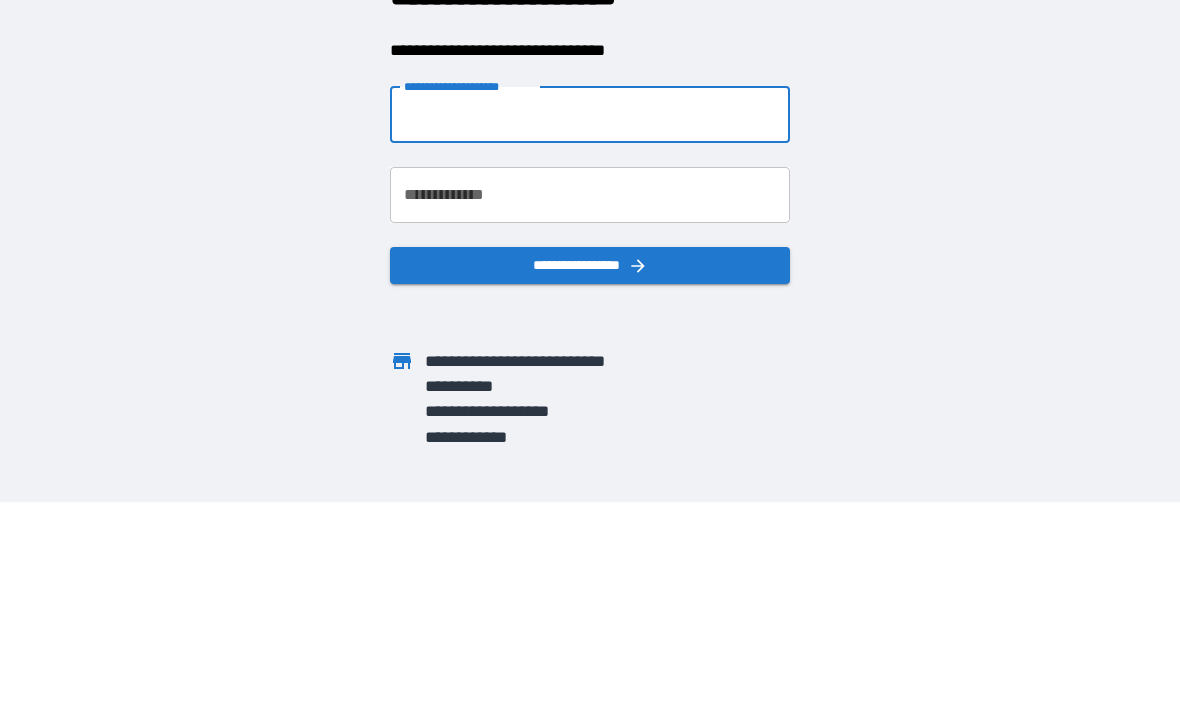 type on "**********" 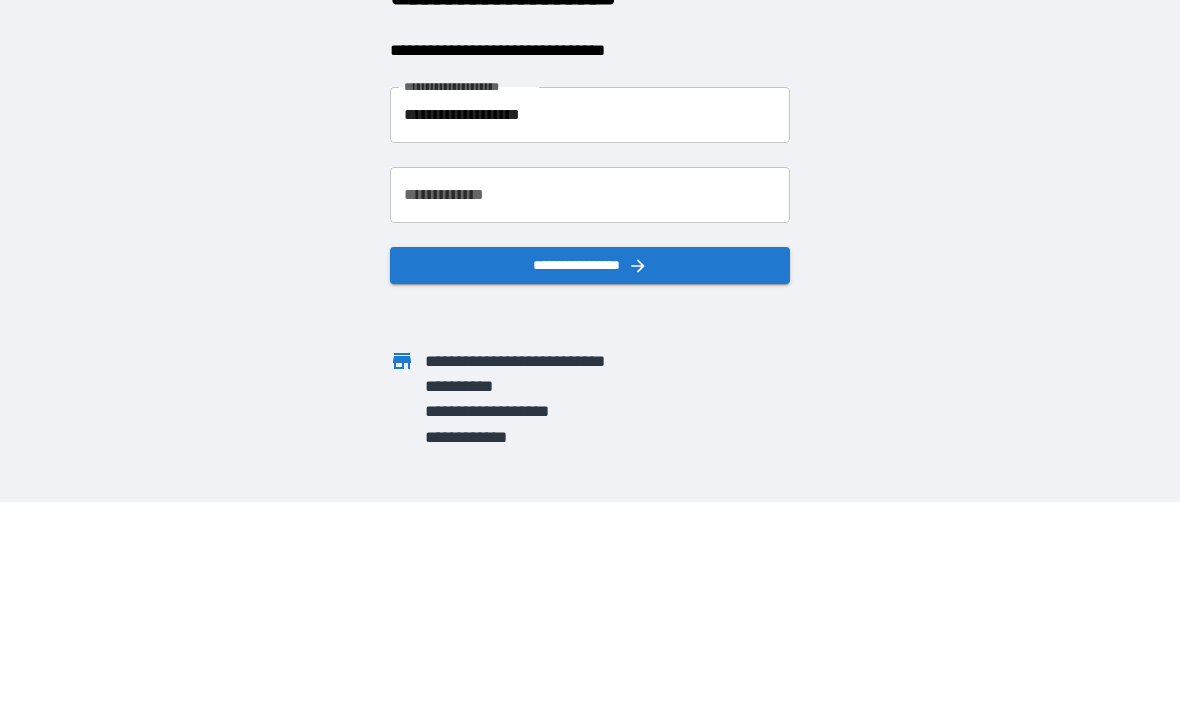 scroll, scrollTop: 64, scrollLeft: 0, axis: vertical 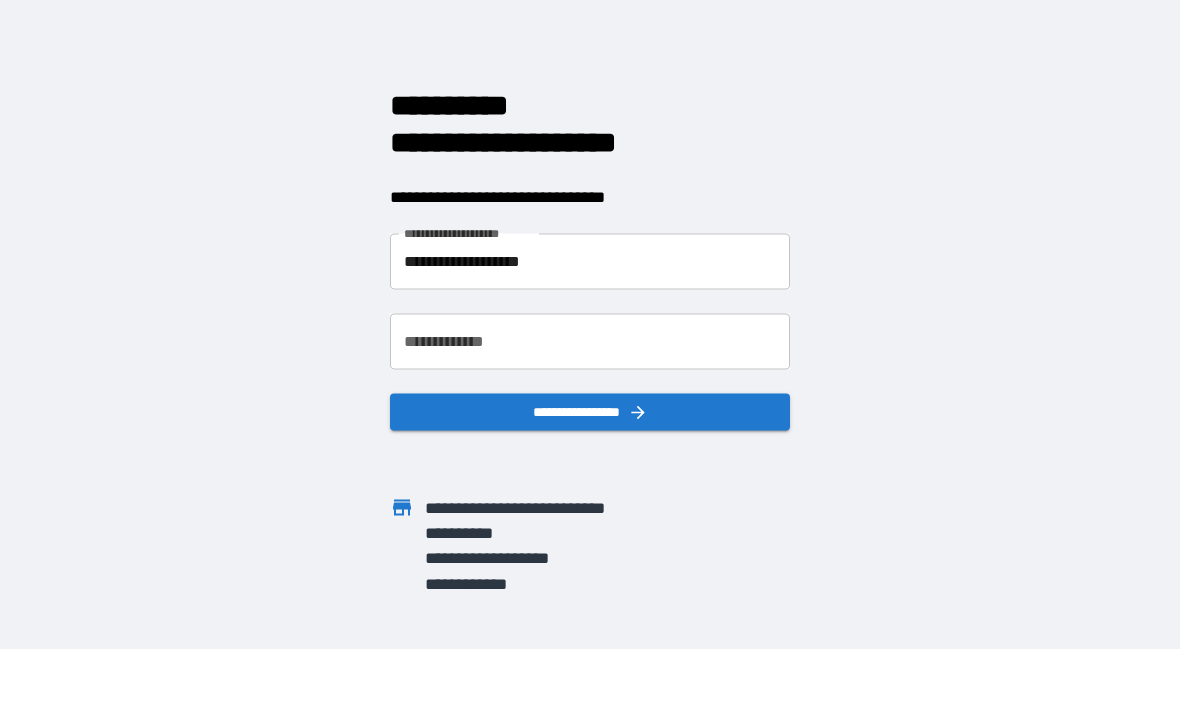click on "**********" at bounding box center [590, 341] 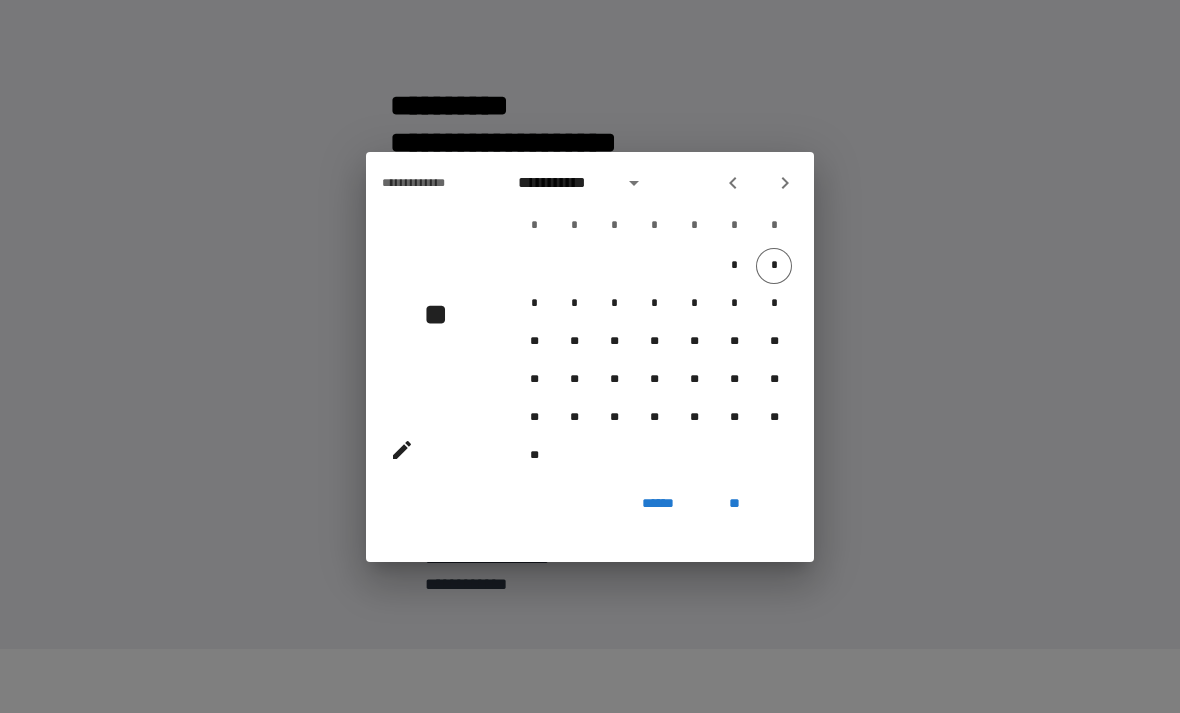 click 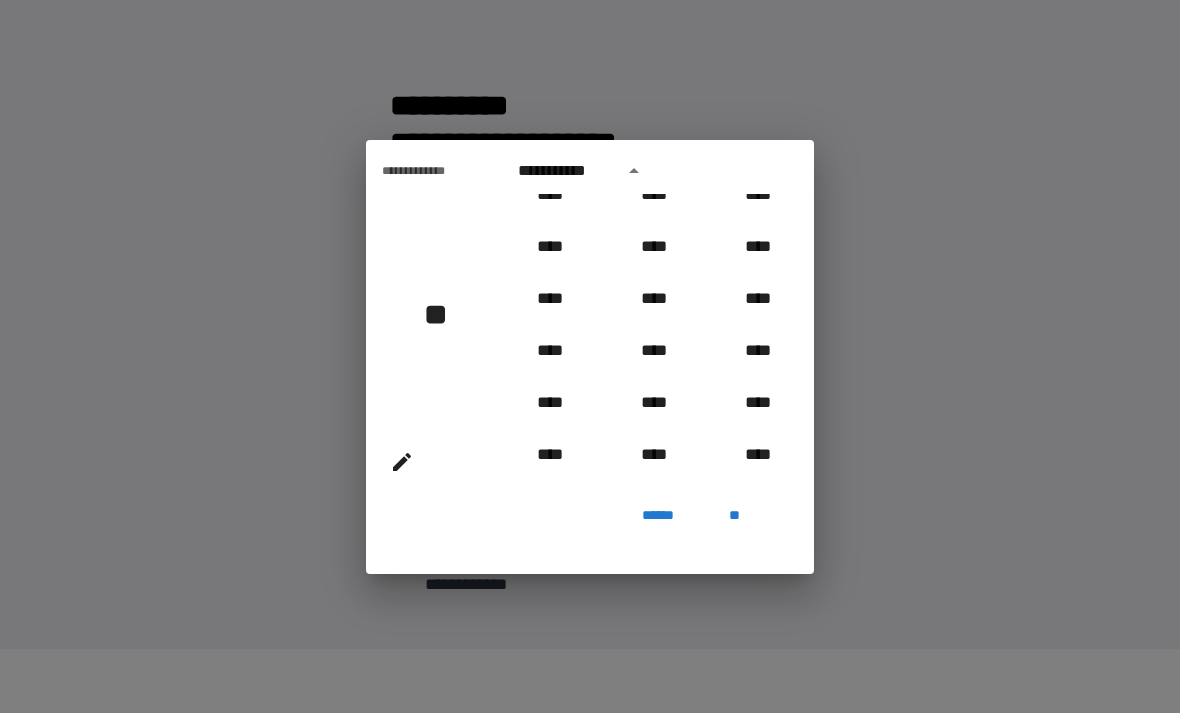 scroll, scrollTop: 756, scrollLeft: 0, axis: vertical 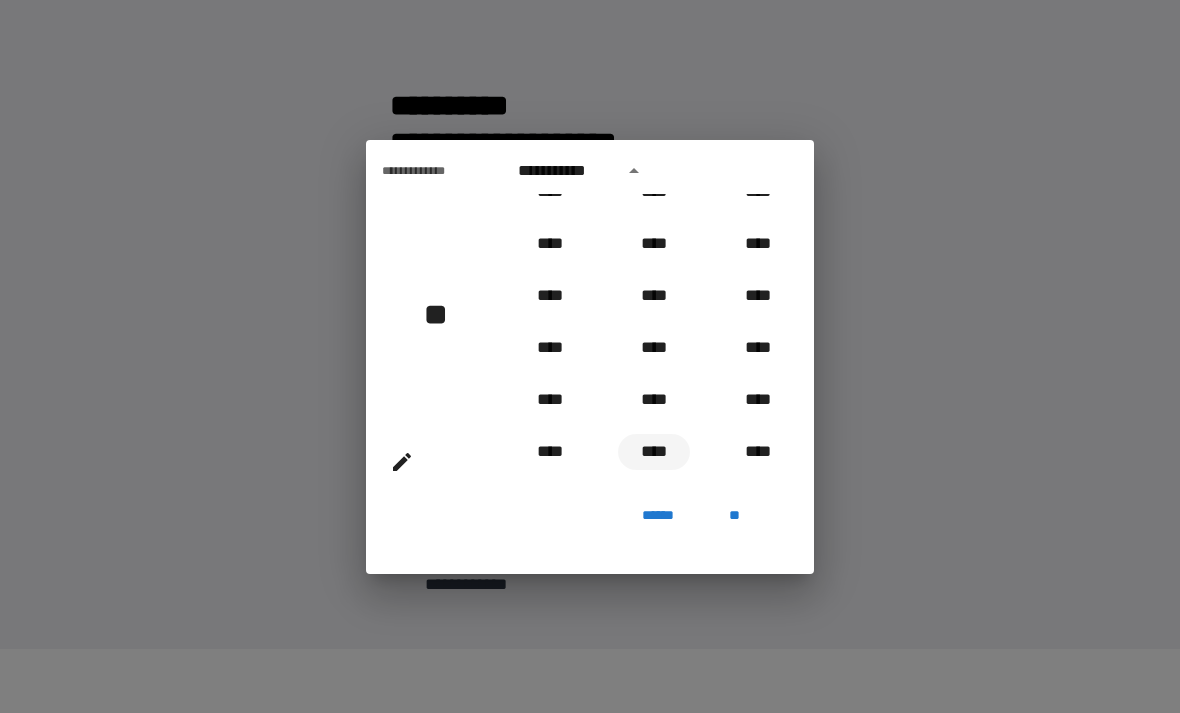 click on "****" at bounding box center (654, 452) 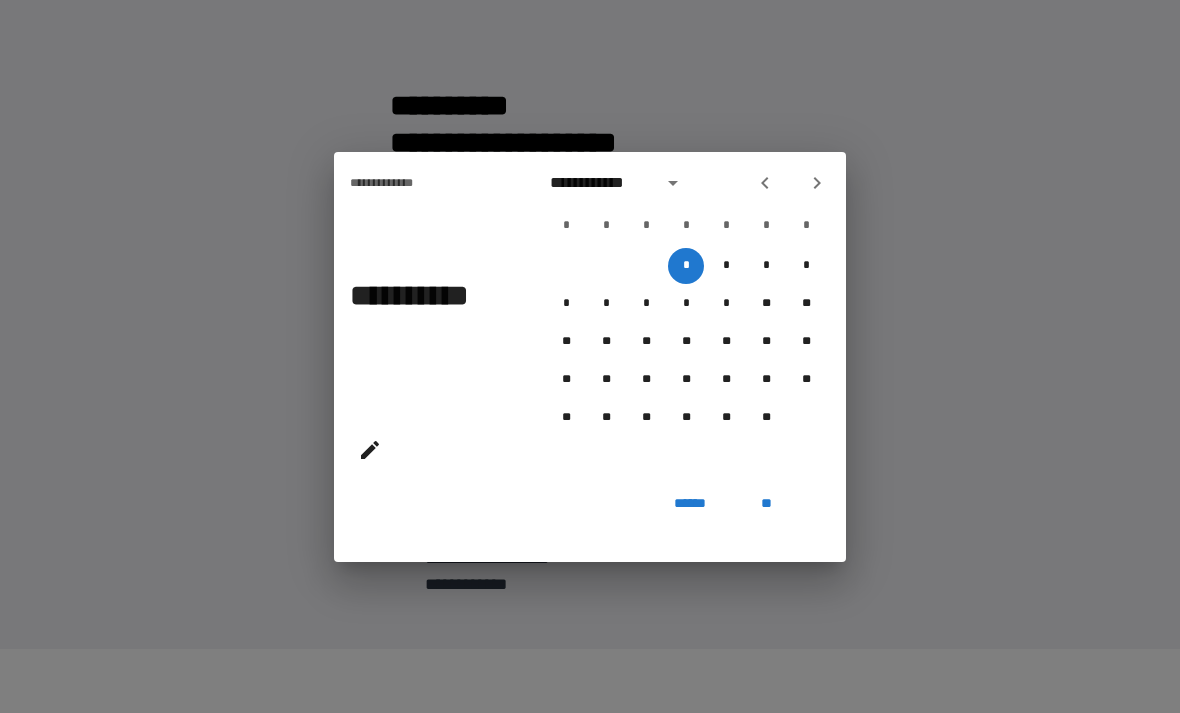 click 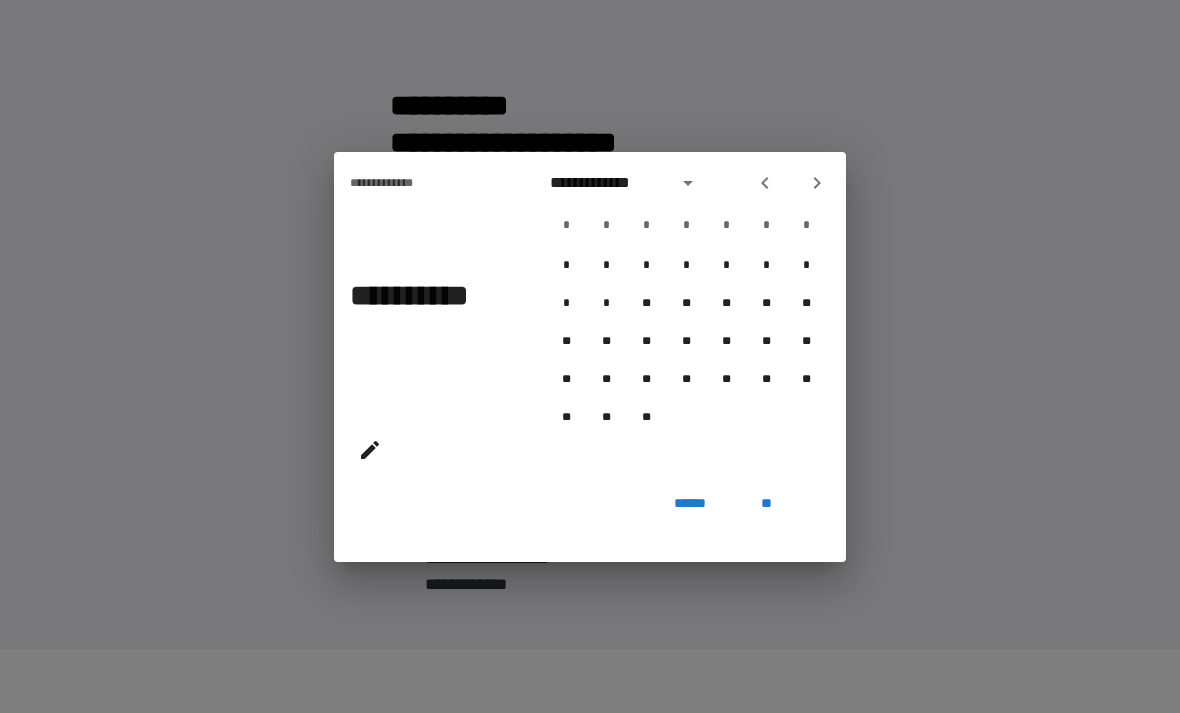 click 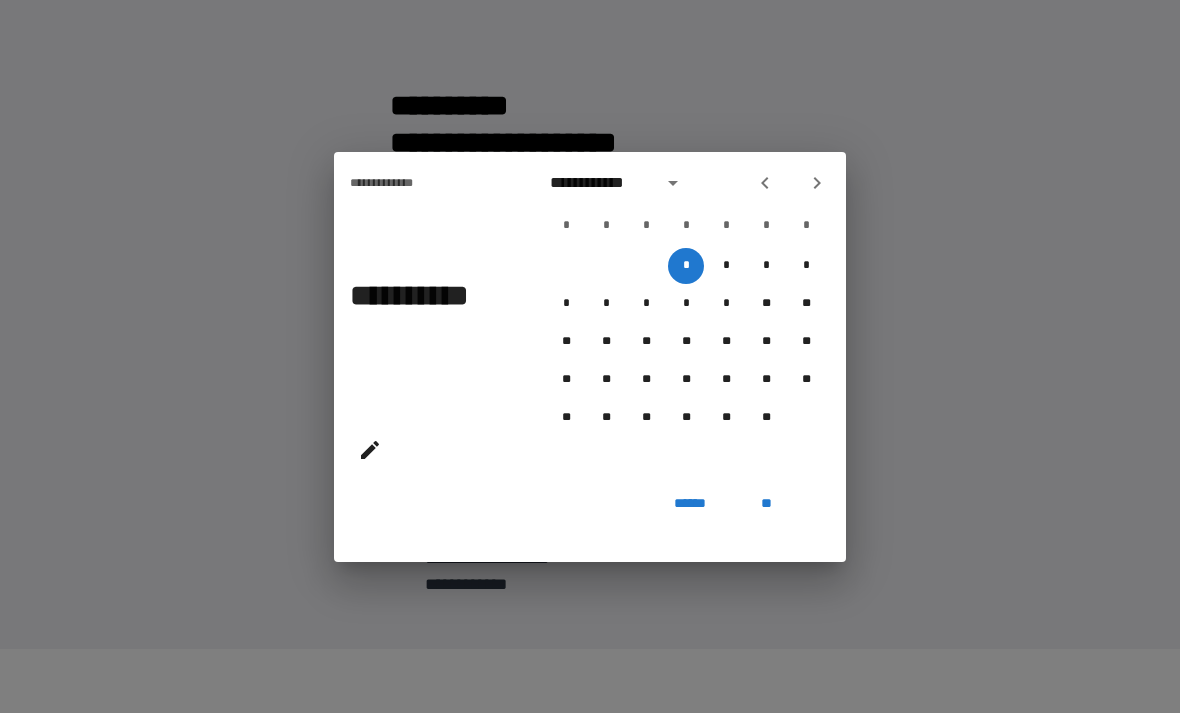 click 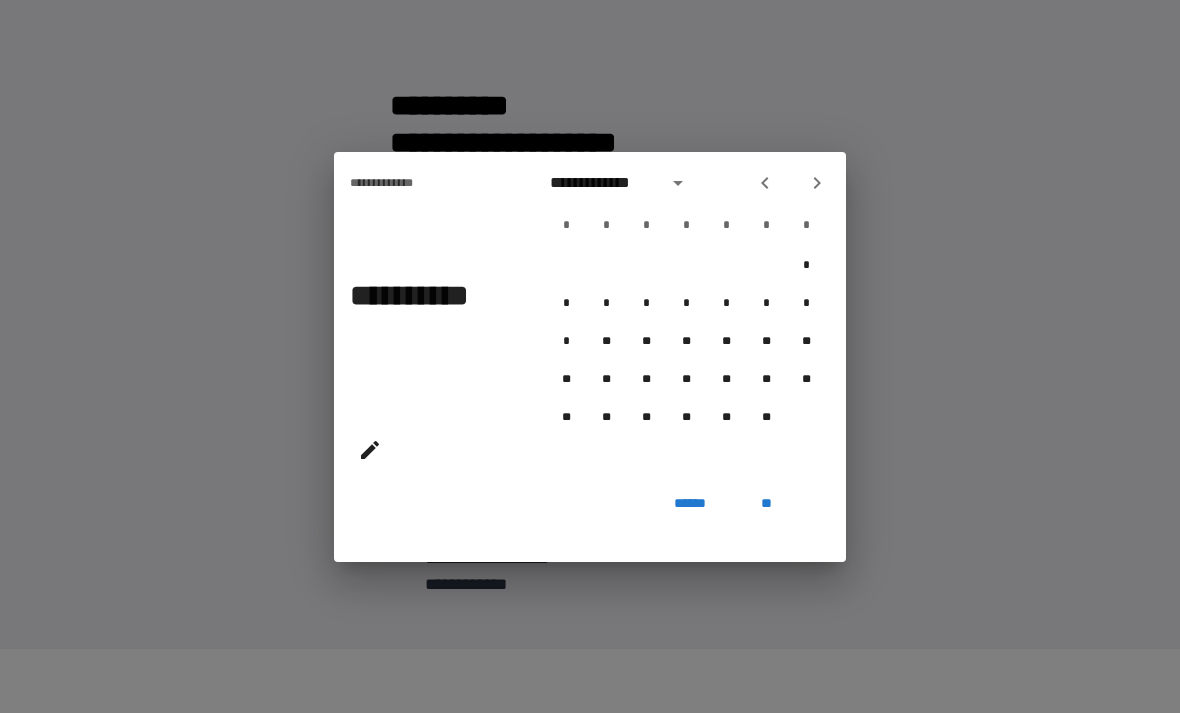 click 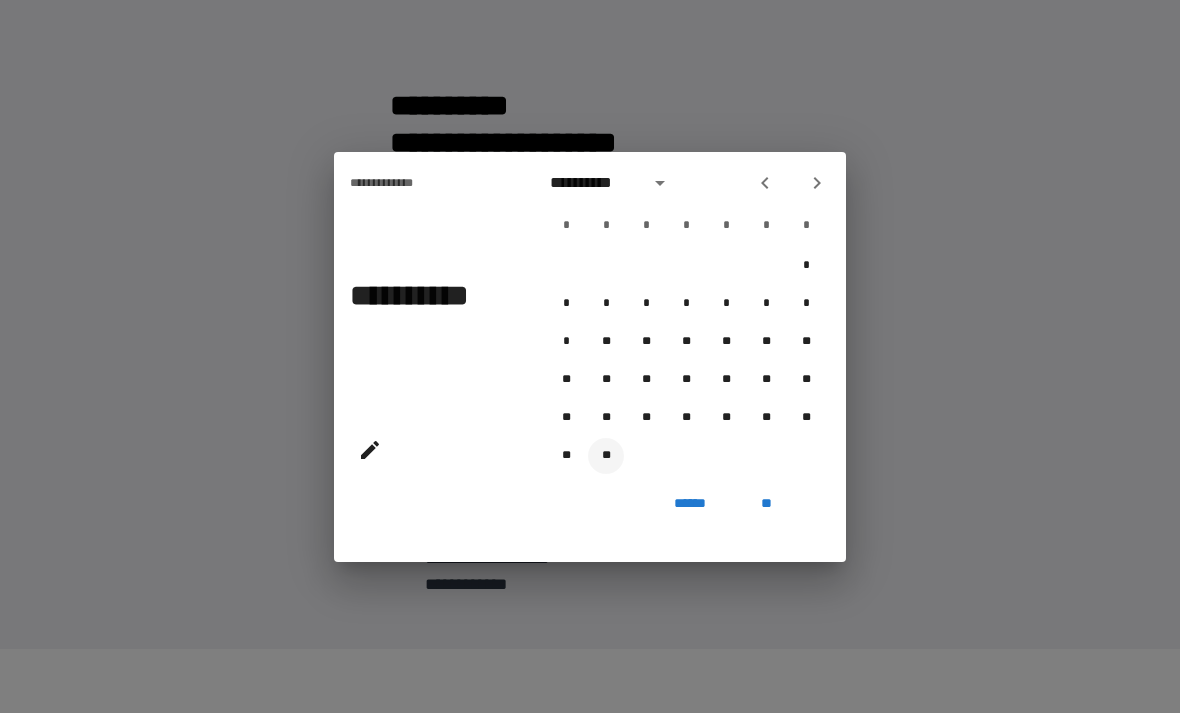 click on "**" at bounding box center (606, 456) 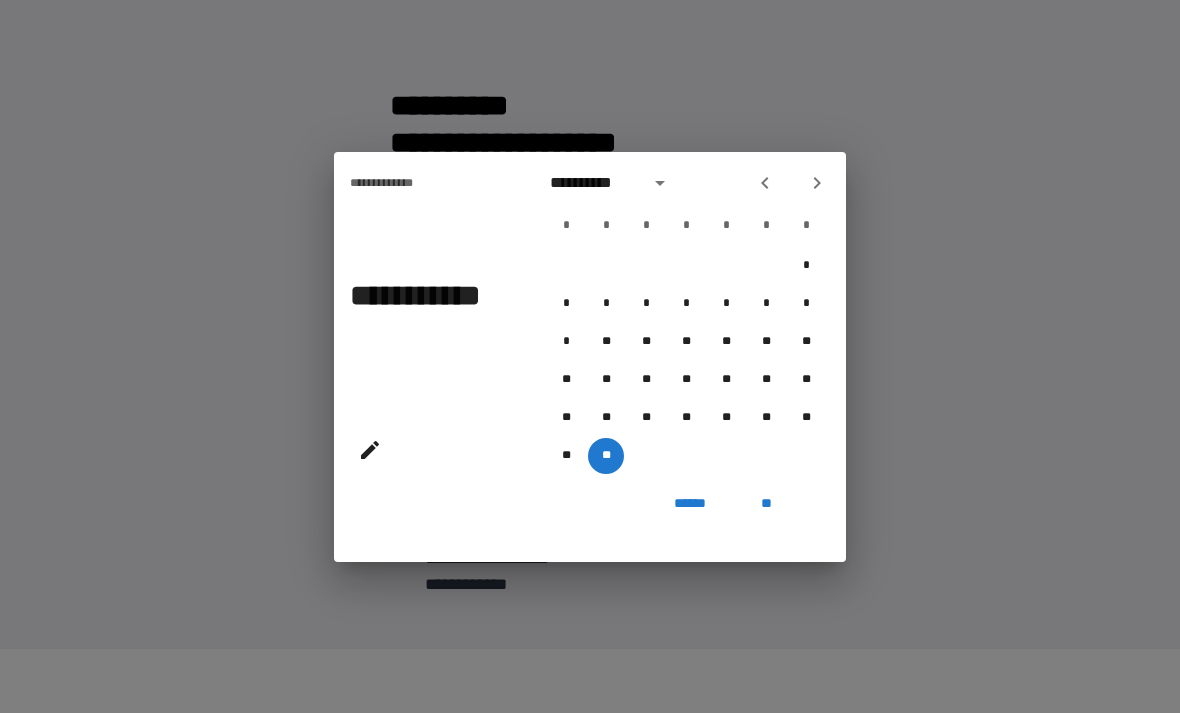click on "**" at bounding box center (766, 504) 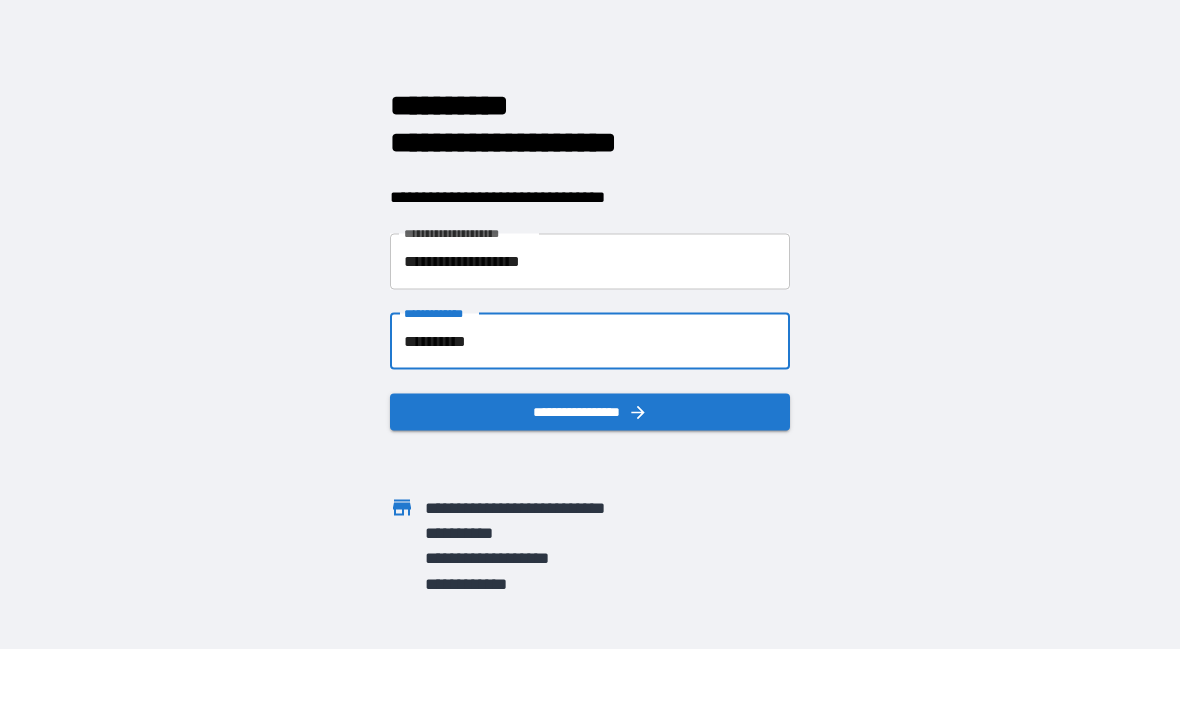 click on "**********" at bounding box center (590, 411) 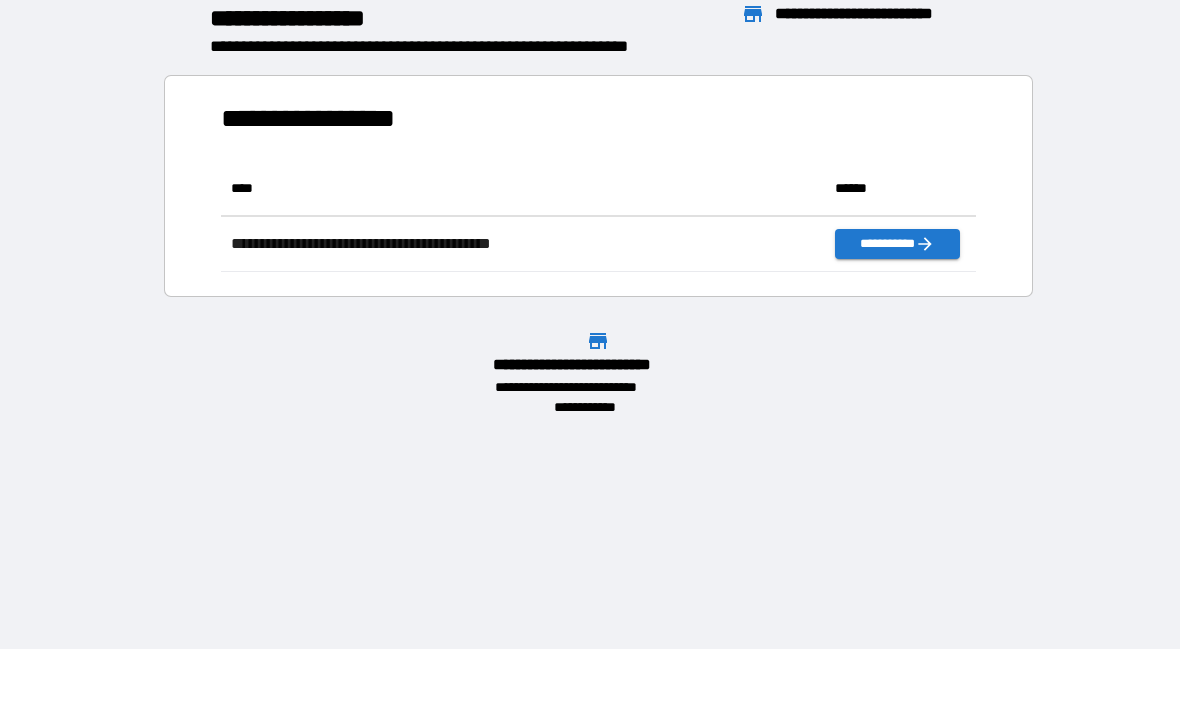 scroll, scrollTop: 111, scrollLeft: 755, axis: both 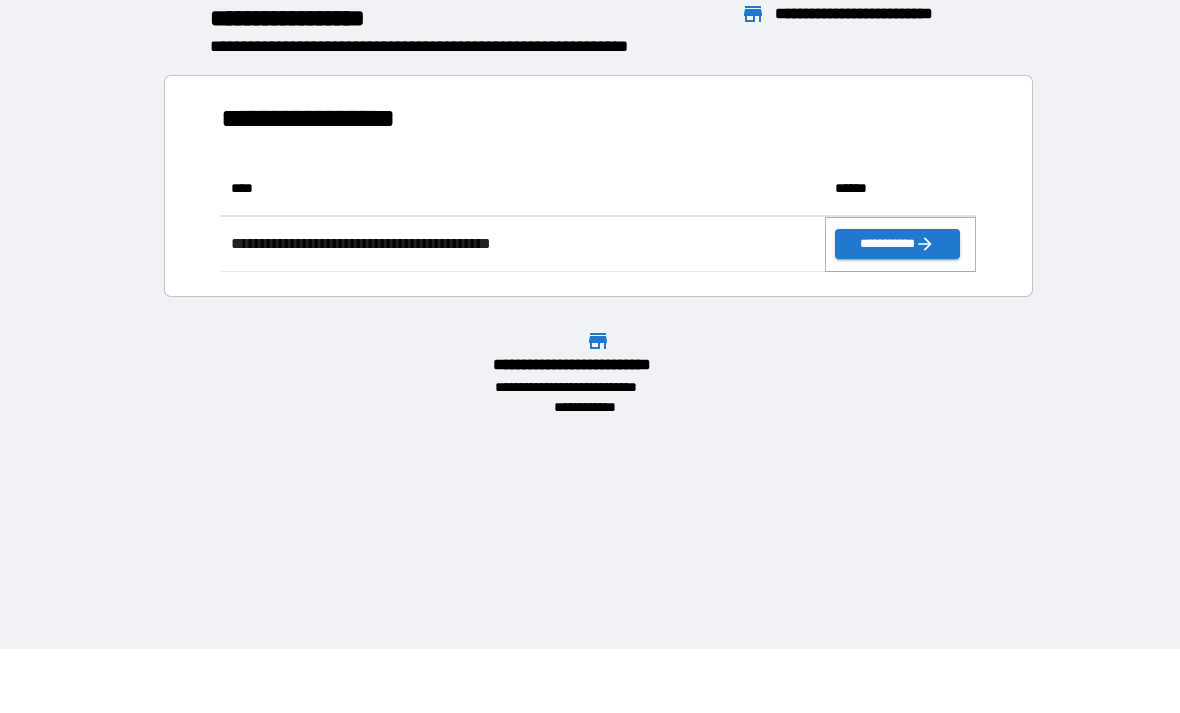click on "**********" at bounding box center [897, 244] 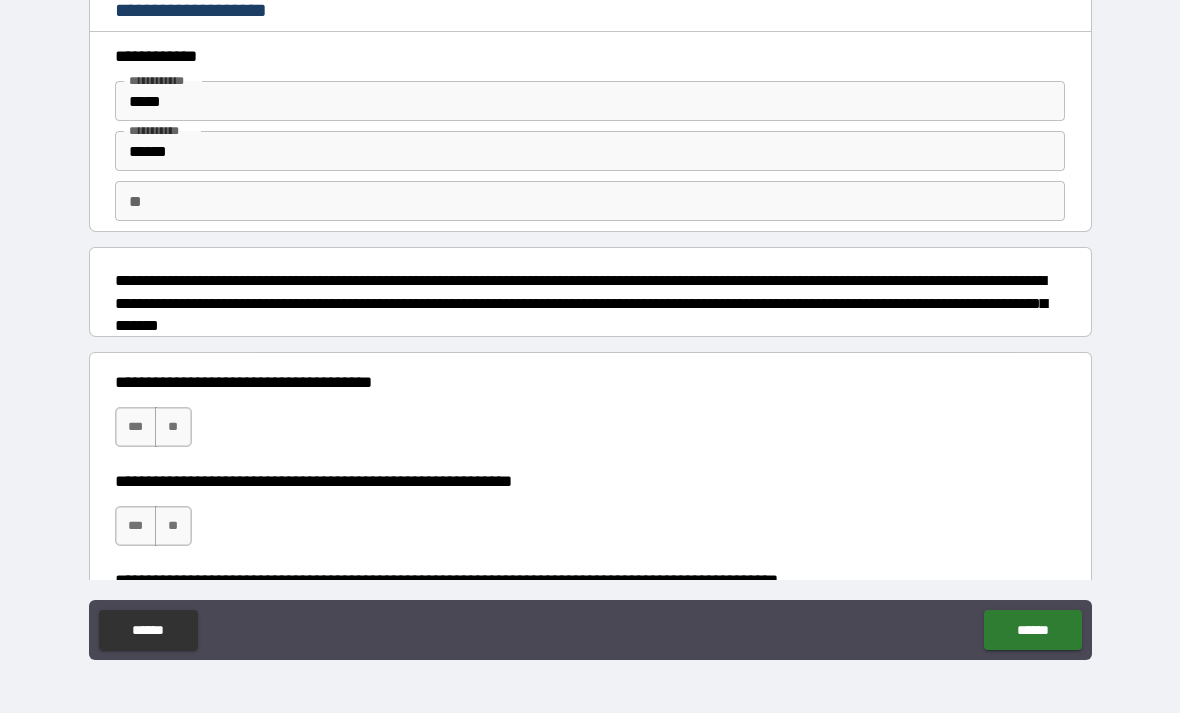 scroll, scrollTop: 0, scrollLeft: 0, axis: both 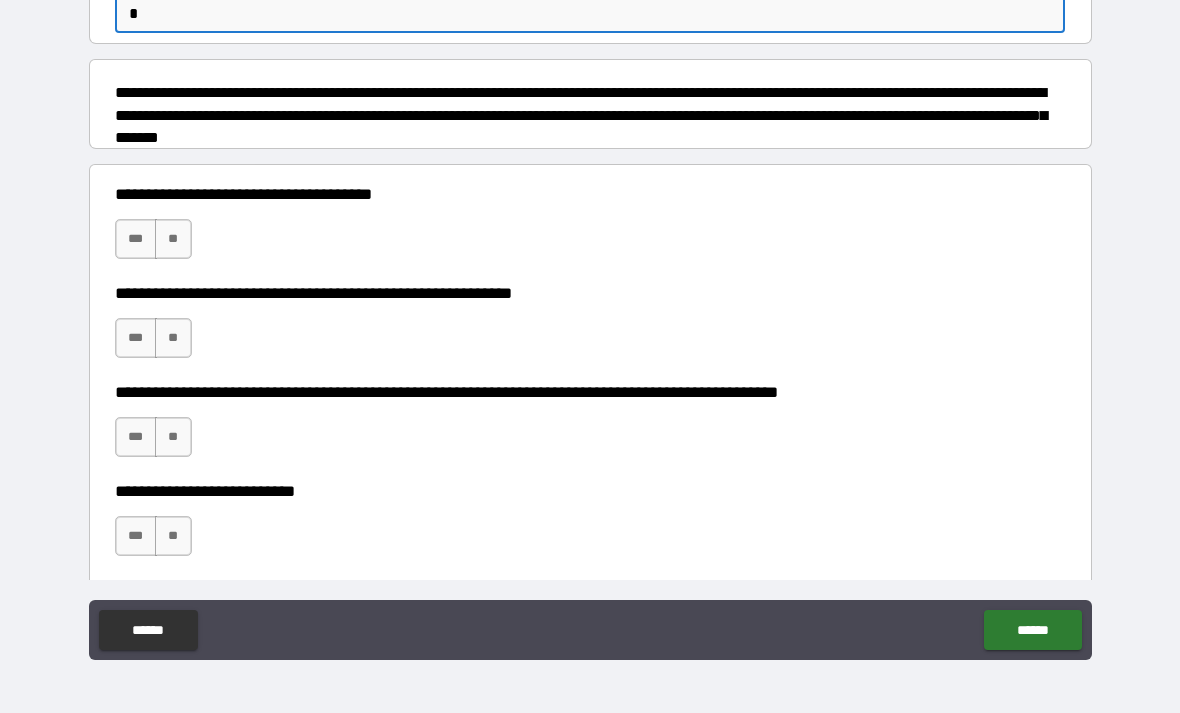 type on "*" 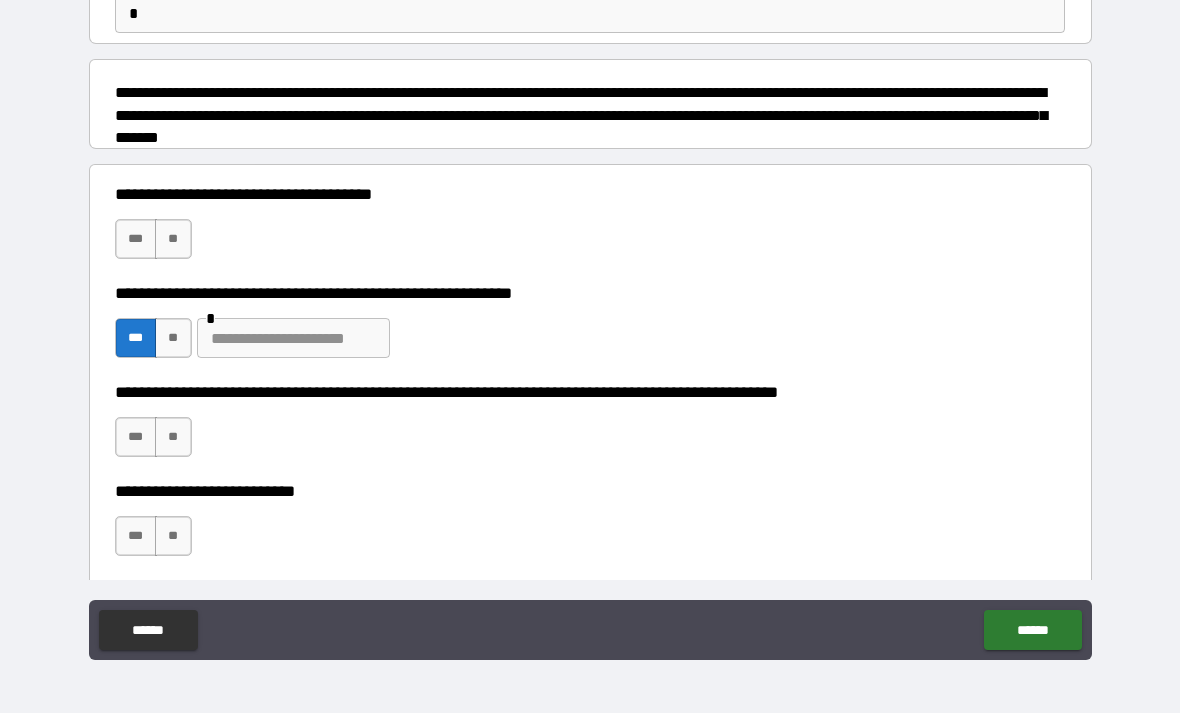 click on "**" at bounding box center (173, 239) 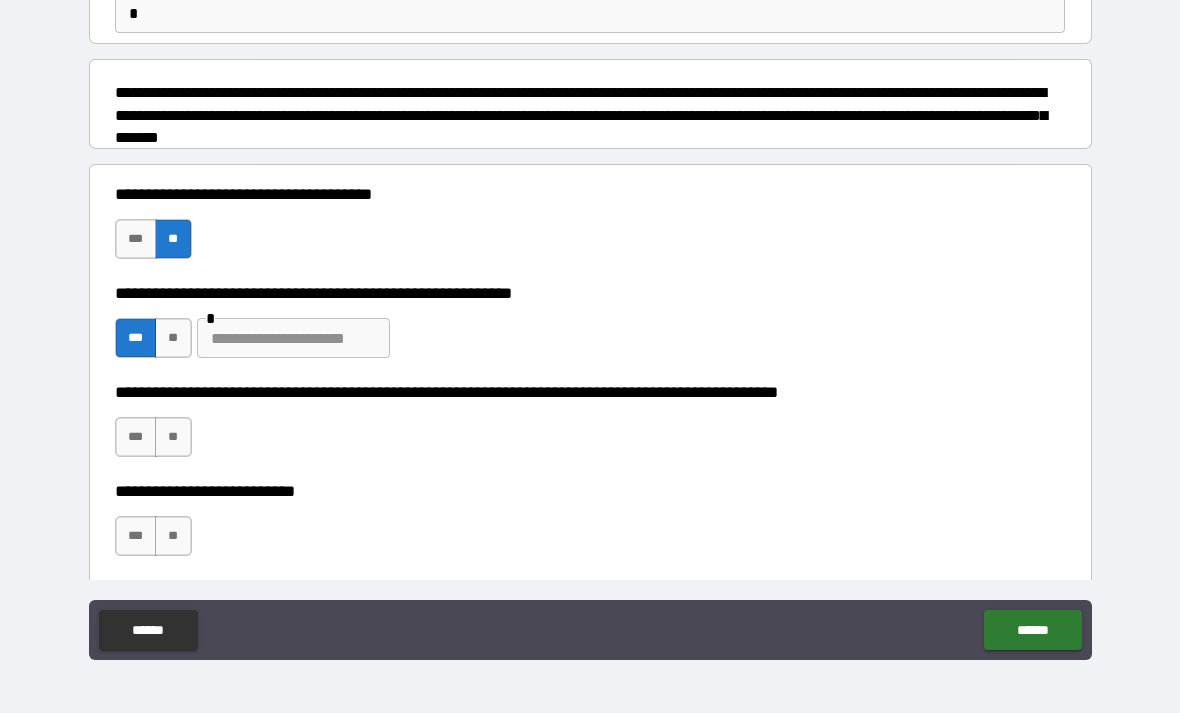 click at bounding box center [293, 338] 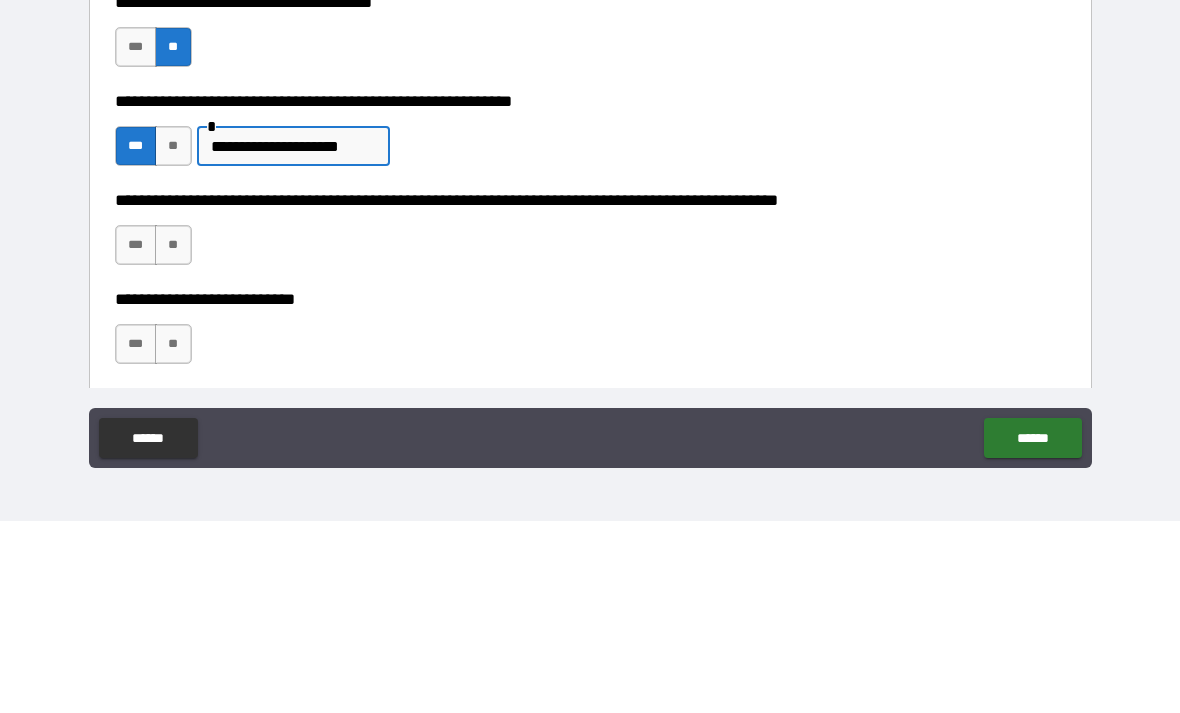 type on "**********" 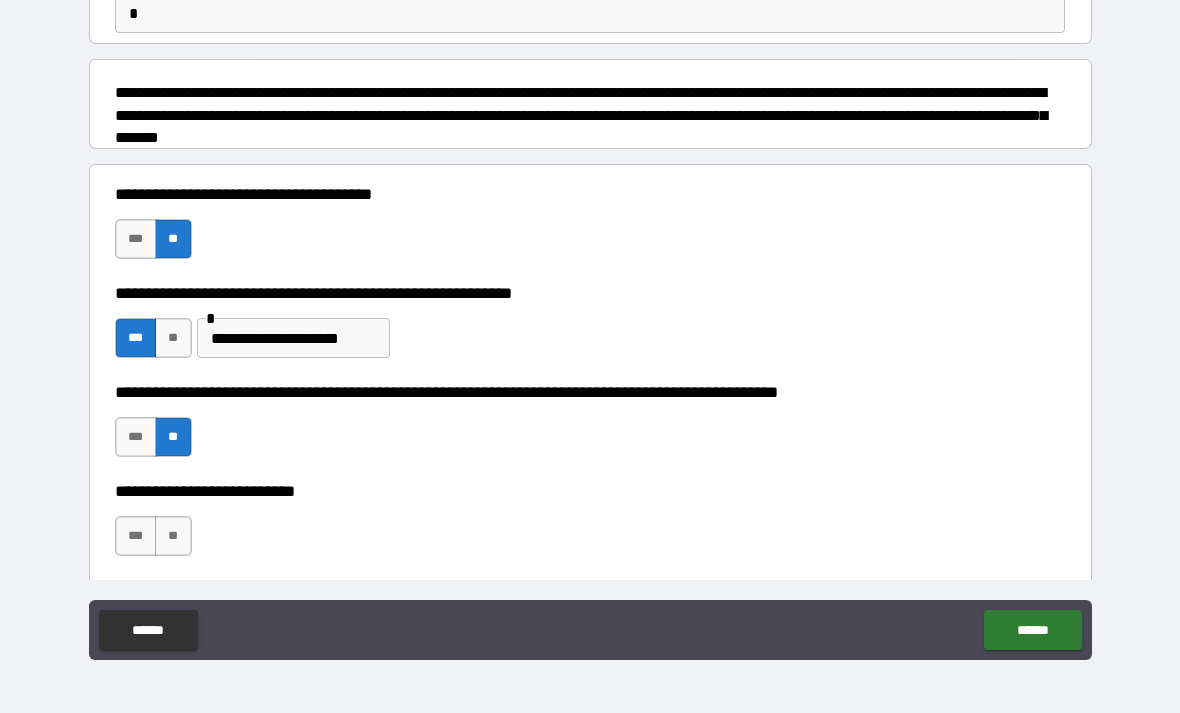click on "**" at bounding box center (173, 536) 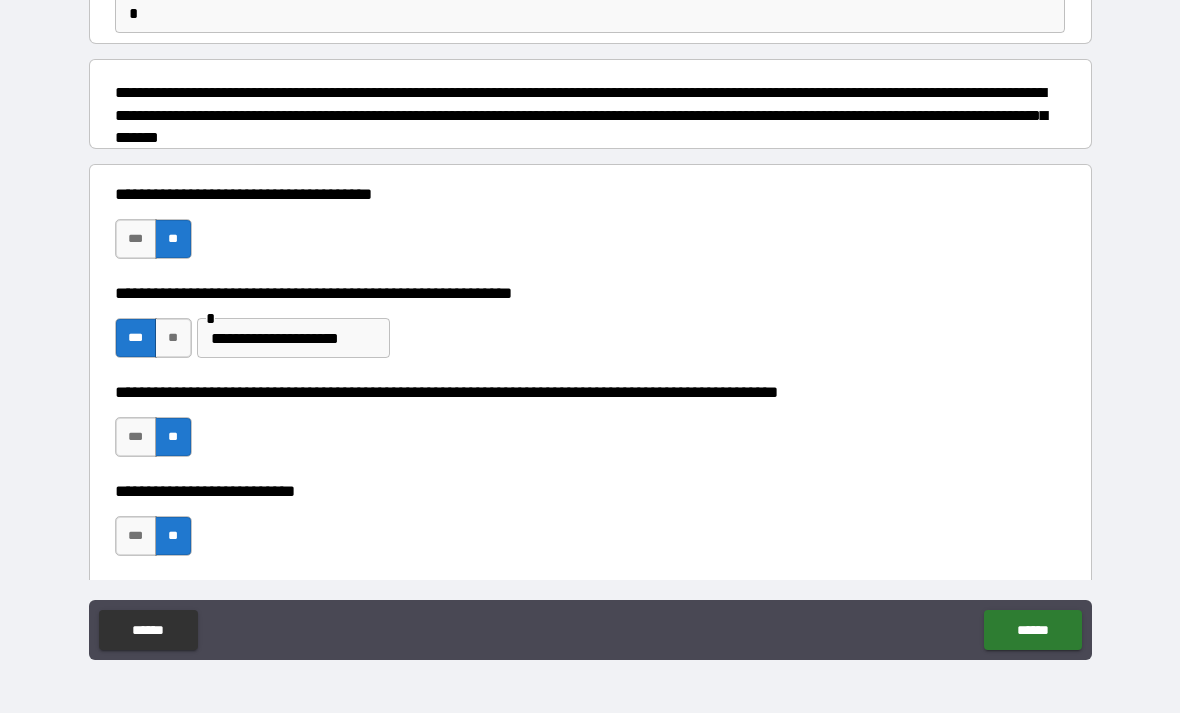 click on "******" at bounding box center [1032, 630] 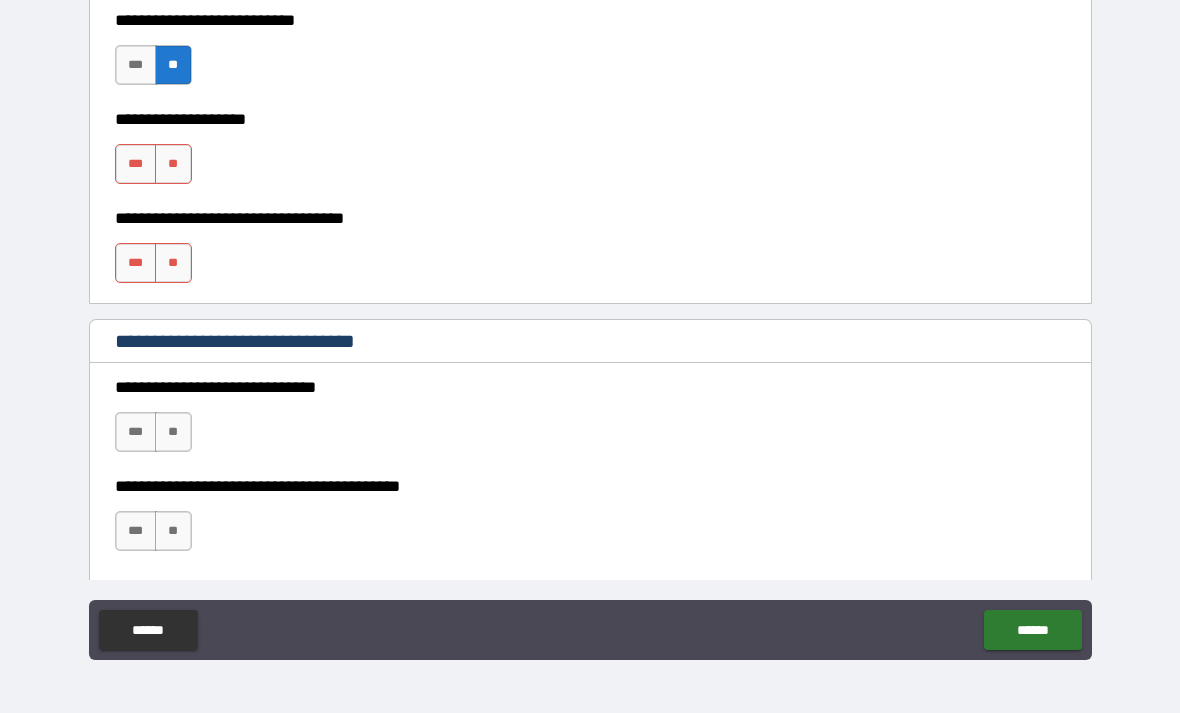 scroll, scrollTop: 562, scrollLeft: 0, axis: vertical 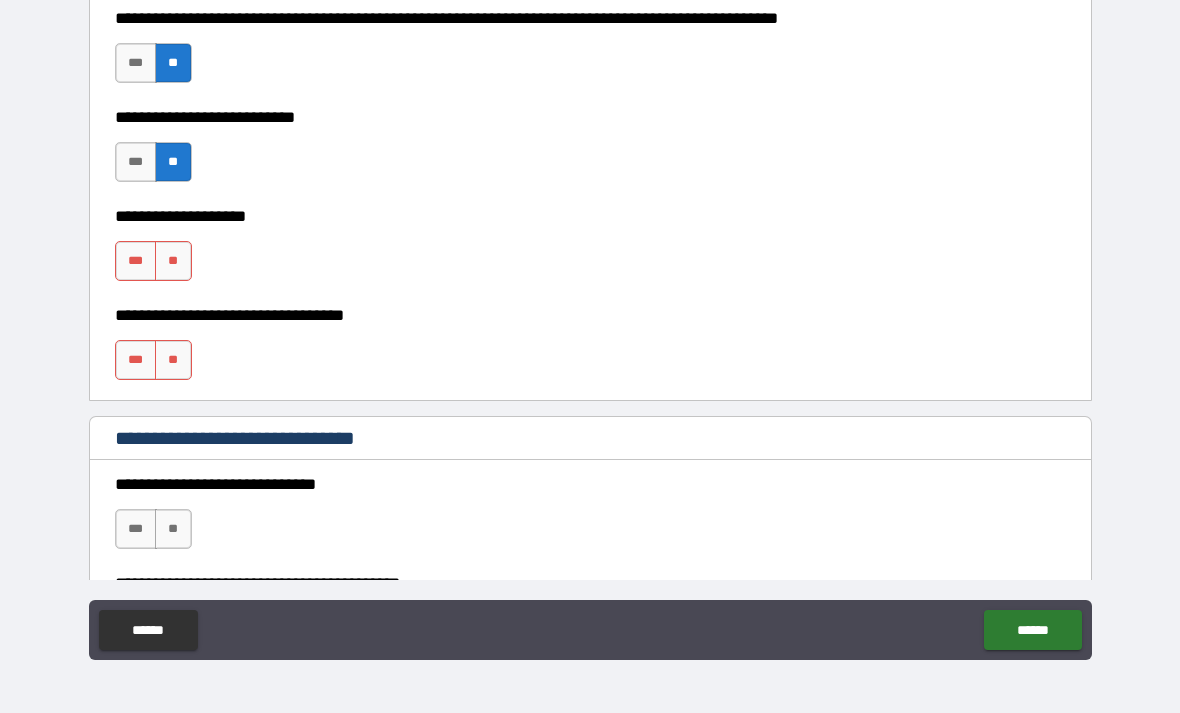 click on "**" at bounding box center [173, 261] 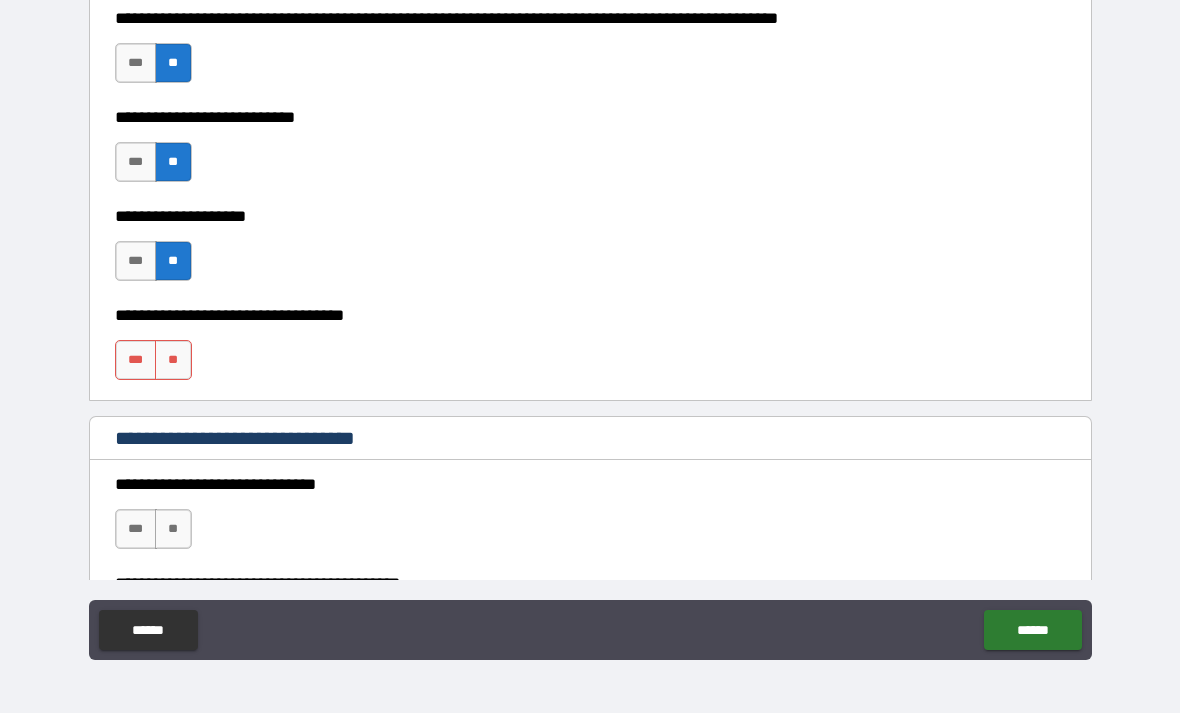 click on "**" at bounding box center [173, 360] 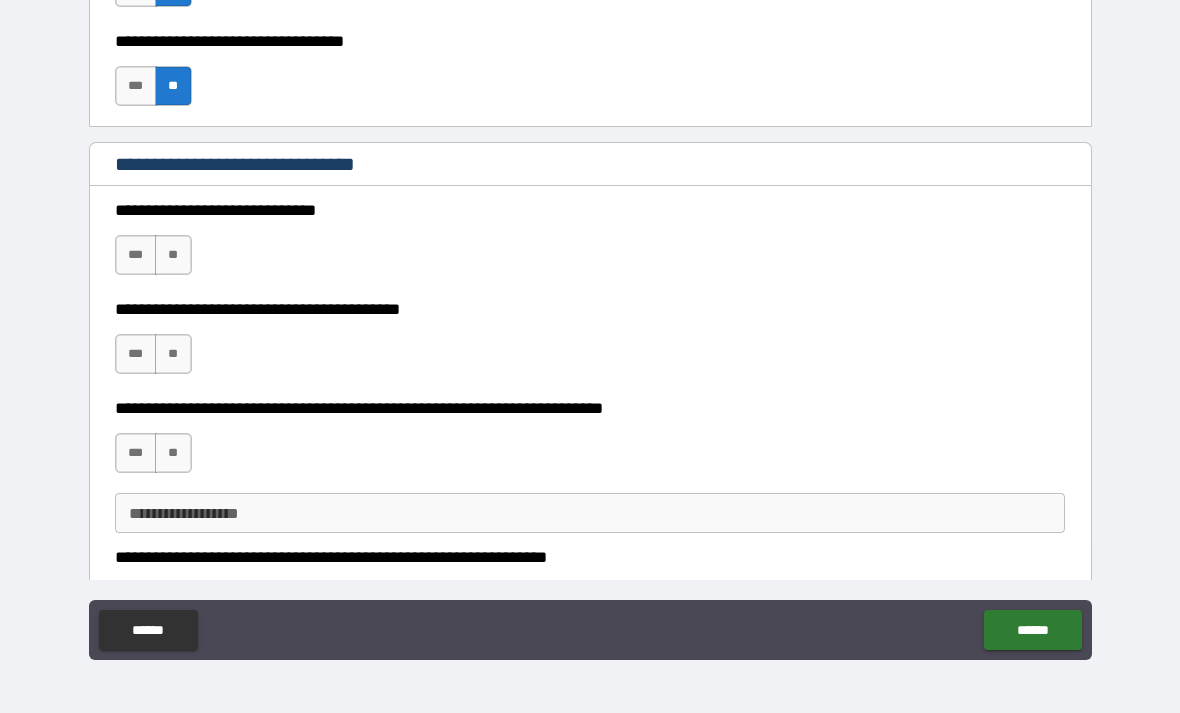 scroll, scrollTop: 837, scrollLeft: 0, axis: vertical 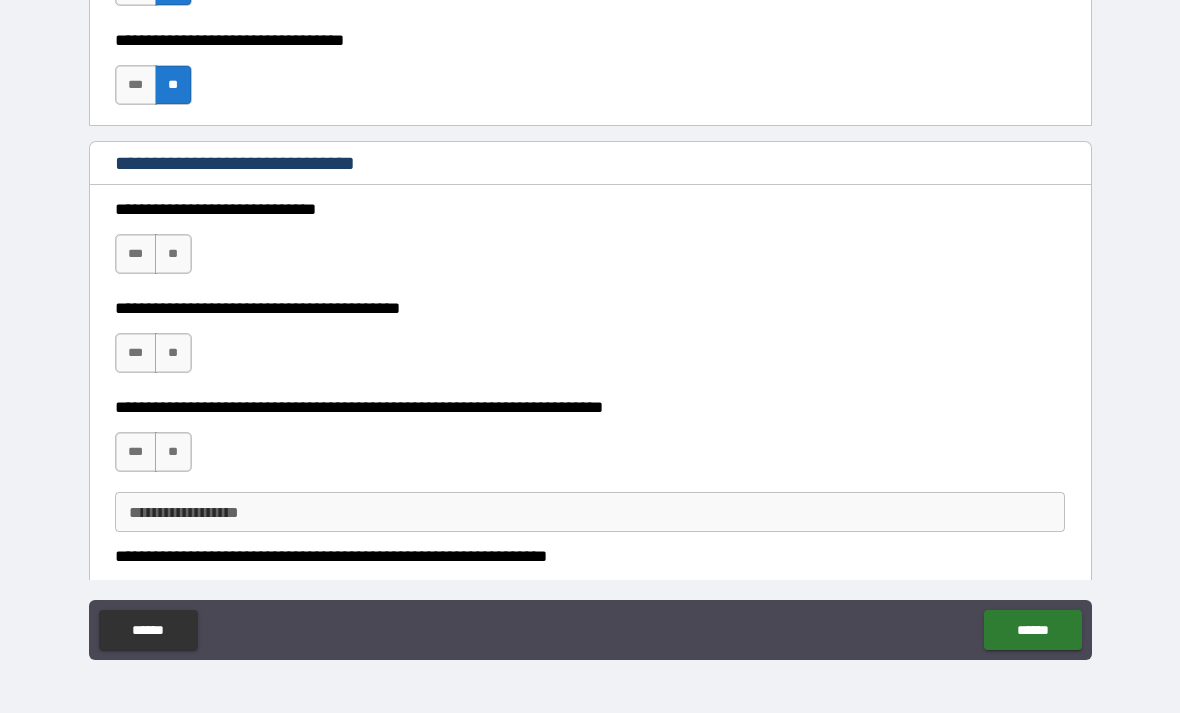 click on "**" at bounding box center (173, 254) 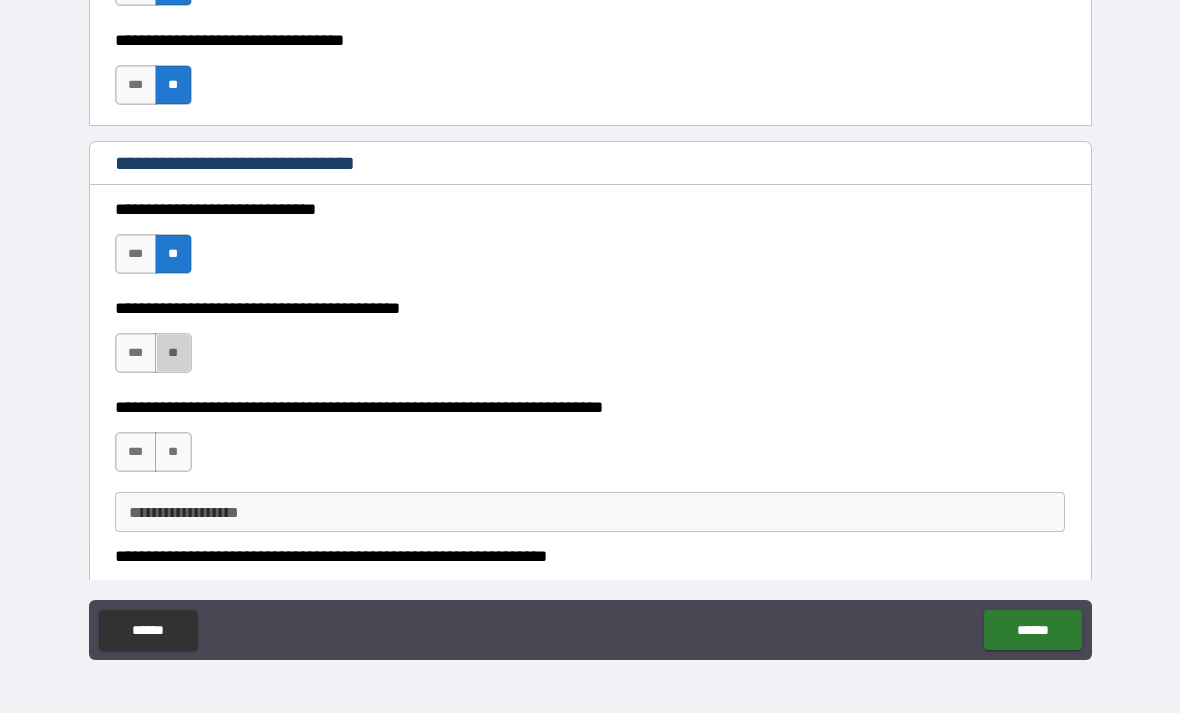 click on "**" at bounding box center (173, 353) 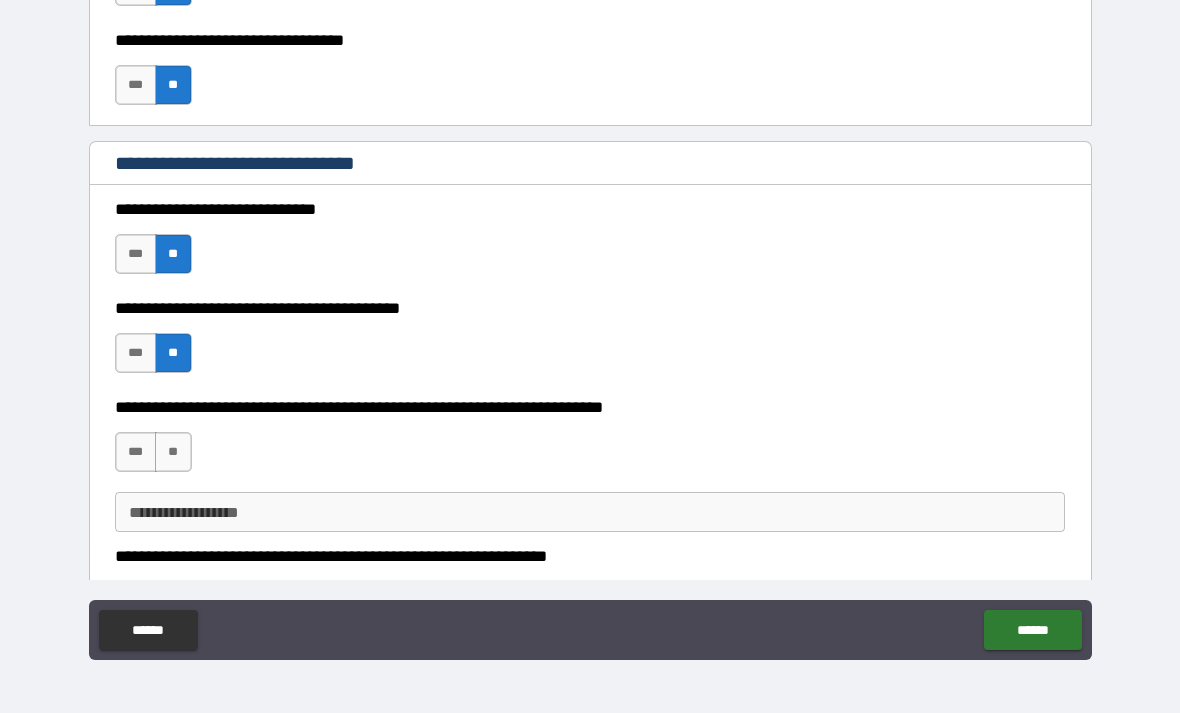 click on "**********" at bounding box center [590, 467] 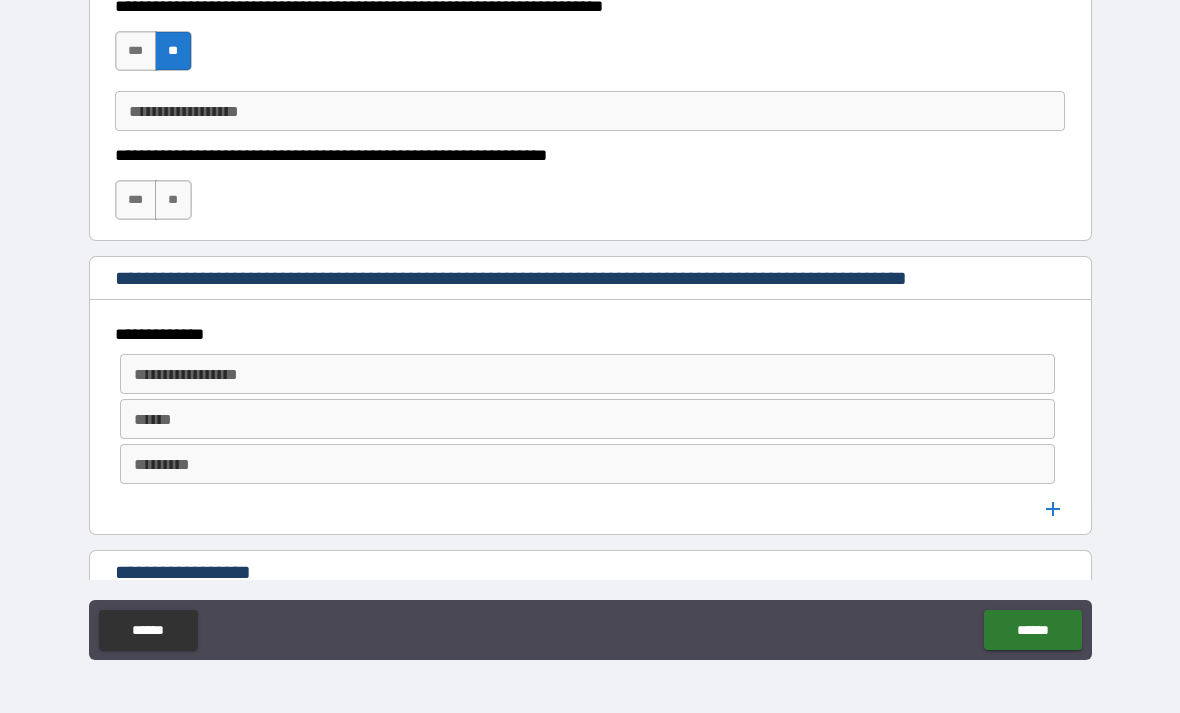 scroll, scrollTop: 1239, scrollLeft: 0, axis: vertical 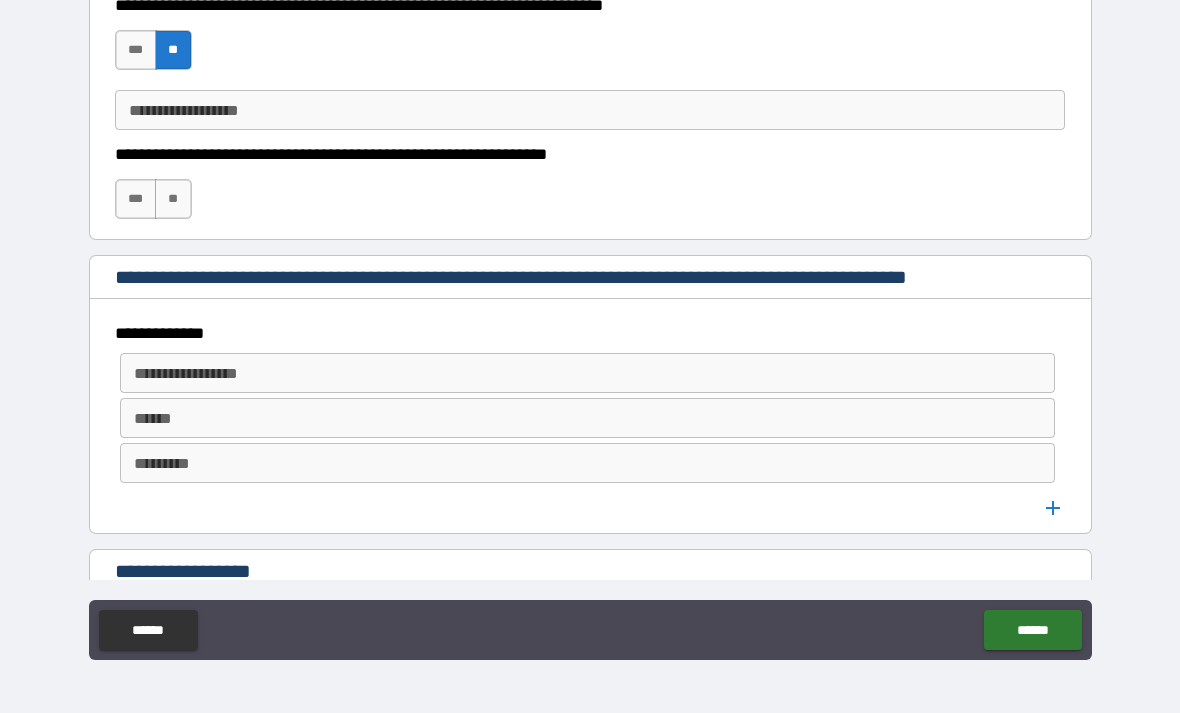 click on "**" at bounding box center (173, 199) 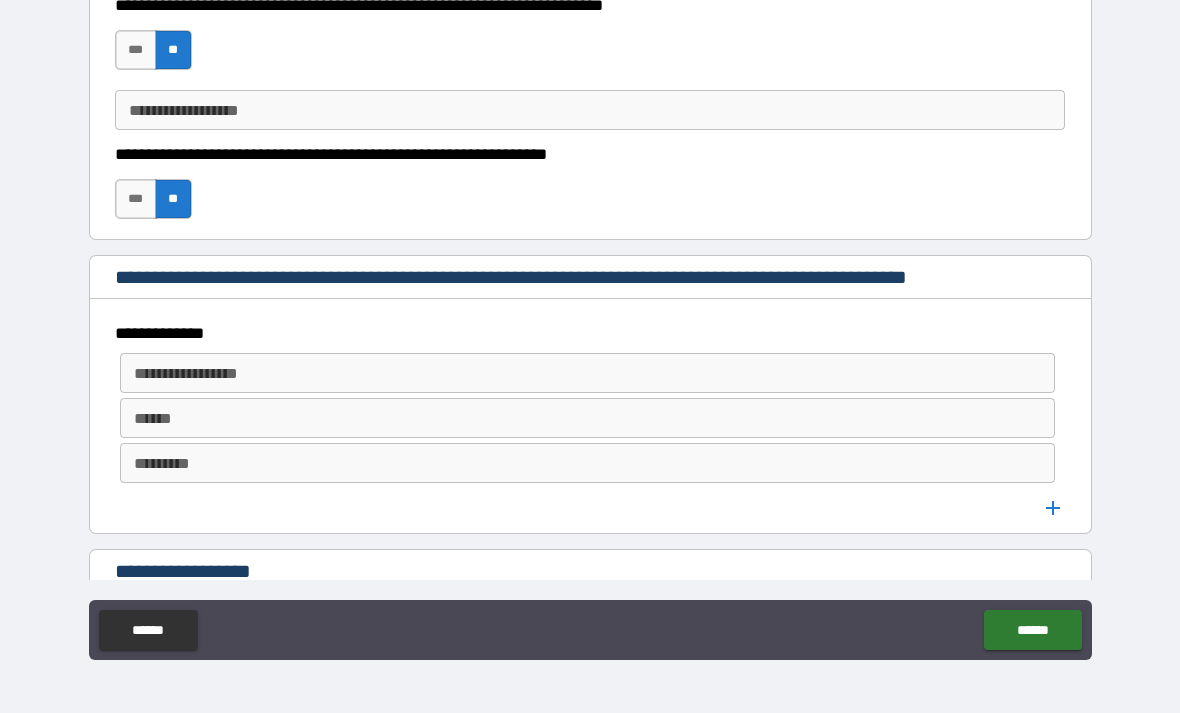 click on "**********" at bounding box center [586, 373] 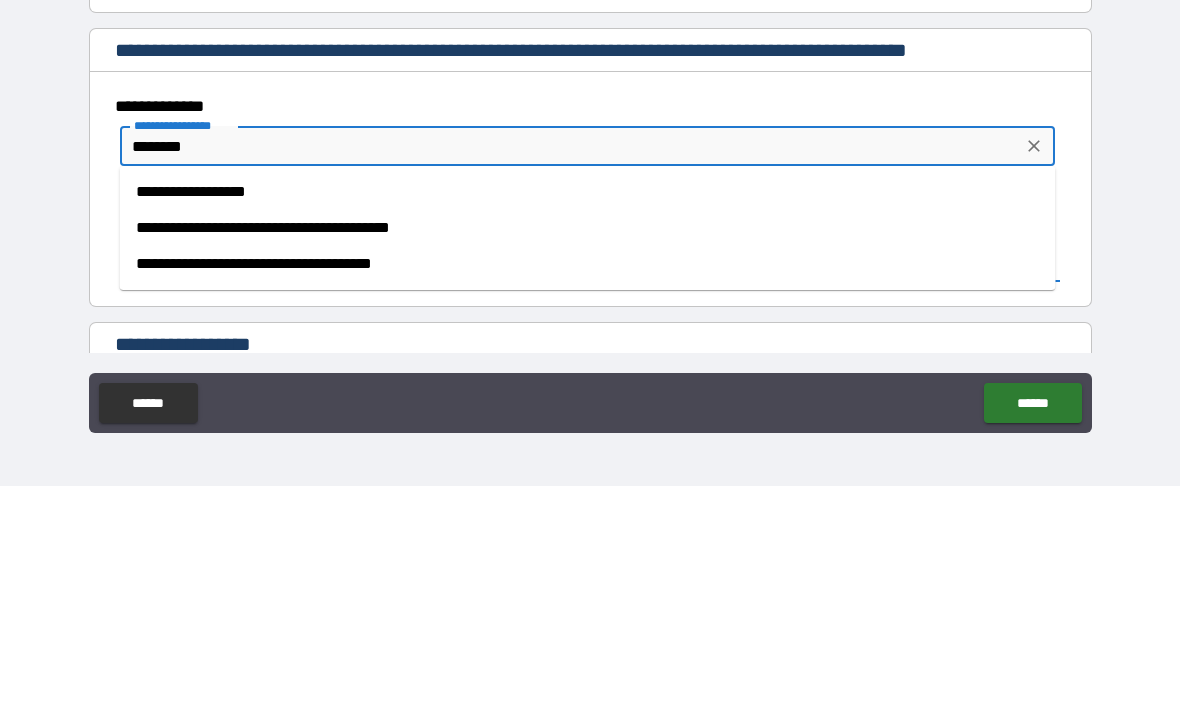 click on "**********" at bounding box center (588, 419) 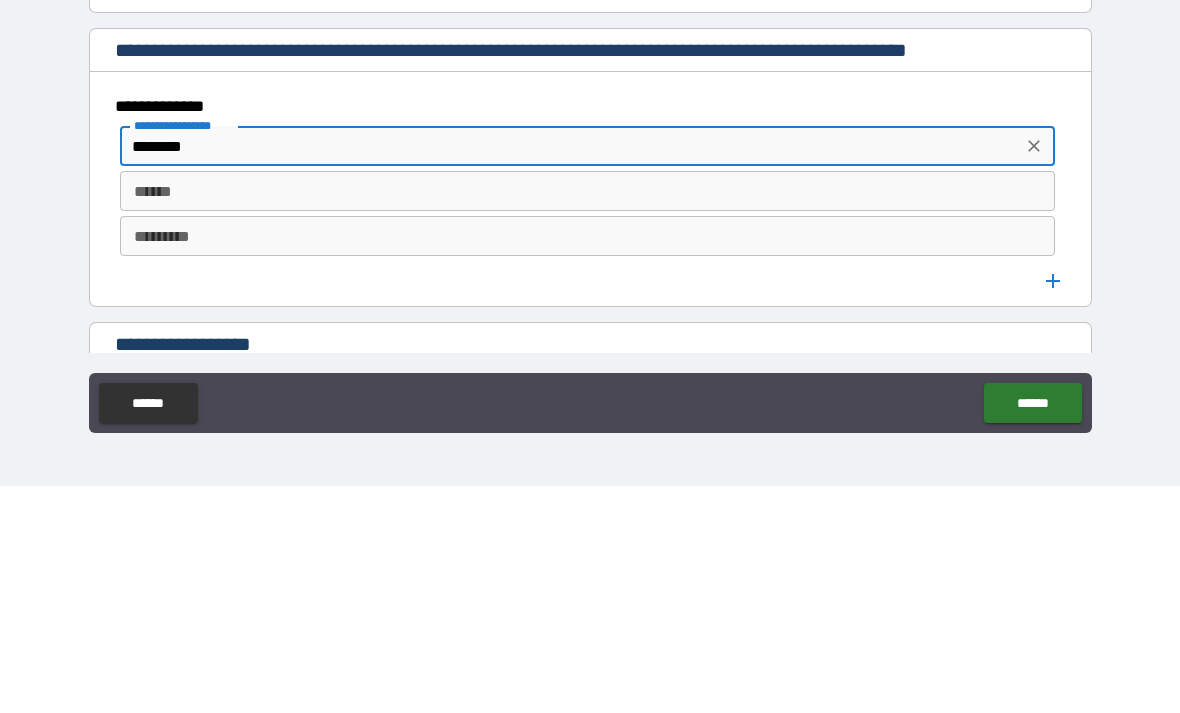 type on "**********" 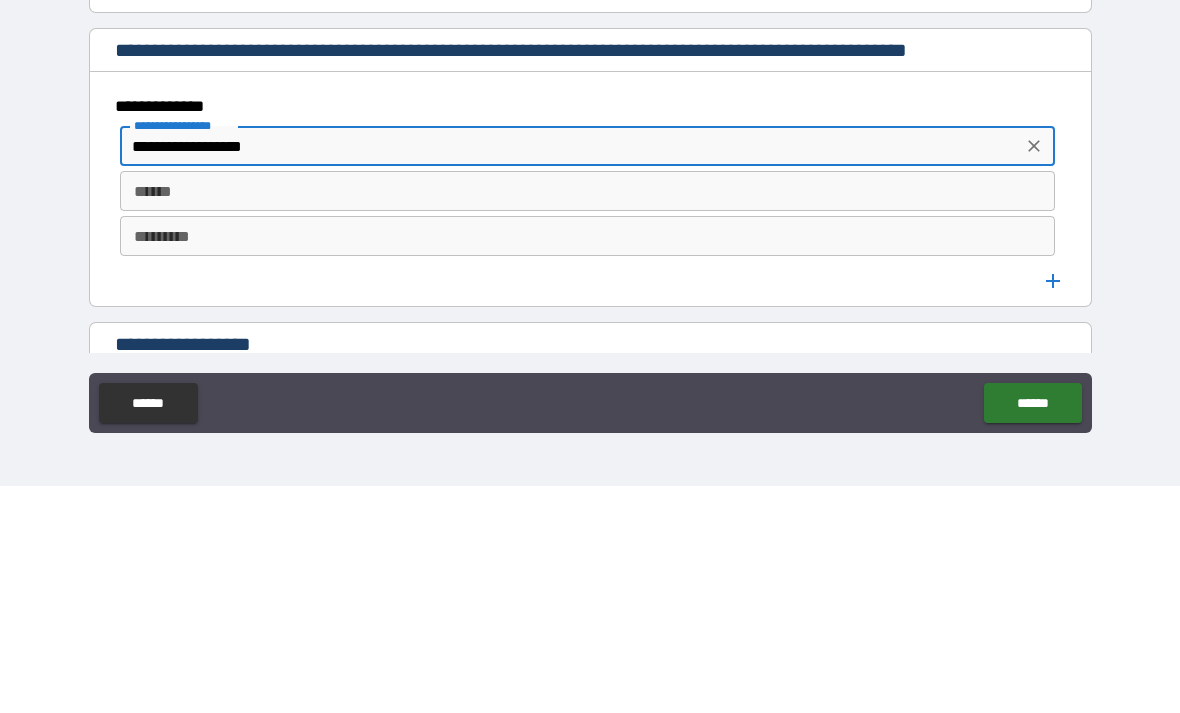 click on "******" at bounding box center (588, 418) 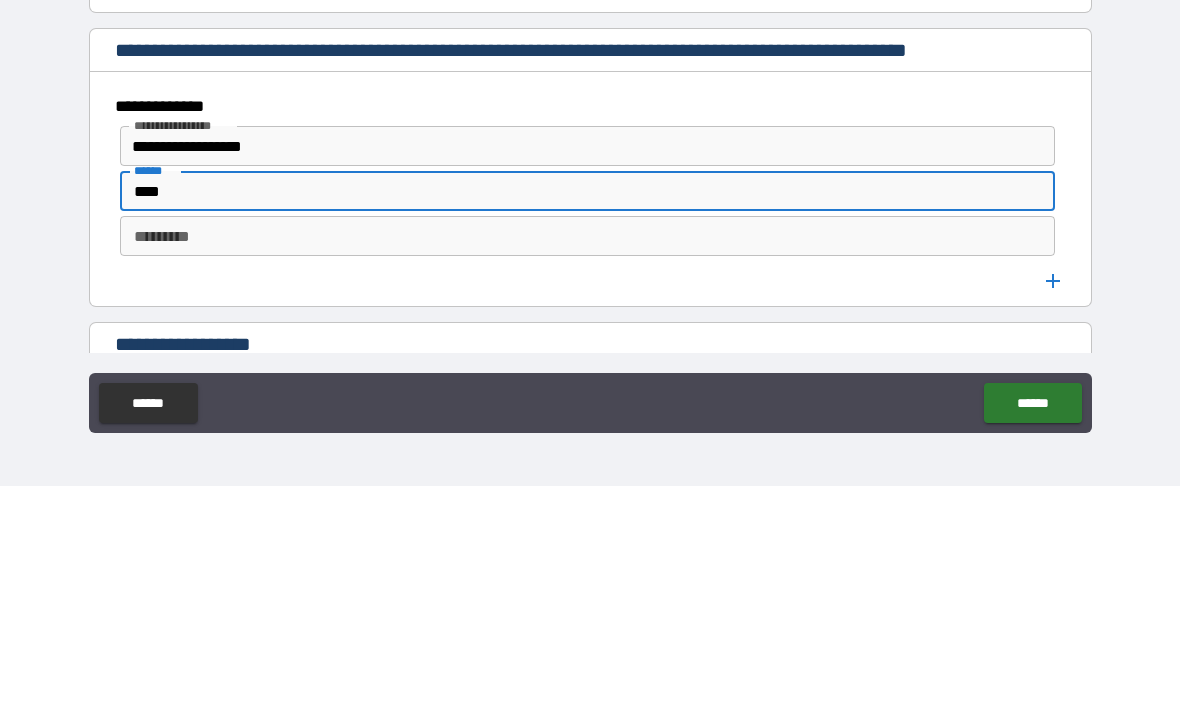 type on "****" 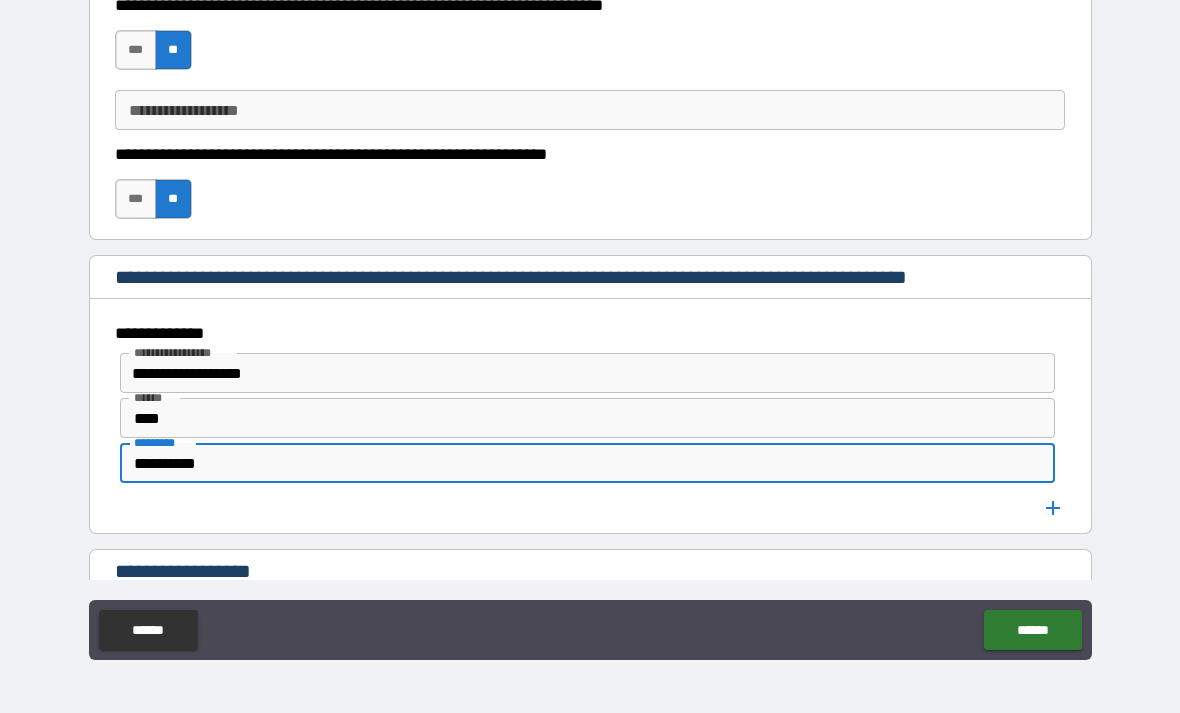 type on "**********" 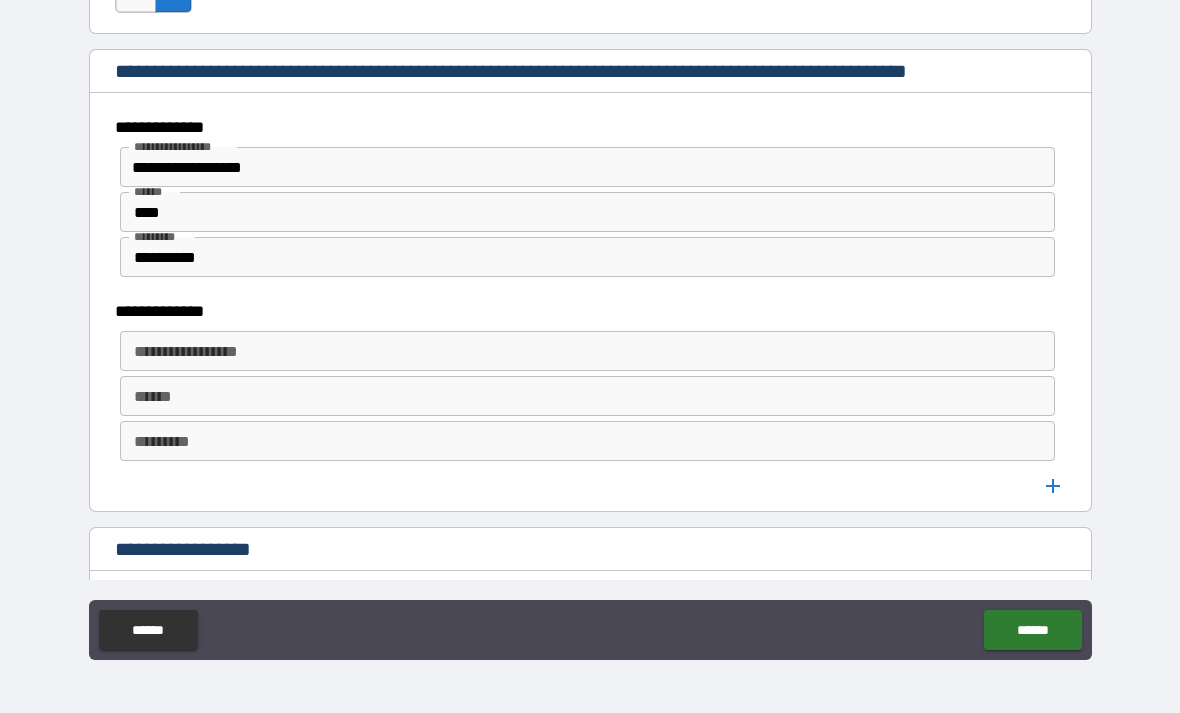 scroll, scrollTop: 1451, scrollLeft: 0, axis: vertical 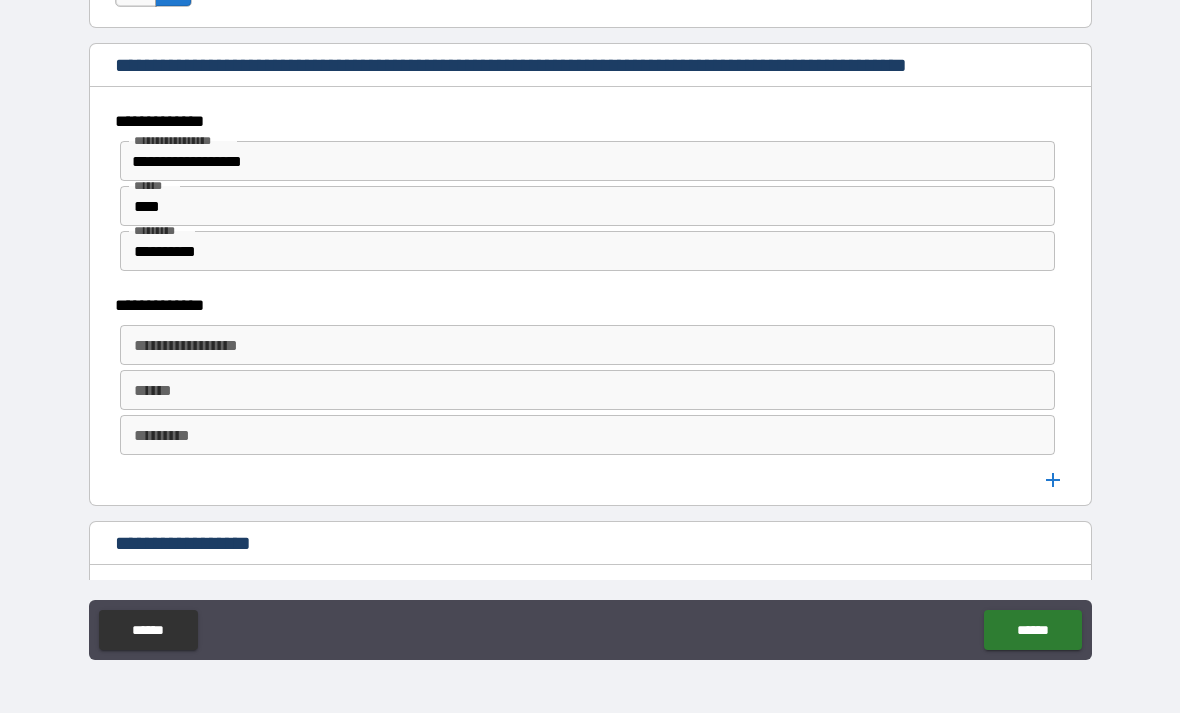 click on "**********" at bounding box center (588, 345) 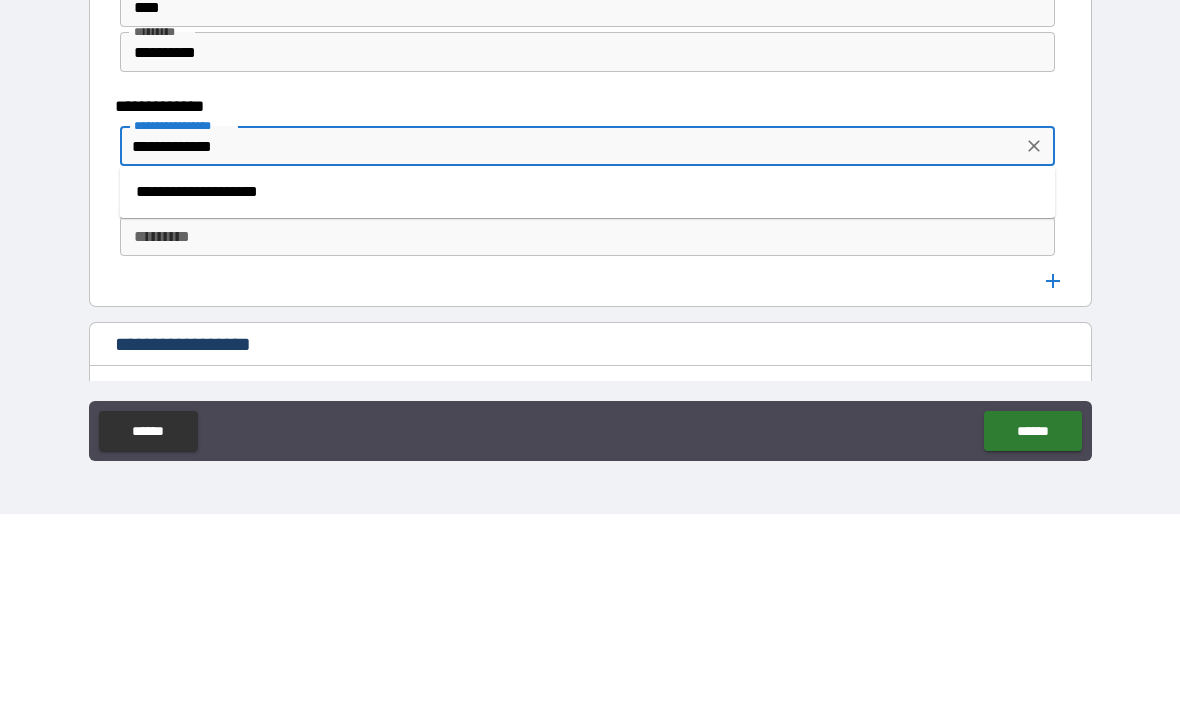 type on "**********" 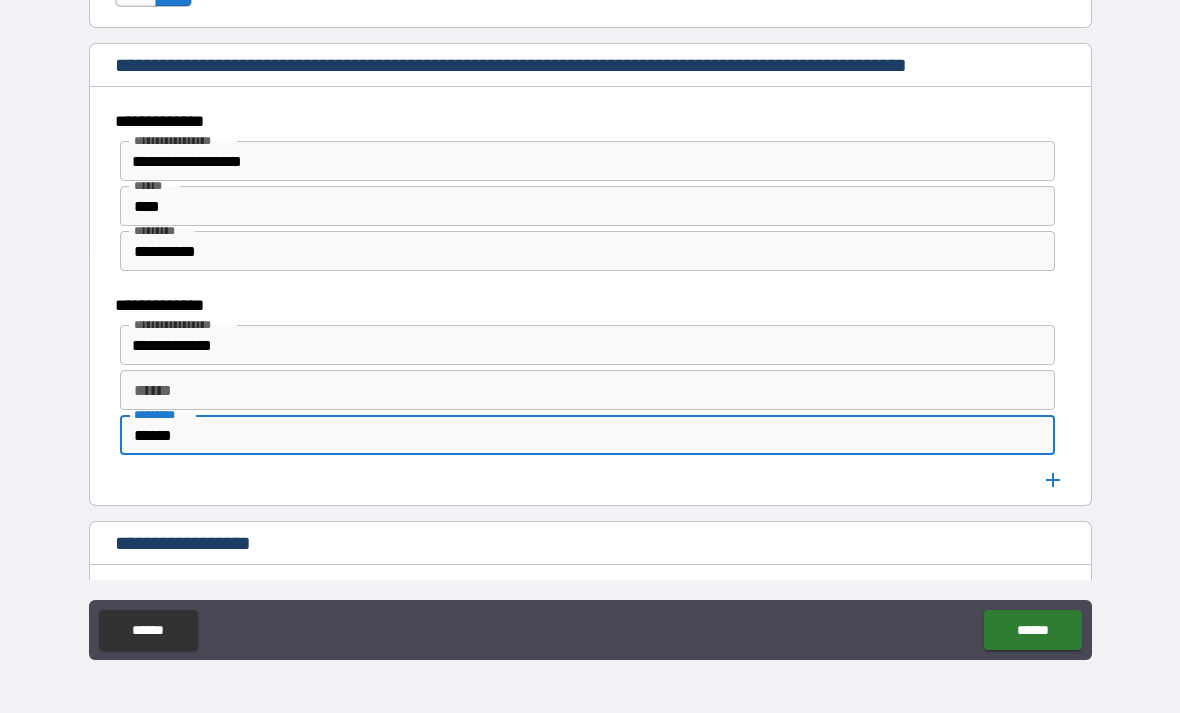 type on "******" 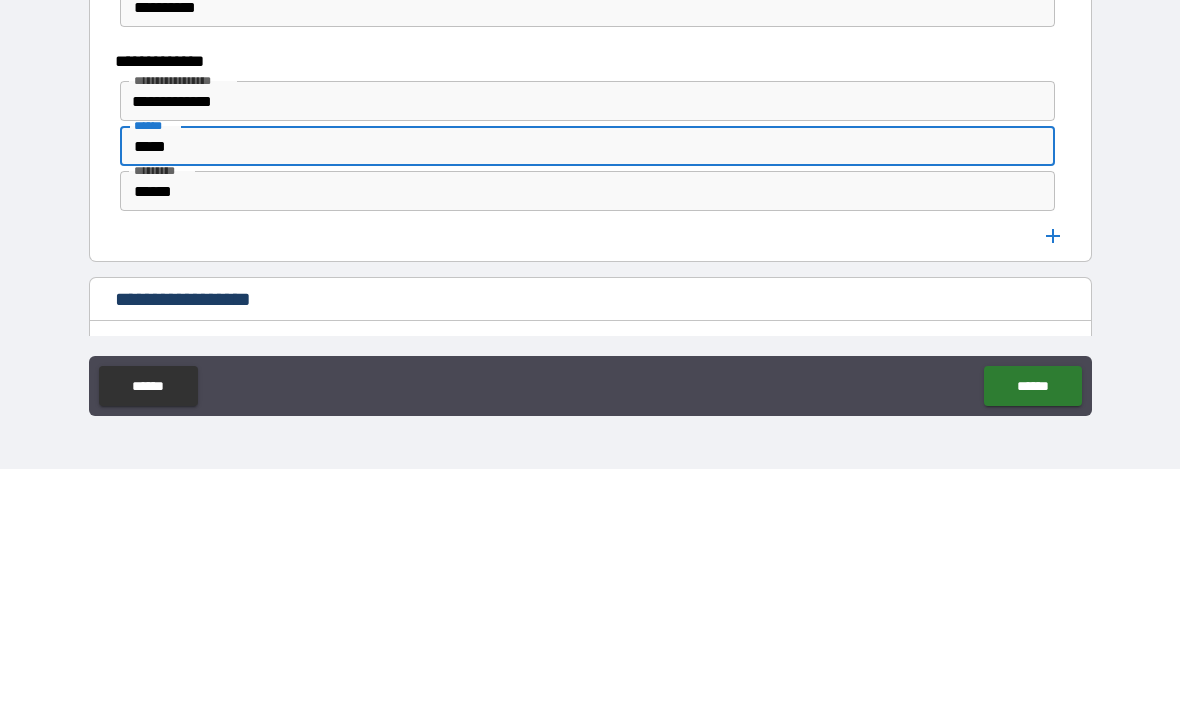 type on "*****" 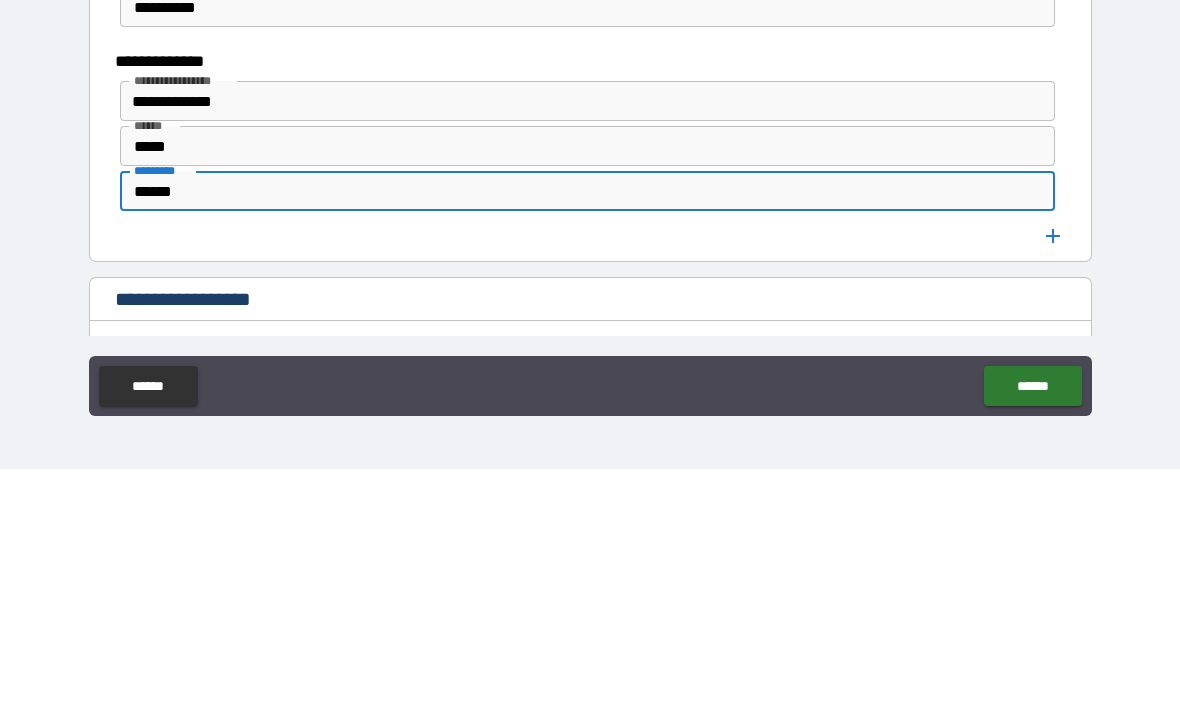 click on "******" at bounding box center (588, 435) 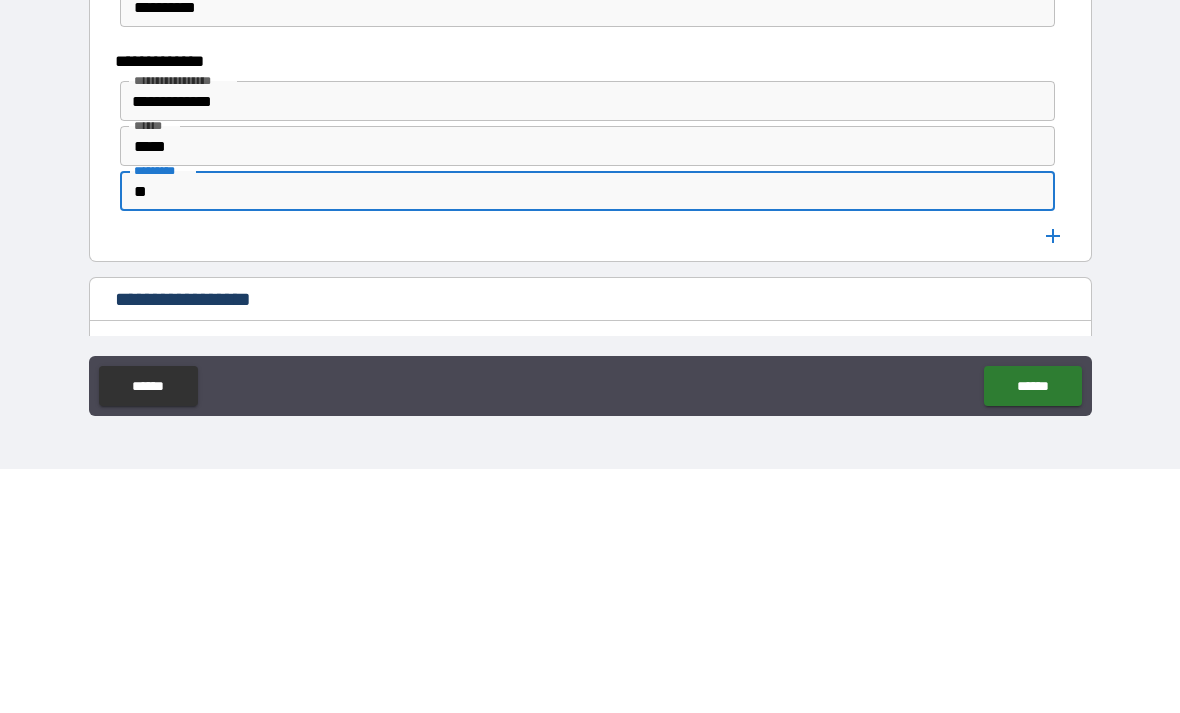 type on "*" 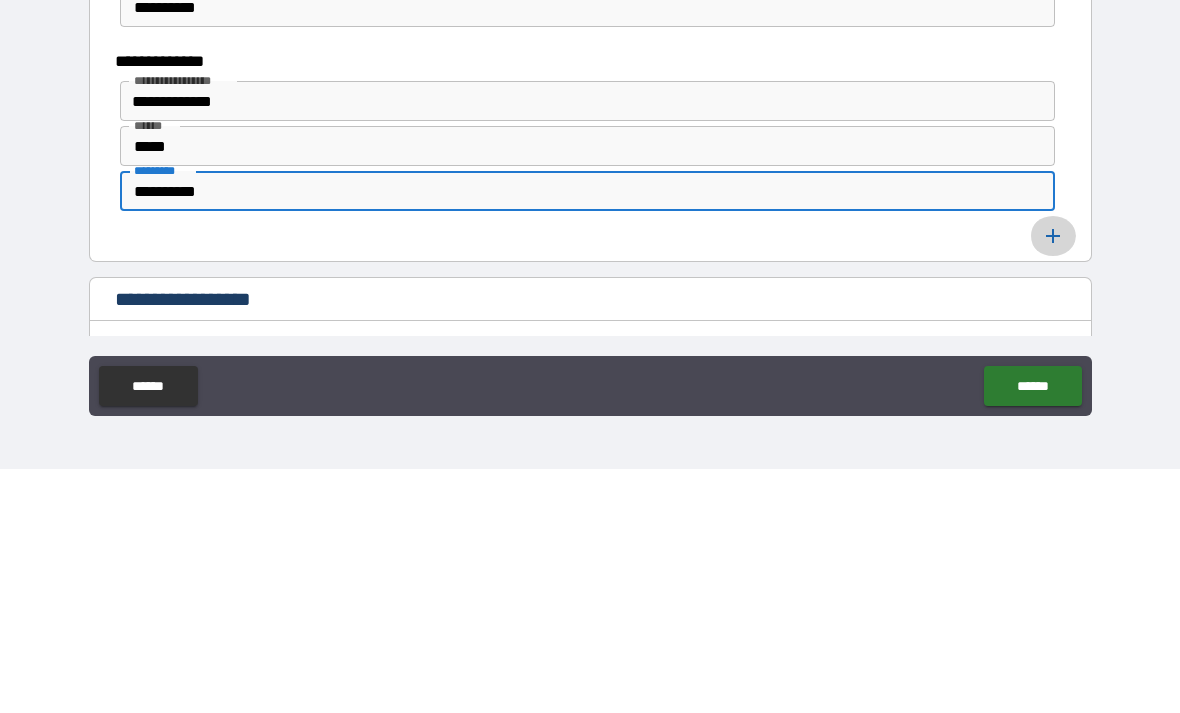 type on "**********" 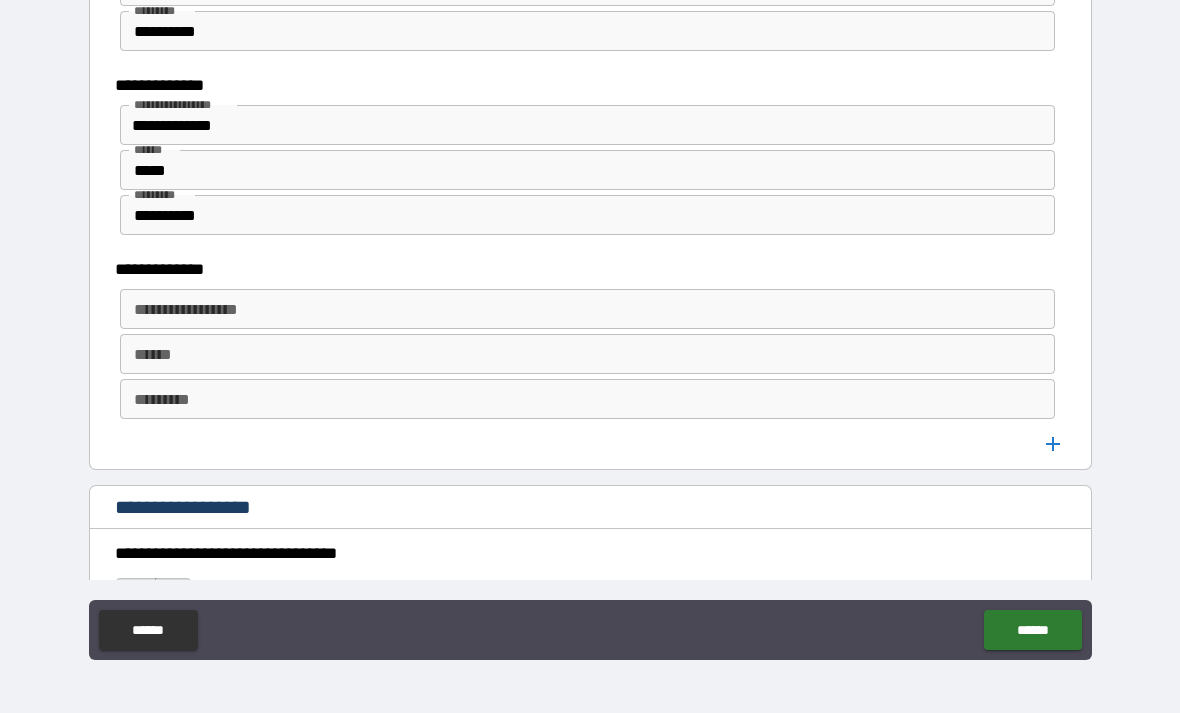 scroll, scrollTop: 1683, scrollLeft: 0, axis: vertical 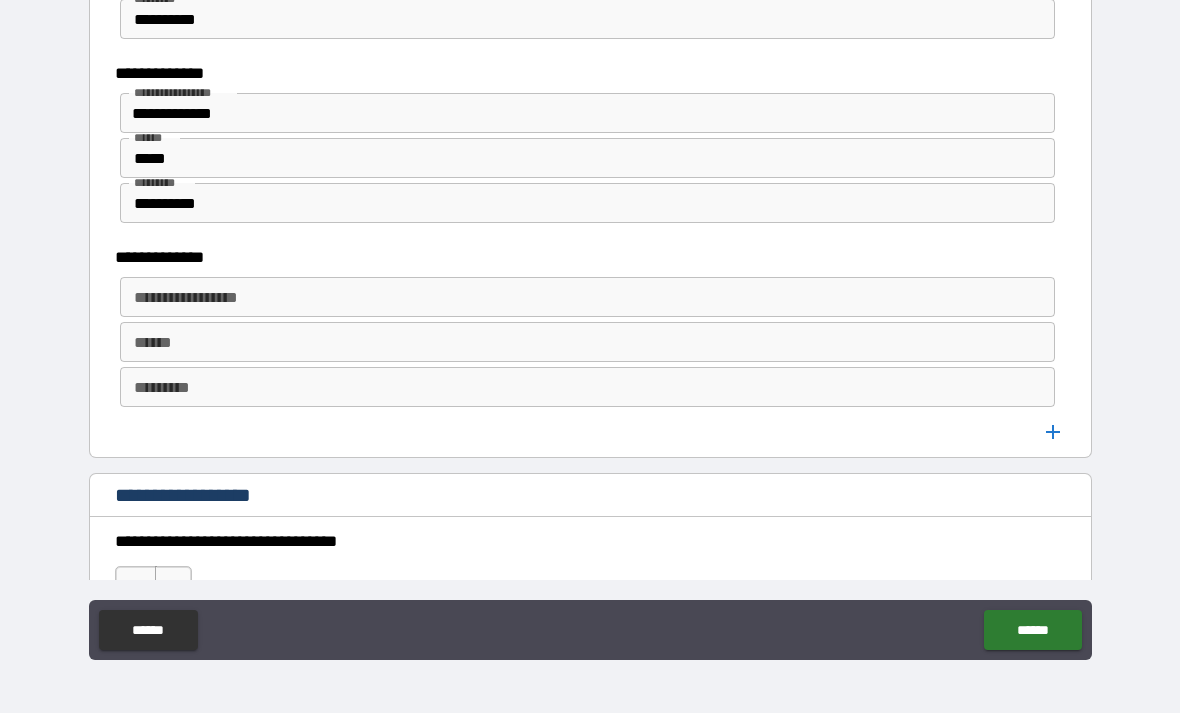 click on "**********" at bounding box center [588, 297] 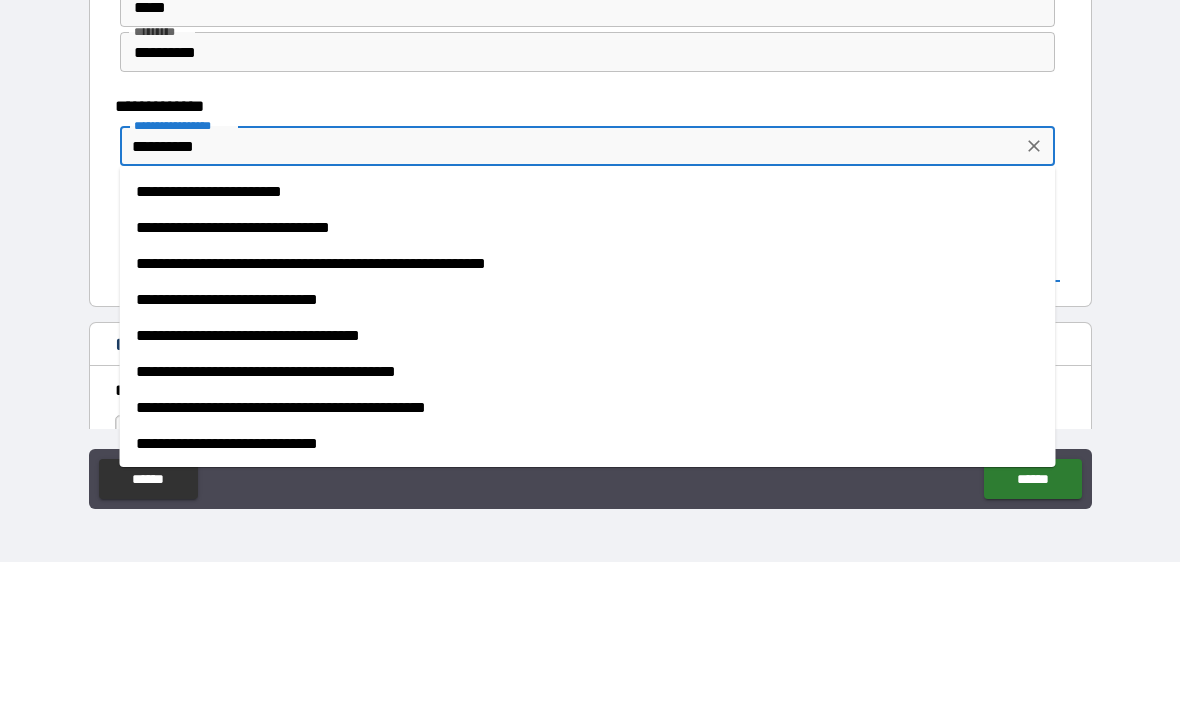click on "**********" at bounding box center [588, 379] 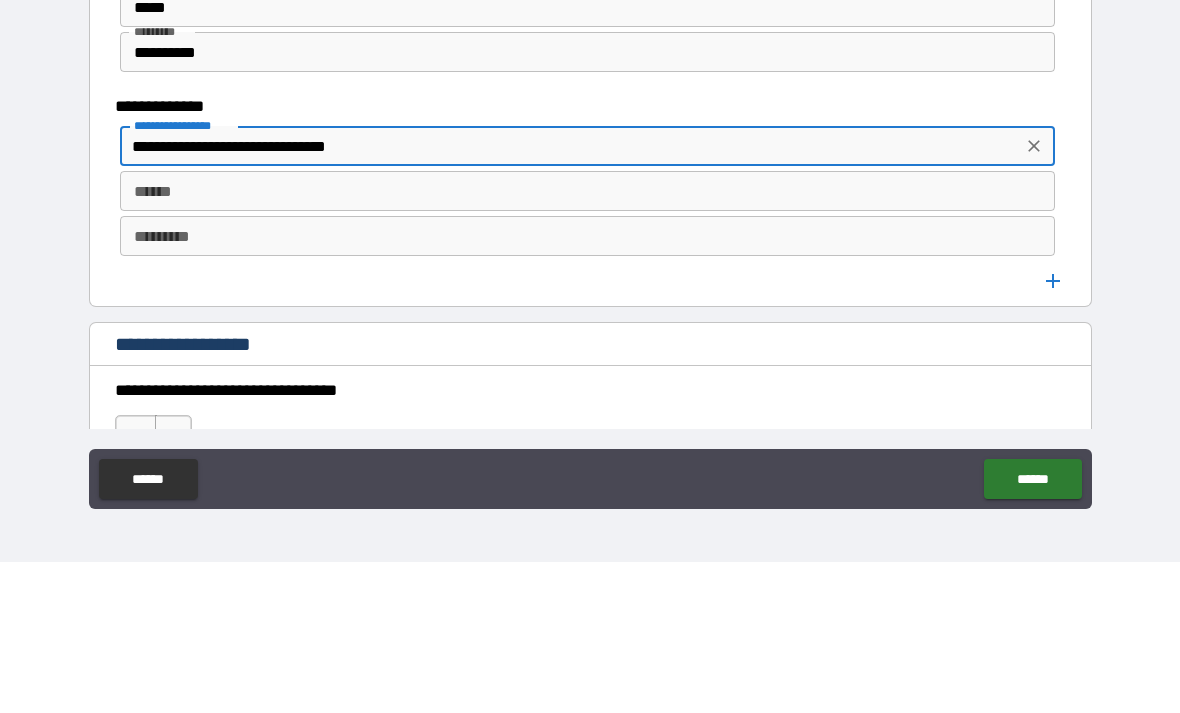 click on "****** ******" at bounding box center (588, 342) 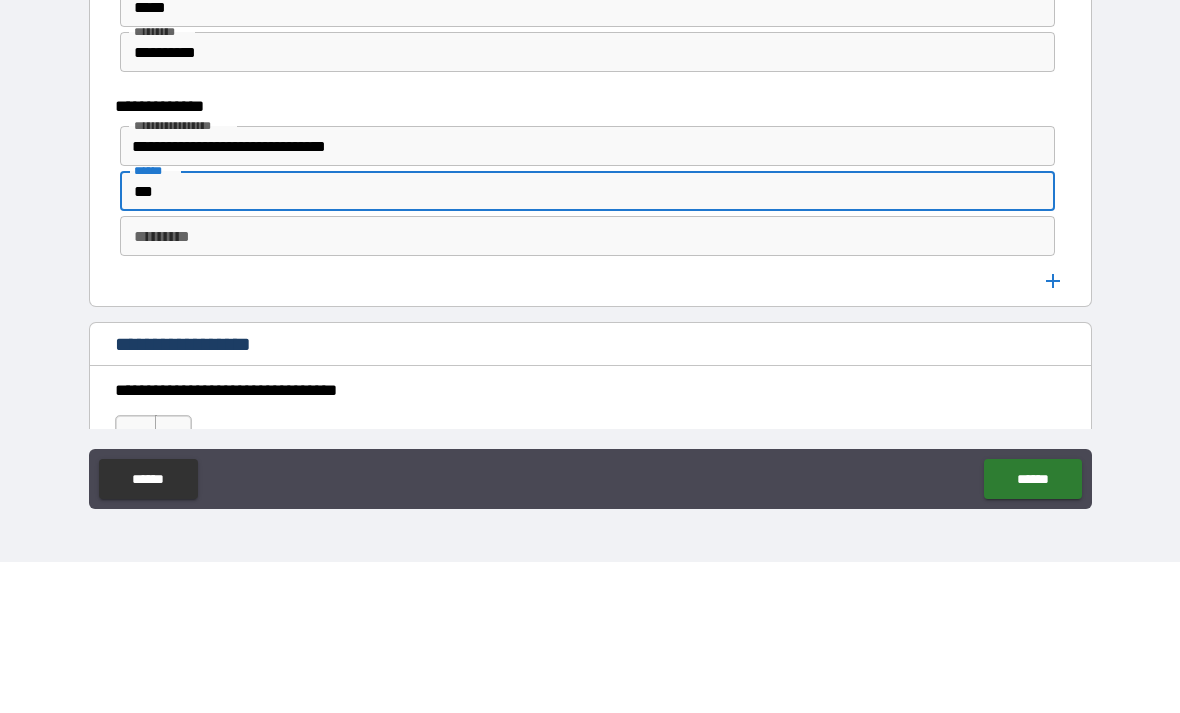 type on "***" 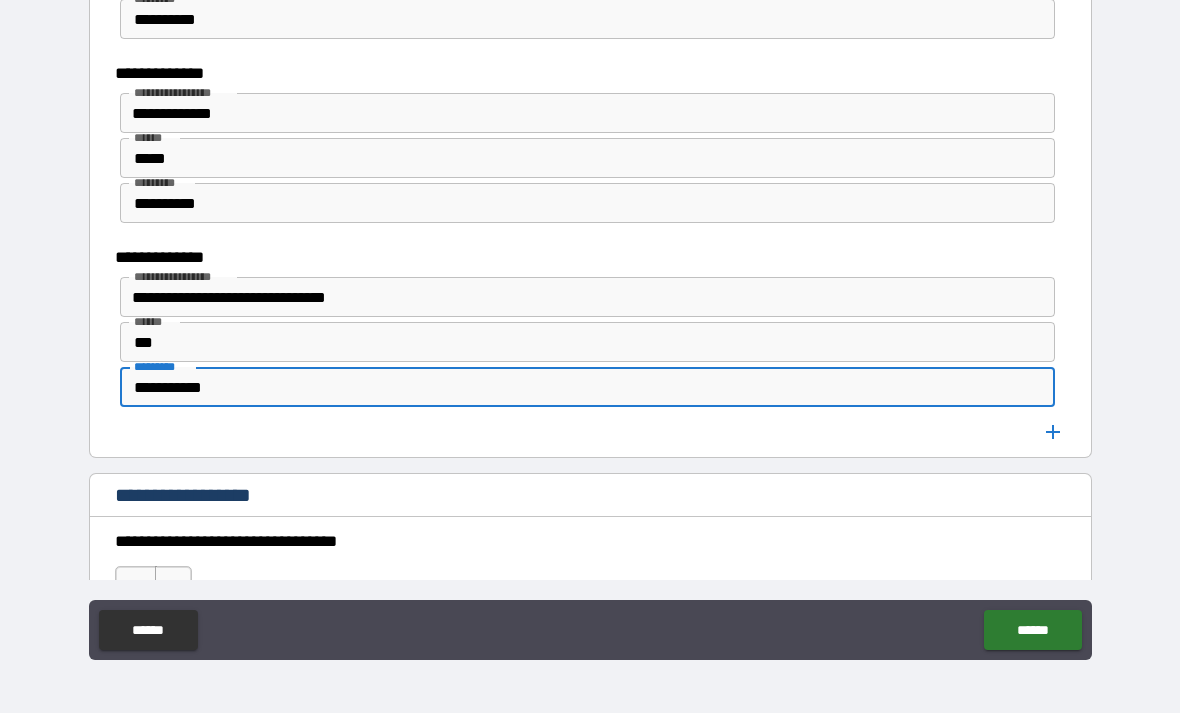 type on "**********" 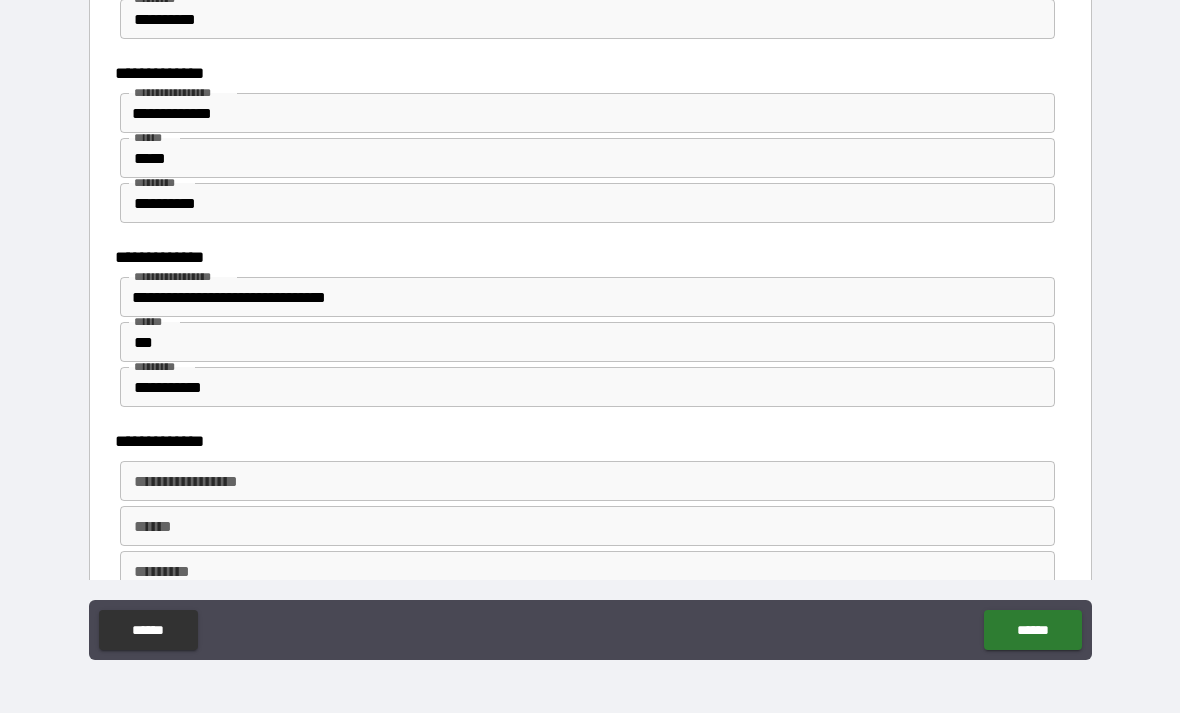 click on "**********" at bounding box center (588, 481) 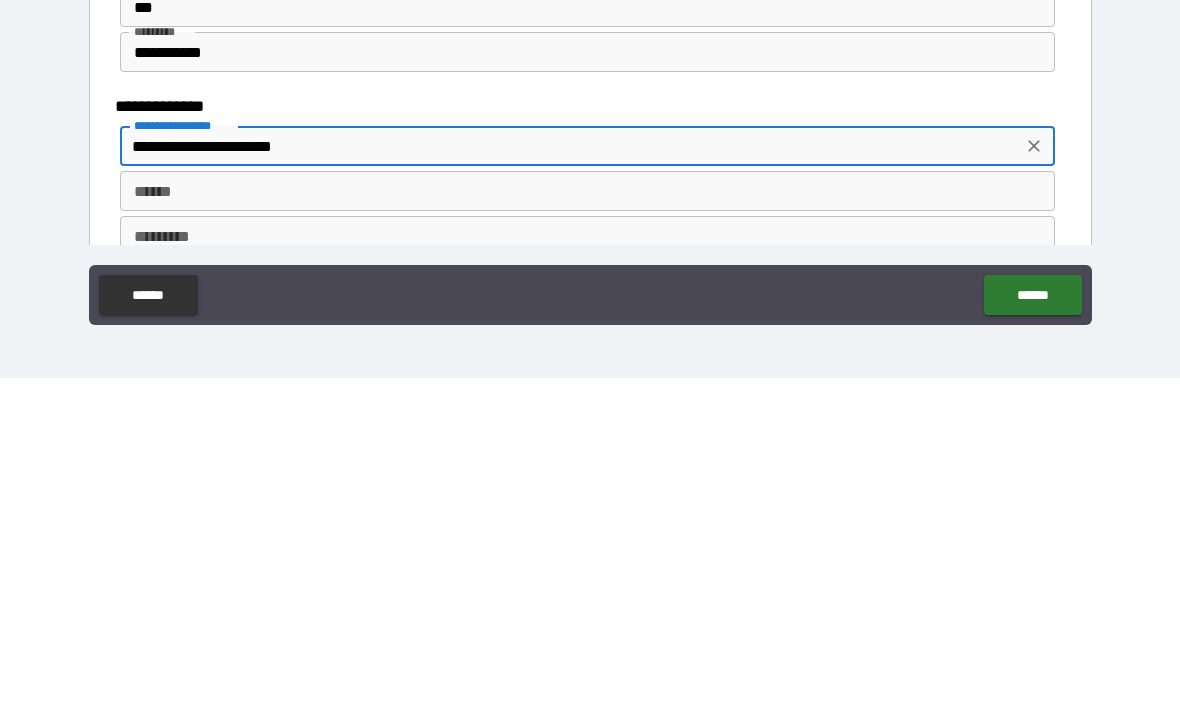 type on "**********" 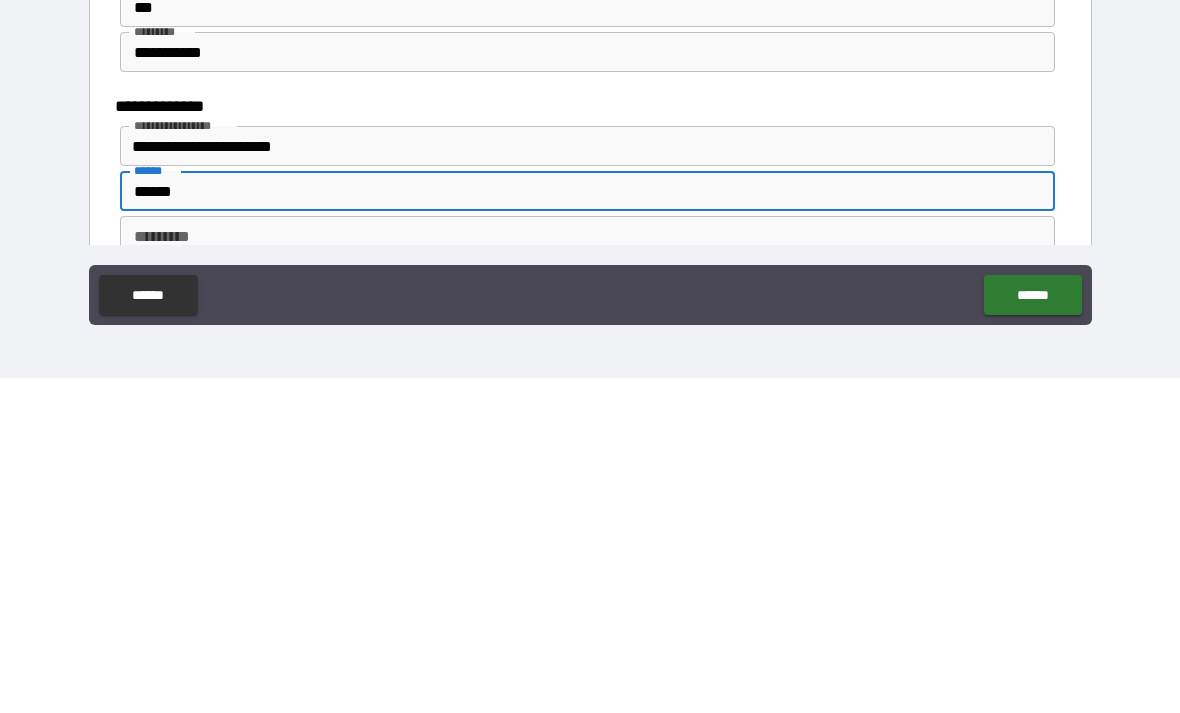 type on "******" 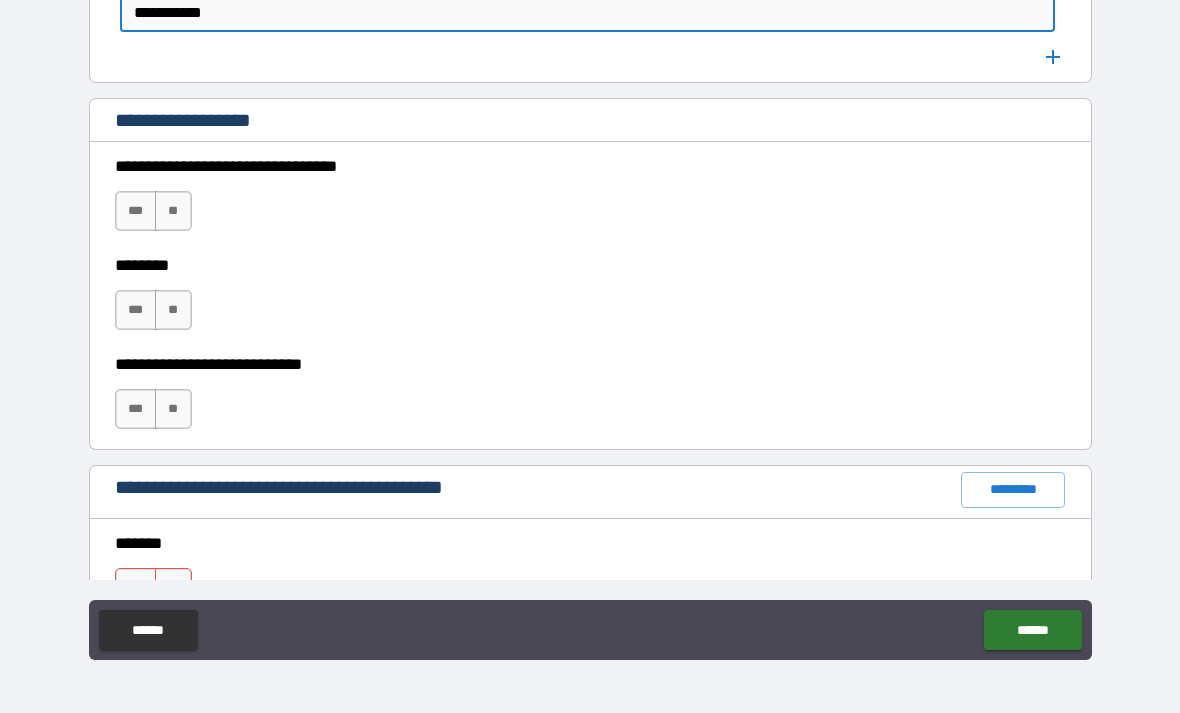 scroll, scrollTop: 2182, scrollLeft: 0, axis: vertical 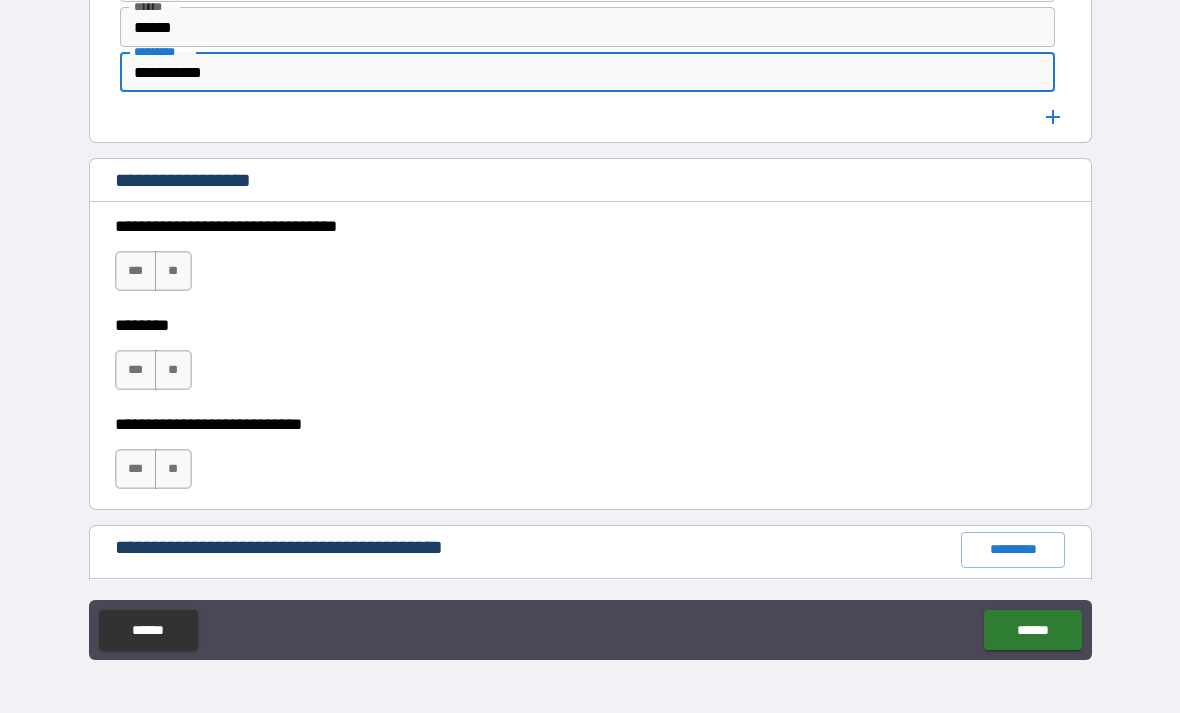 type on "**********" 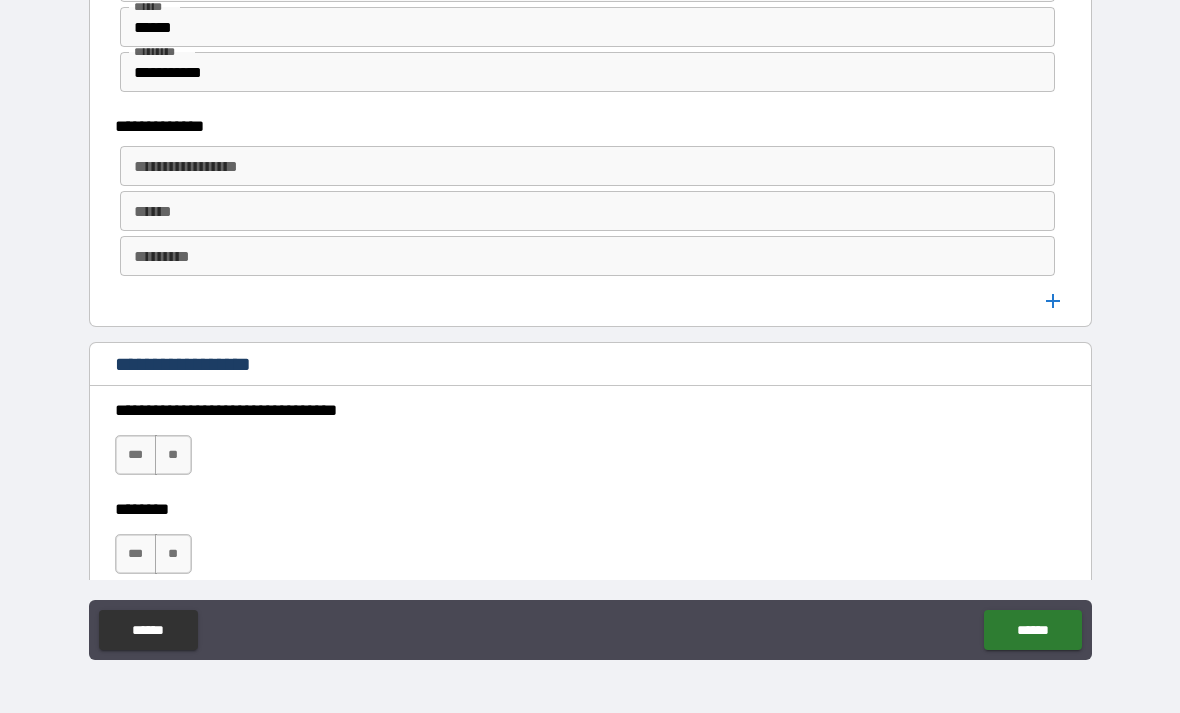 click on "**********" at bounding box center [586, 166] 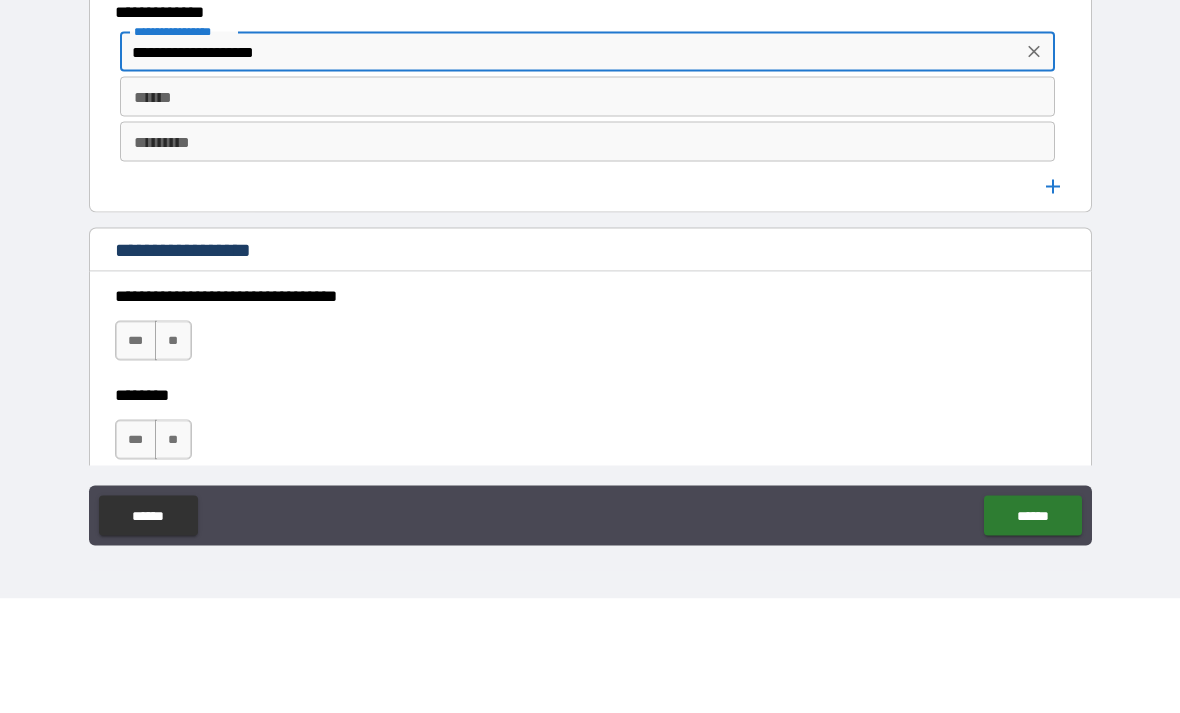 type on "**********" 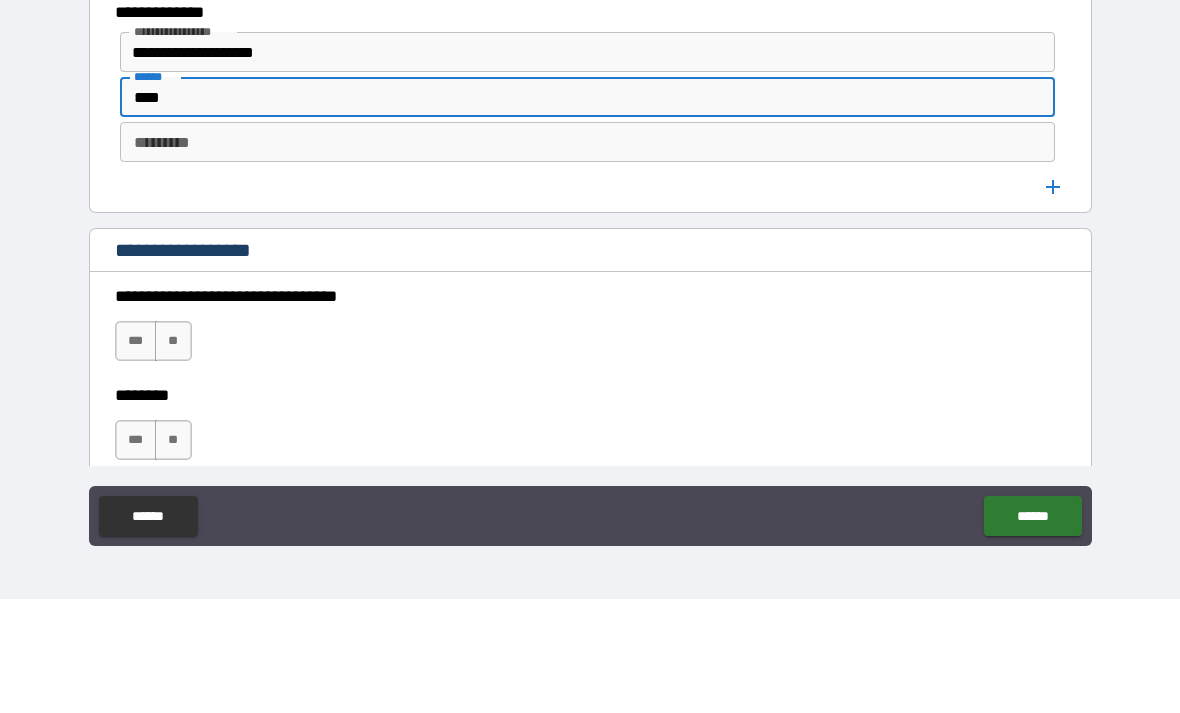 type on "****" 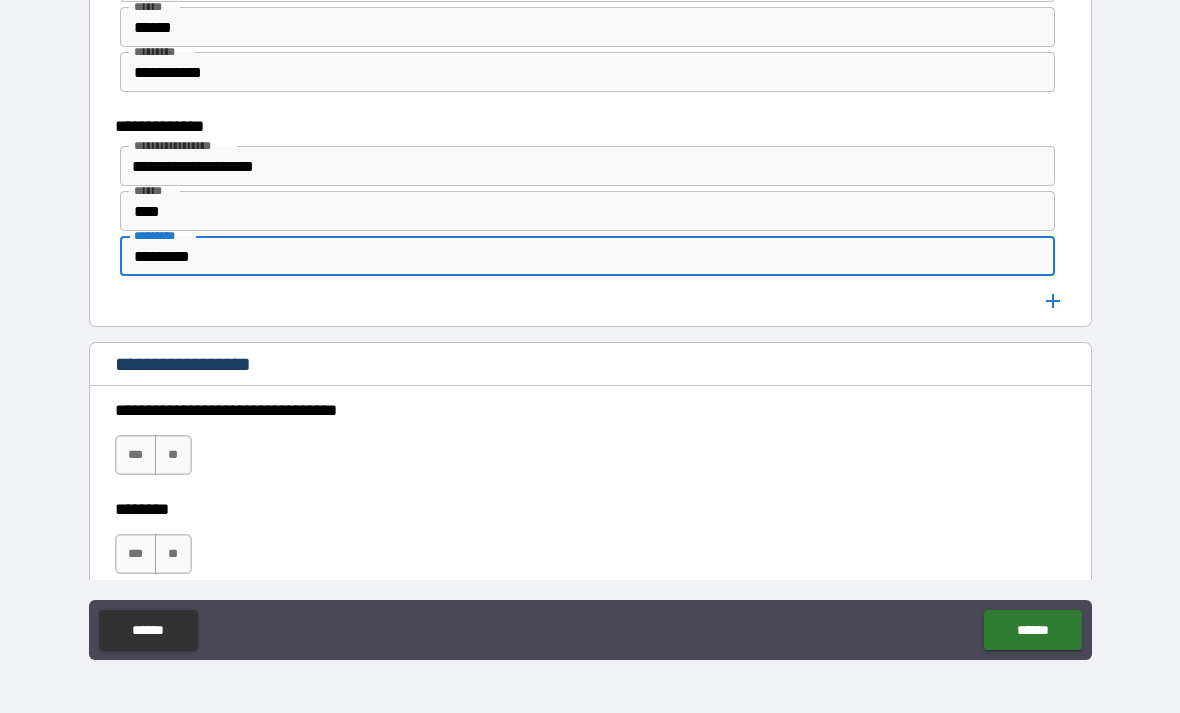 type on "*********" 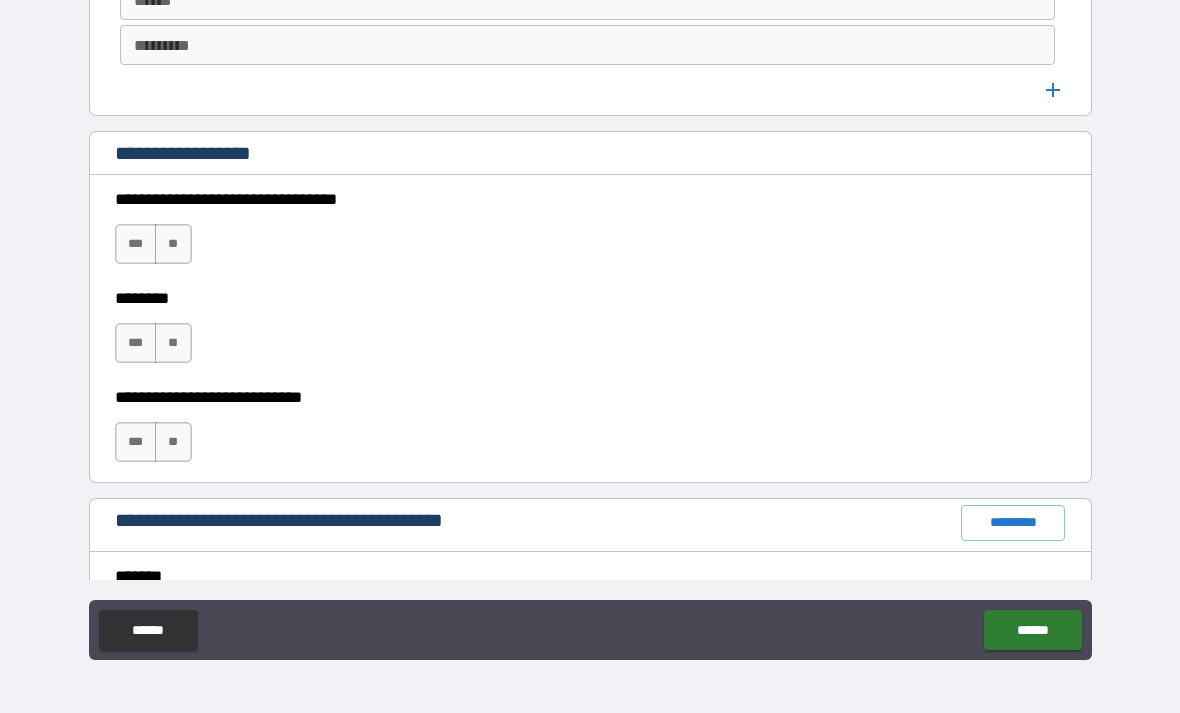scroll, scrollTop: 2583, scrollLeft: 0, axis: vertical 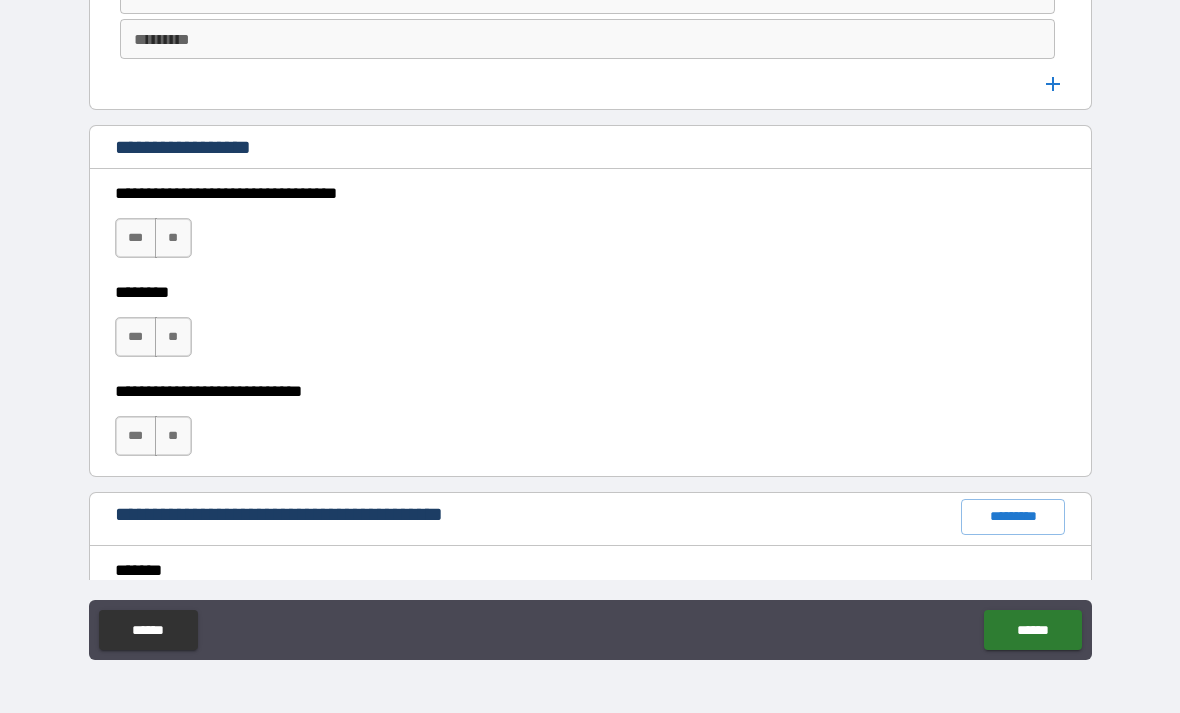 click on "**" at bounding box center (173, 238) 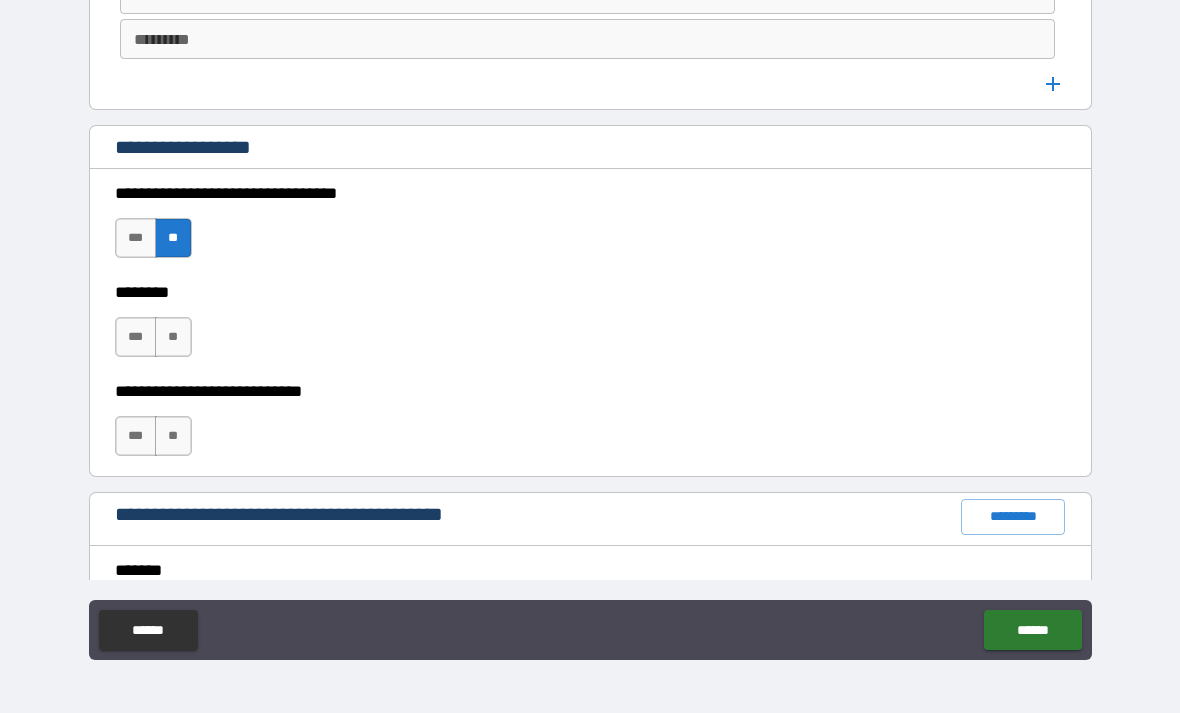 click on "**" at bounding box center [173, 337] 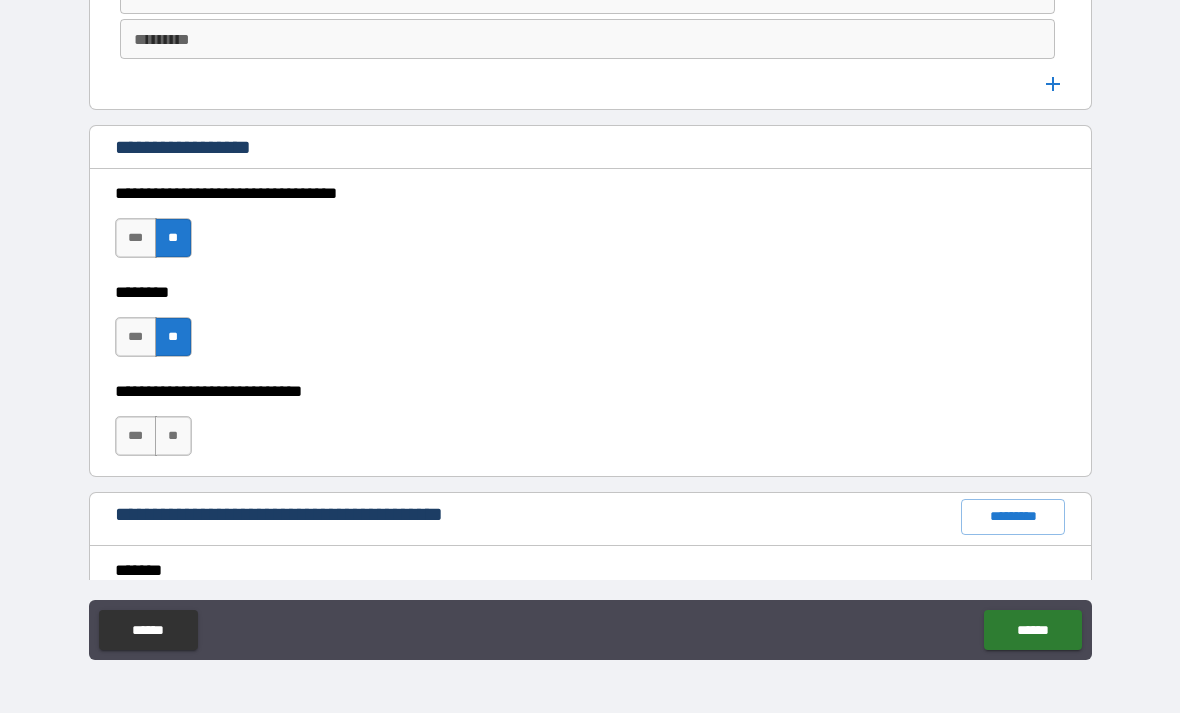 click on "**" at bounding box center [173, 436] 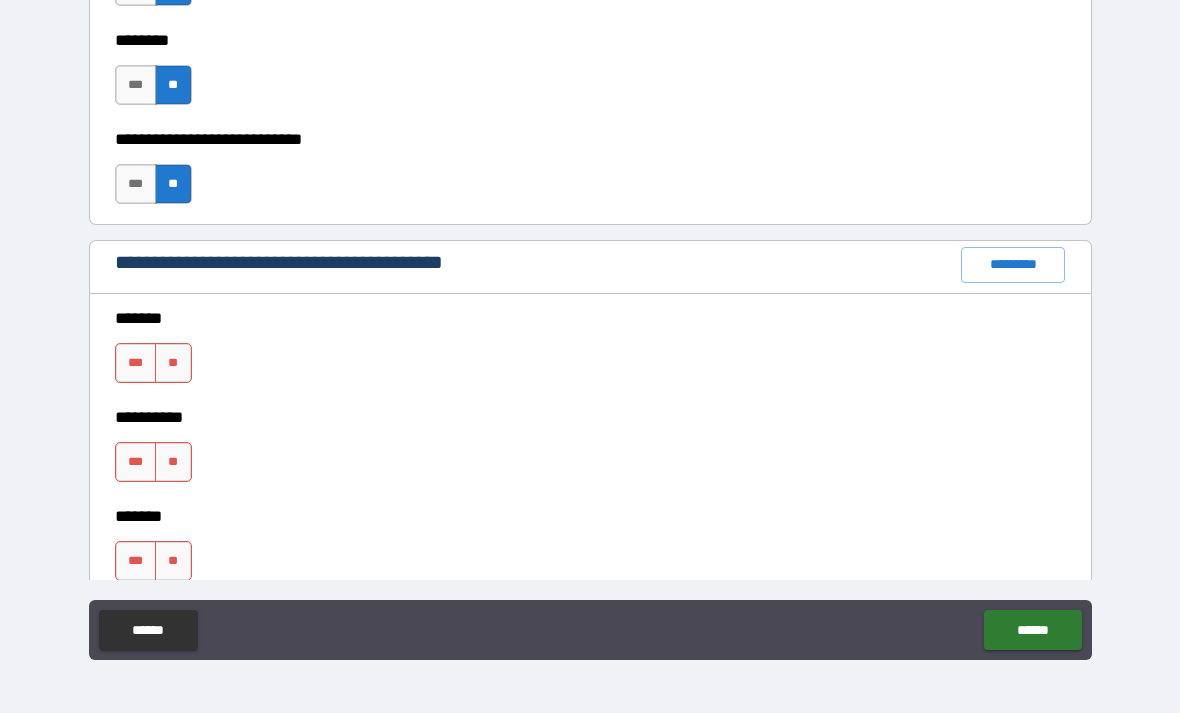 scroll, scrollTop: 2836, scrollLeft: 0, axis: vertical 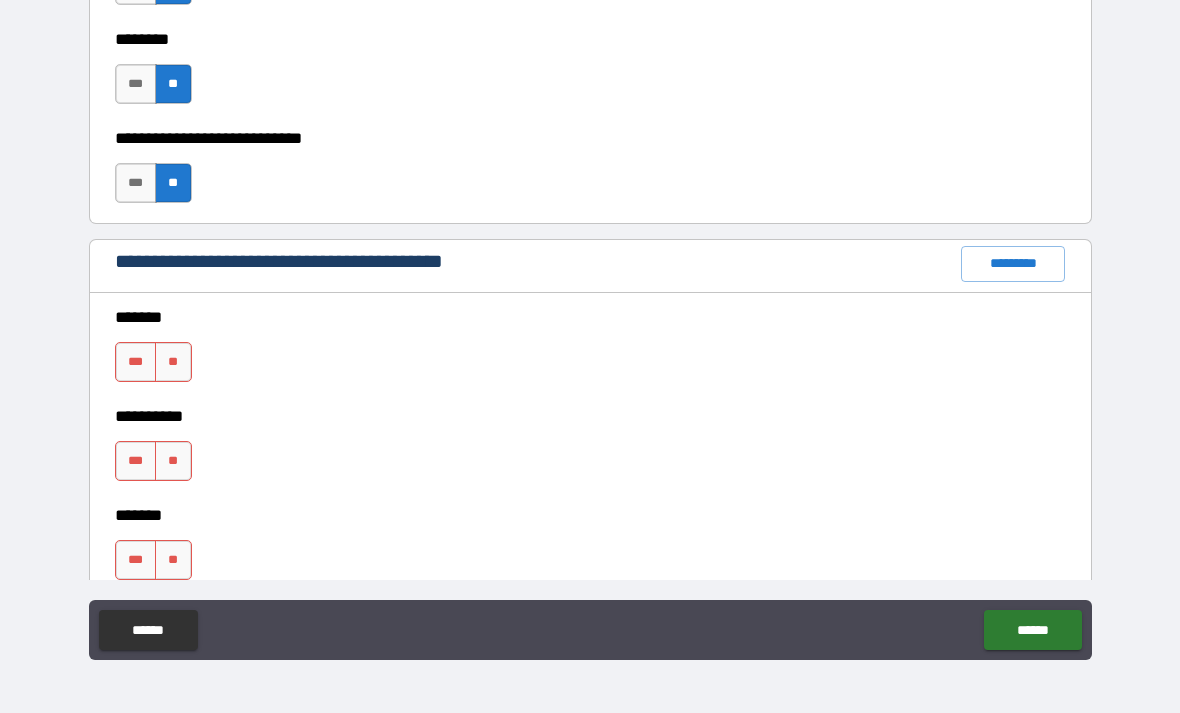 click on "**" at bounding box center [173, 362] 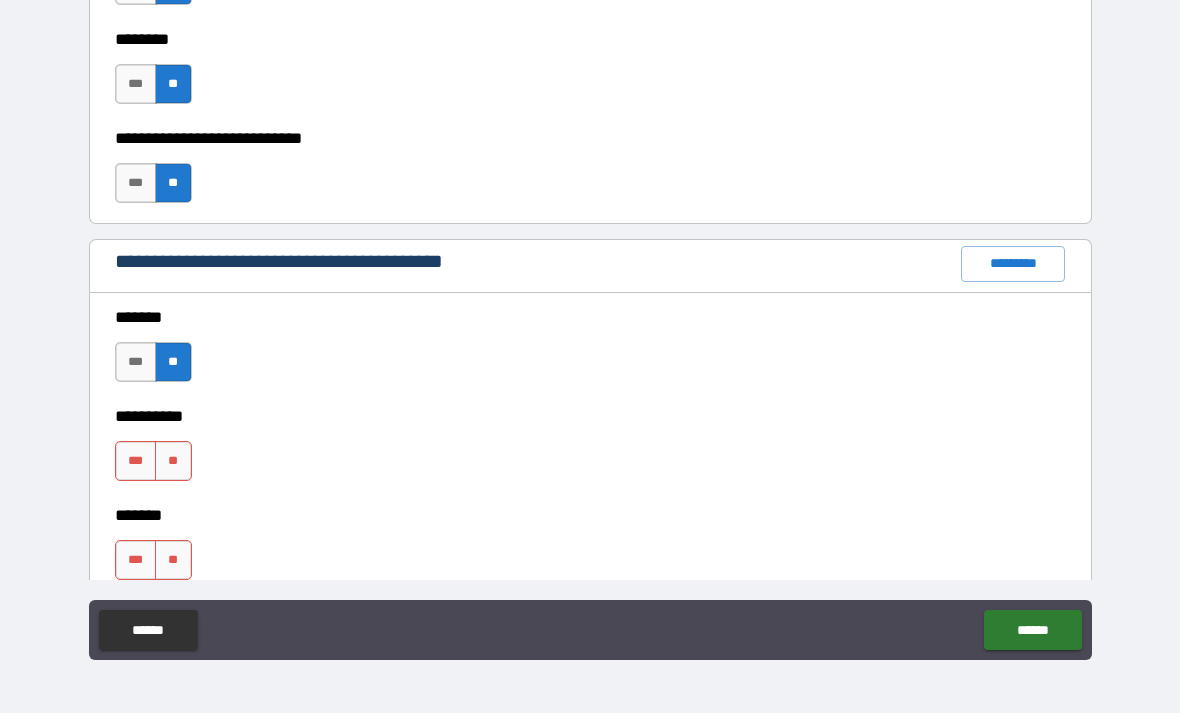 click on "***" at bounding box center (136, 461) 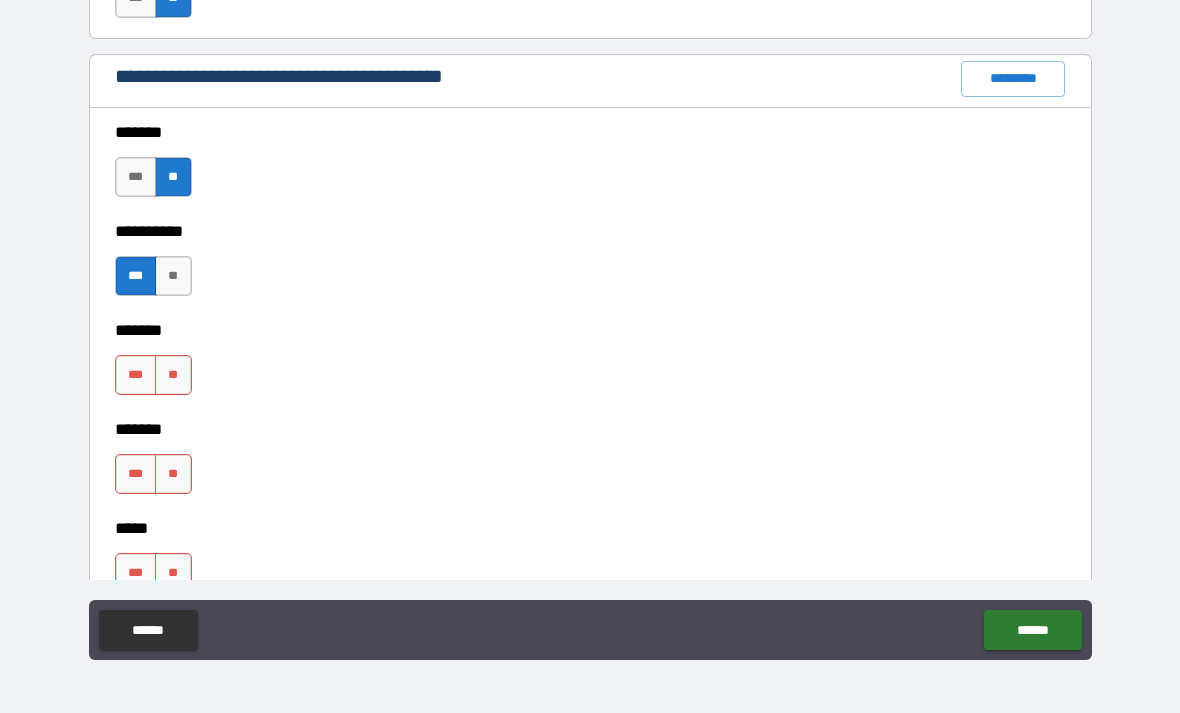 scroll, scrollTop: 3032, scrollLeft: 0, axis: vertical 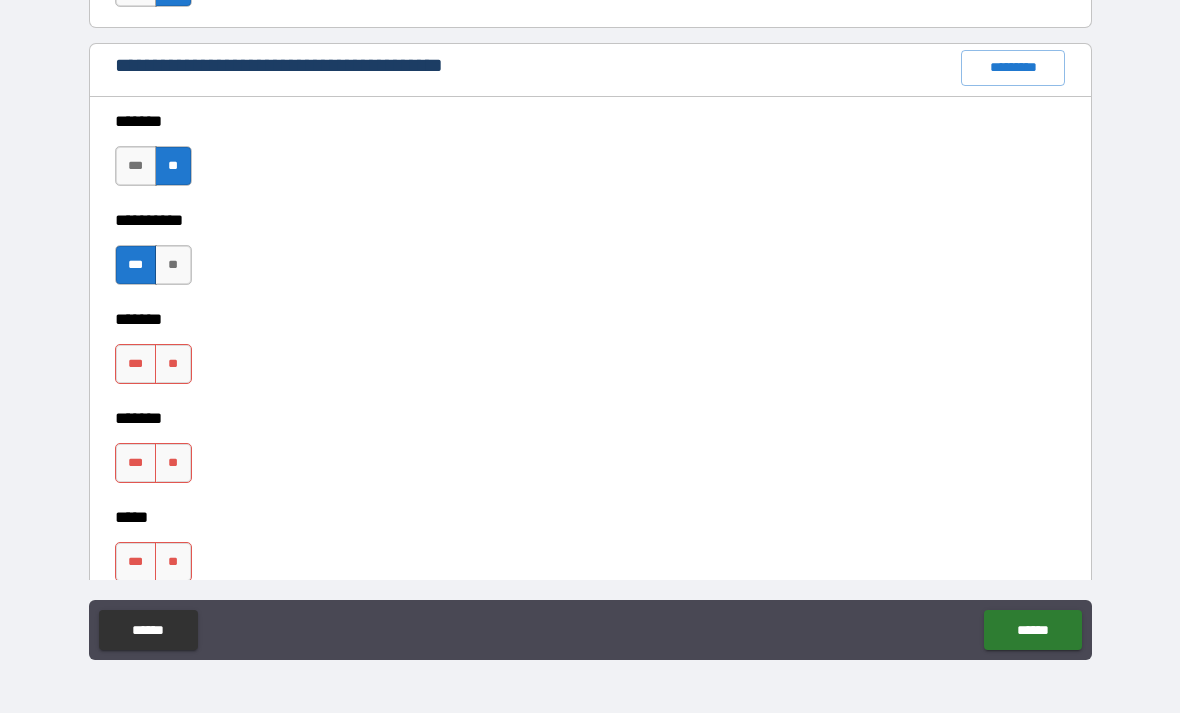 click on "***" at bounding box center [136, 364] 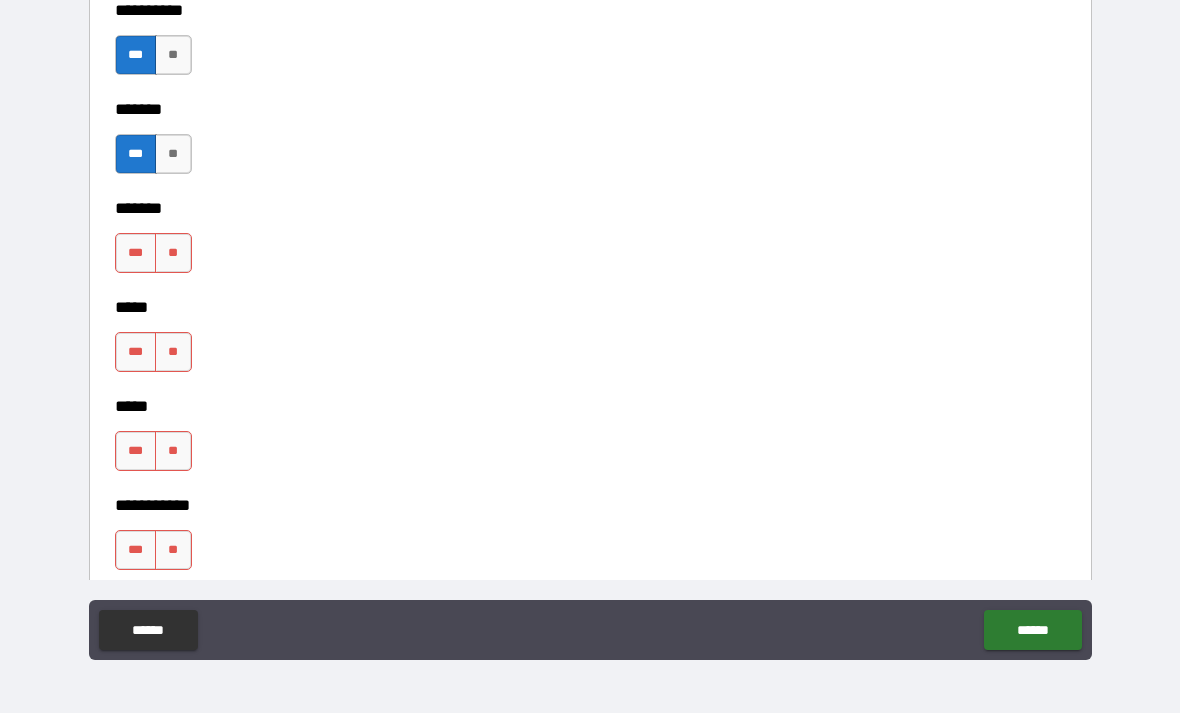 scroll, scrollTop: 3244, scrollLeft: 0, axis: vertical 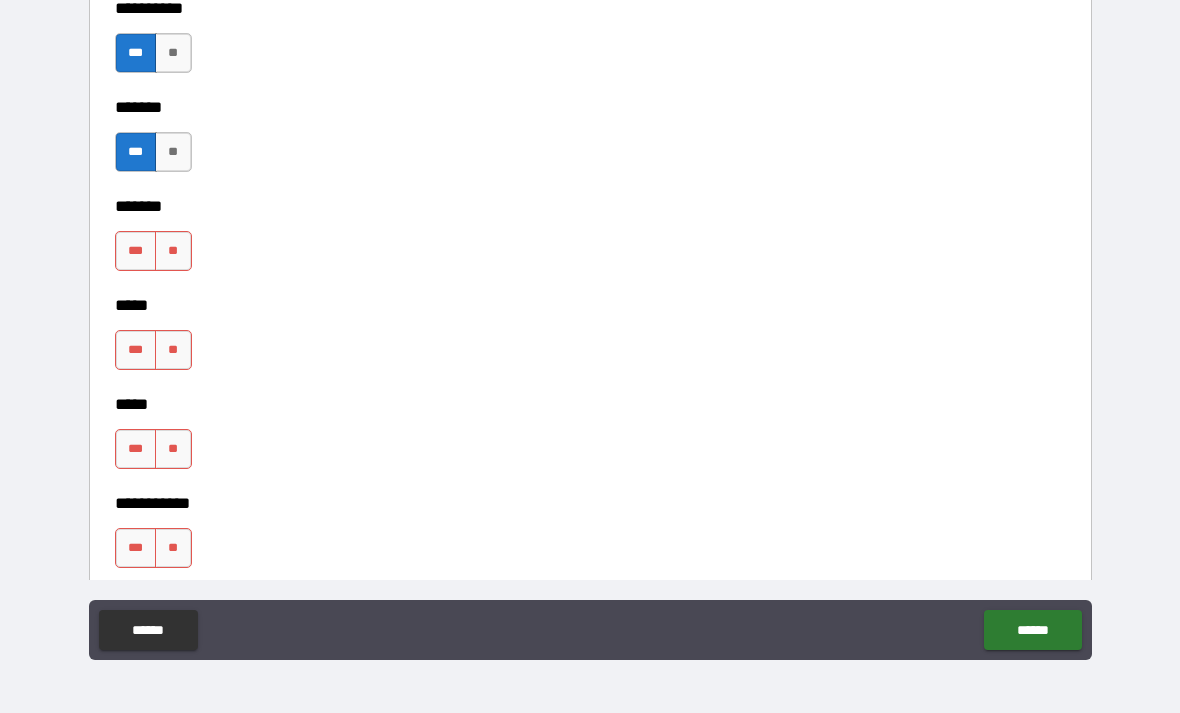 click on "**" at bounding box center (173, 251) 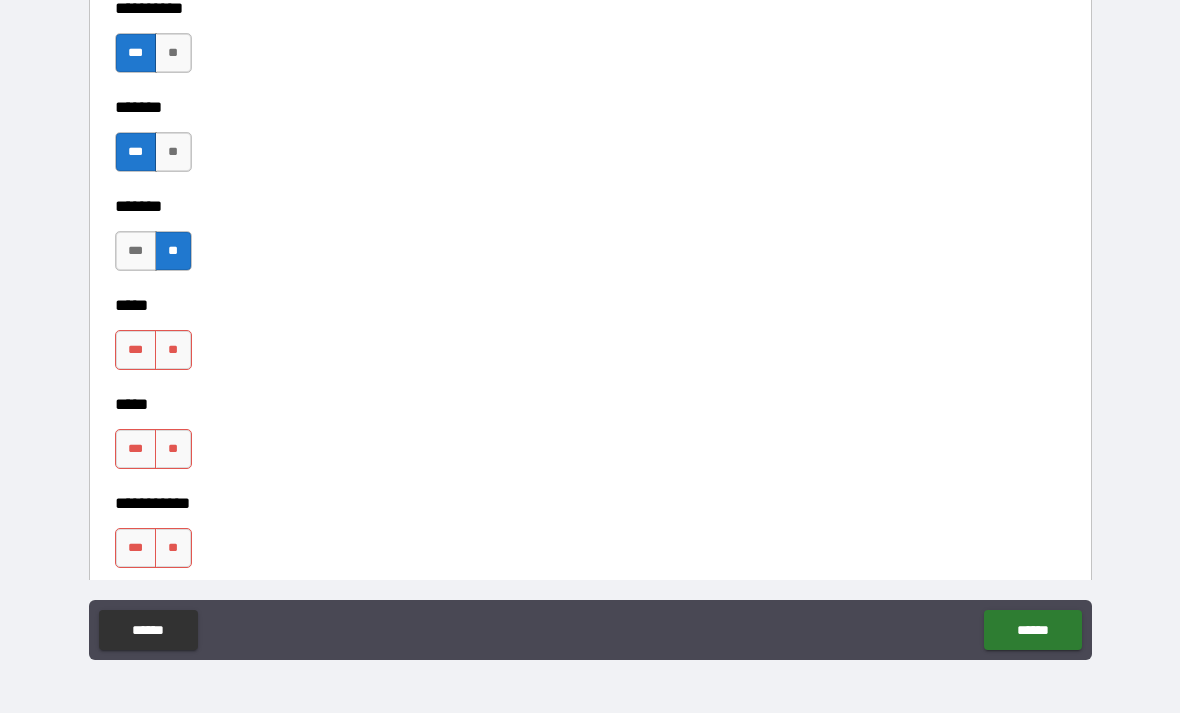 click on "**" at bounding box center [173, 350] 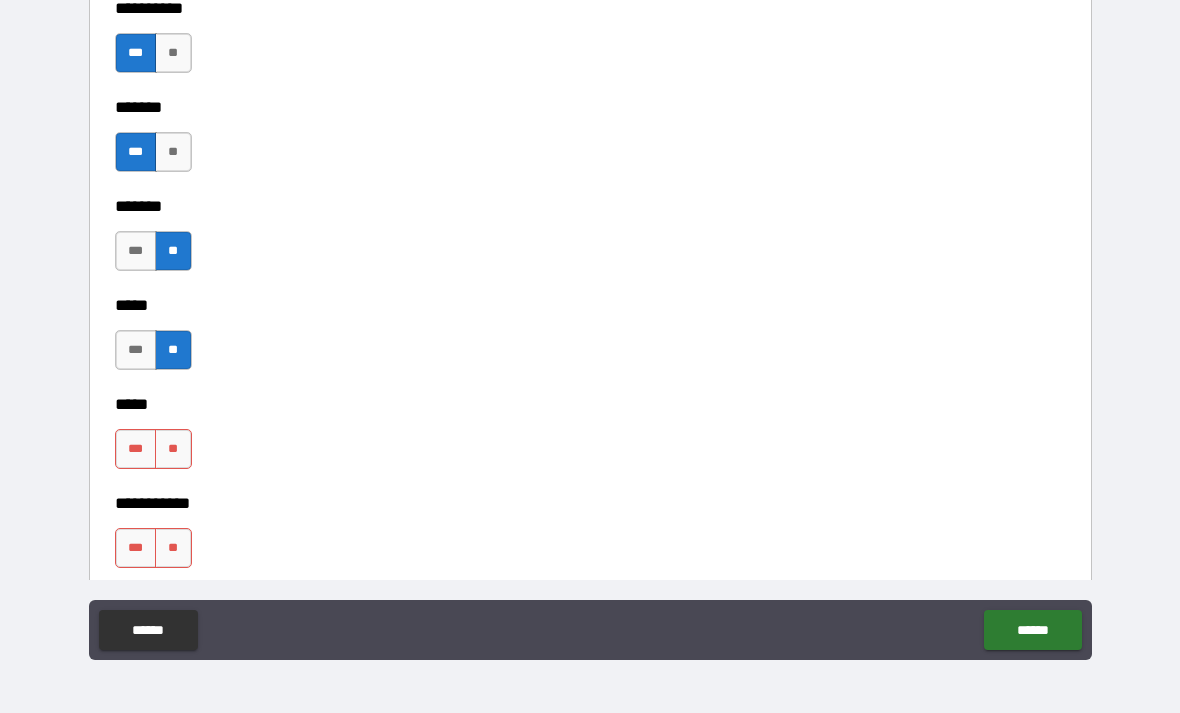 click on "**" at bounding box center [173, 449] 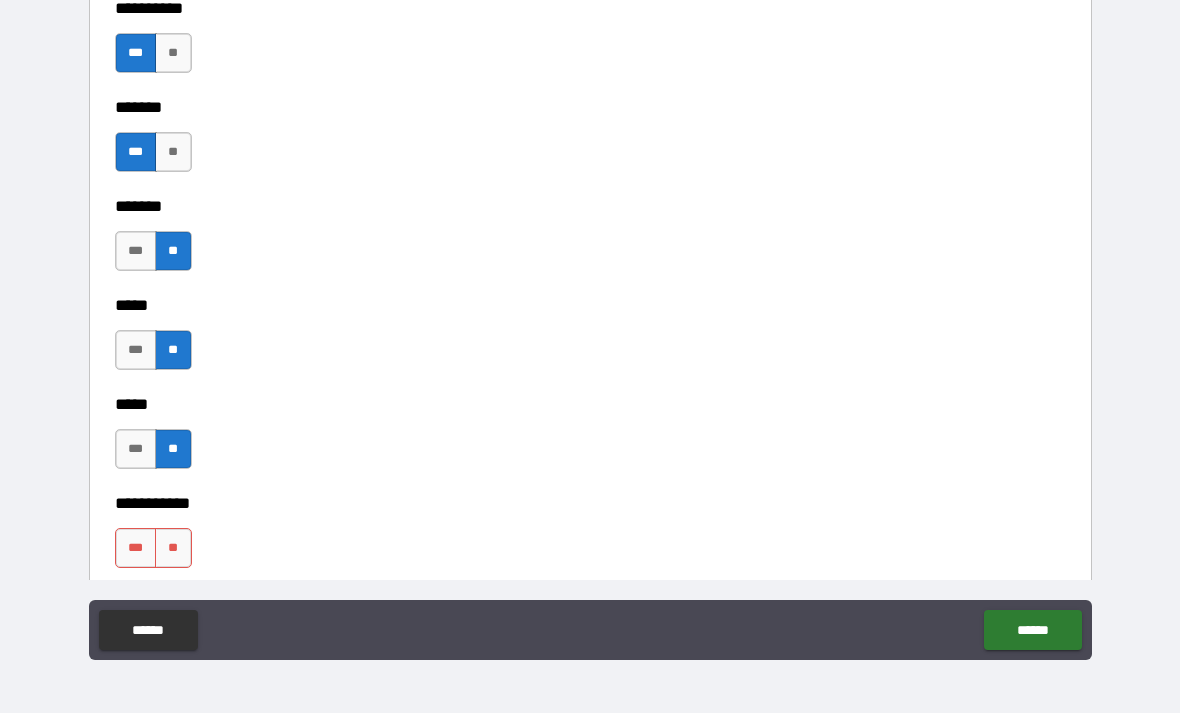 click on "**" at bounding box center (173, 548) 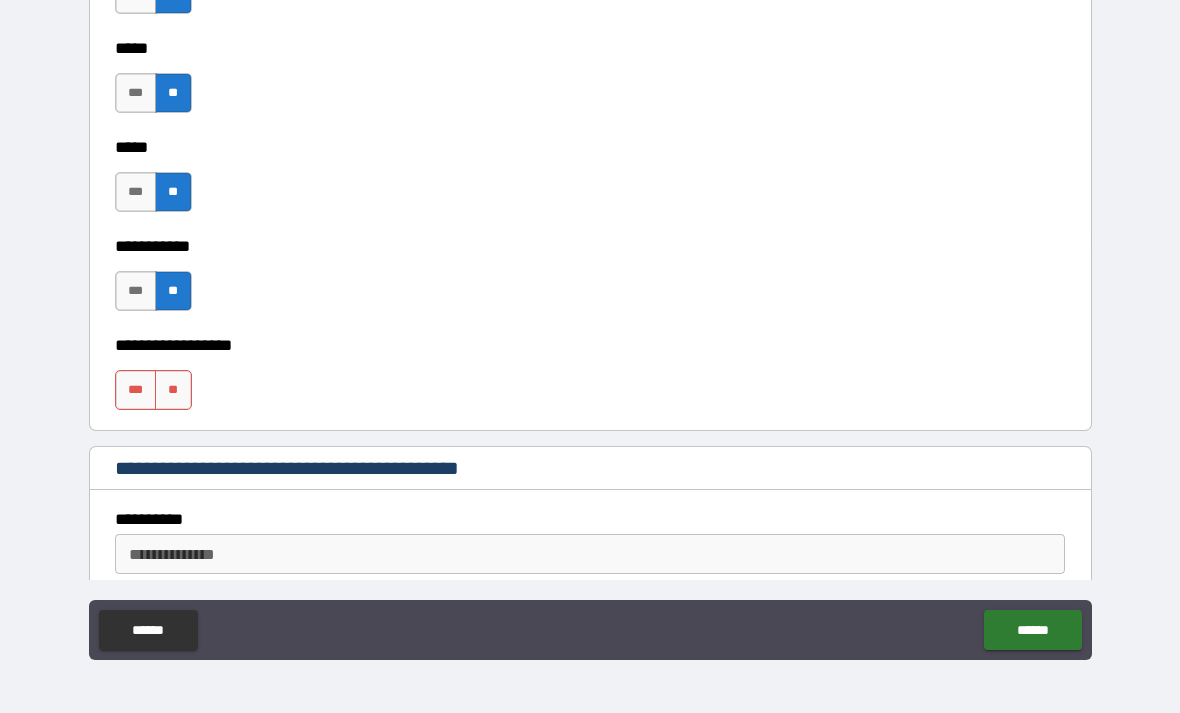 scroll, scrollTop: 3506, scrollLeft: 0, axis: vertical 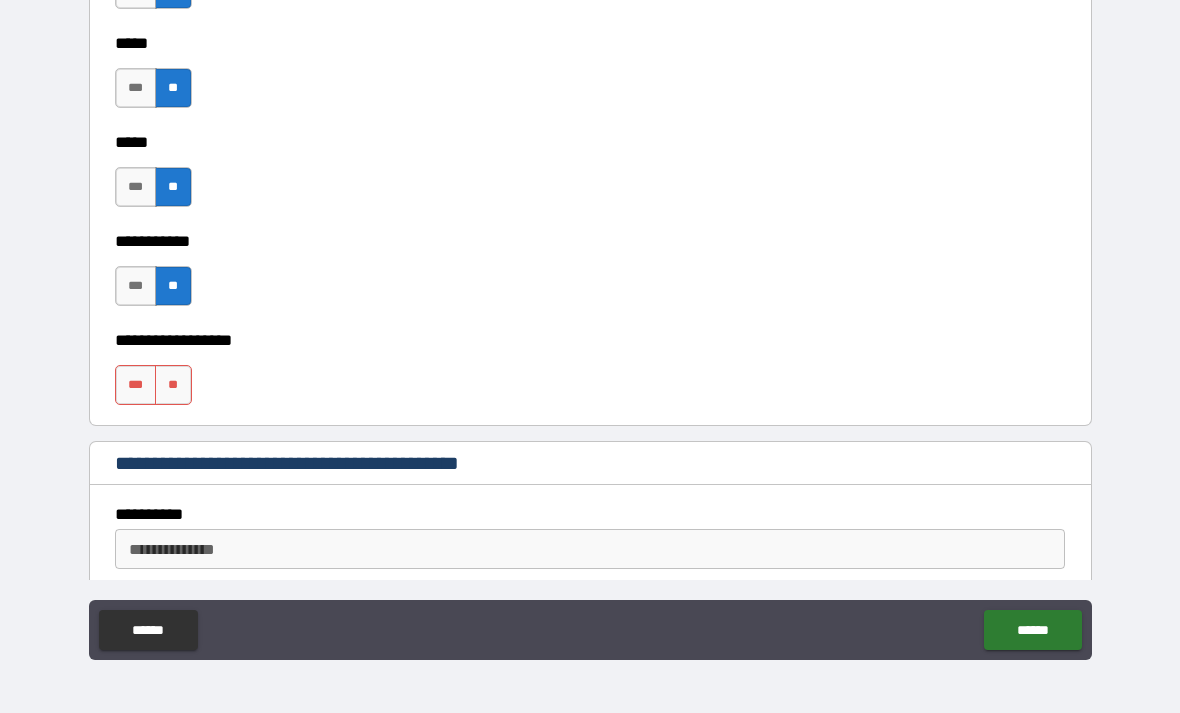 click on "**" at bounding box center [173, 385] 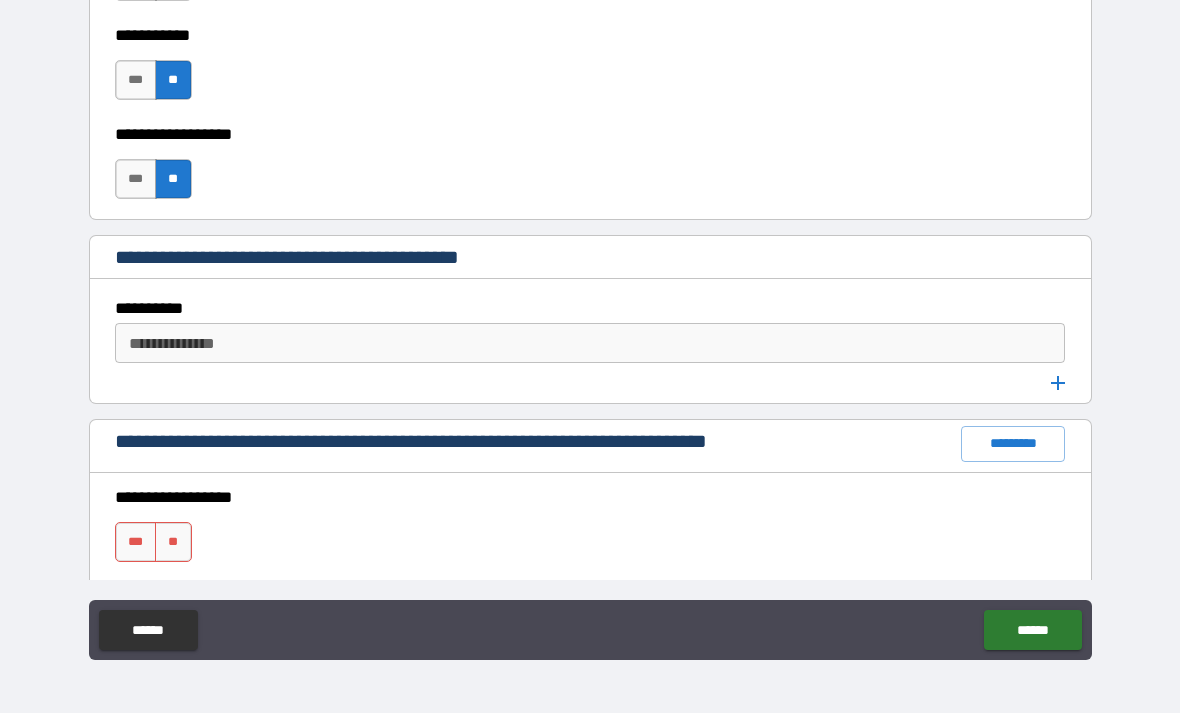 scroll, scrollTop: 3722, scrollLeft: 0, axis: vertical 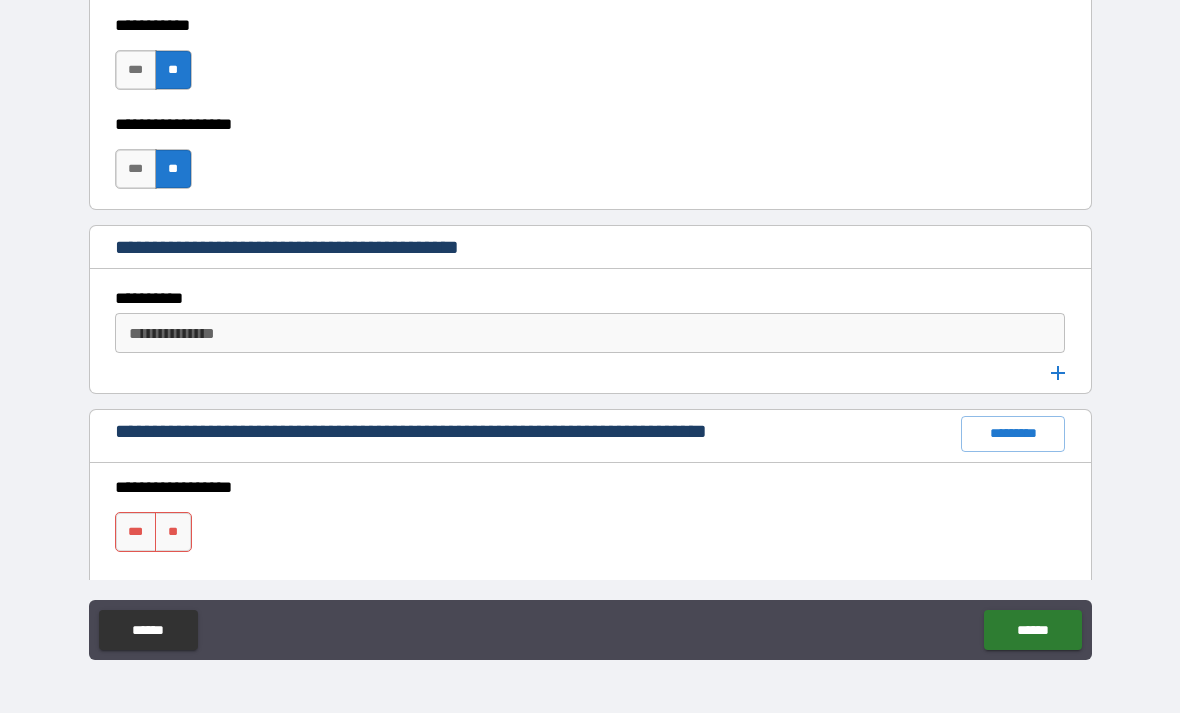 click on "**********" at bounding box center [590, 333] 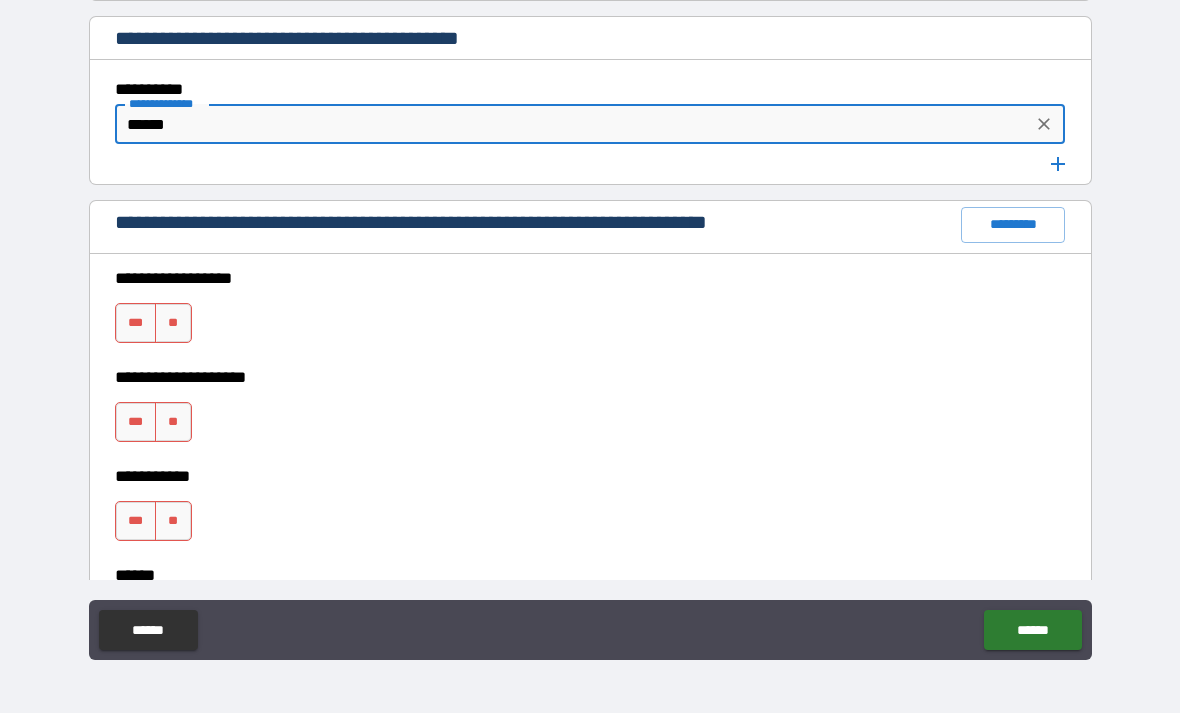 scroll, scrollTop: 3933, scrollLeft: 0, axis: vertical 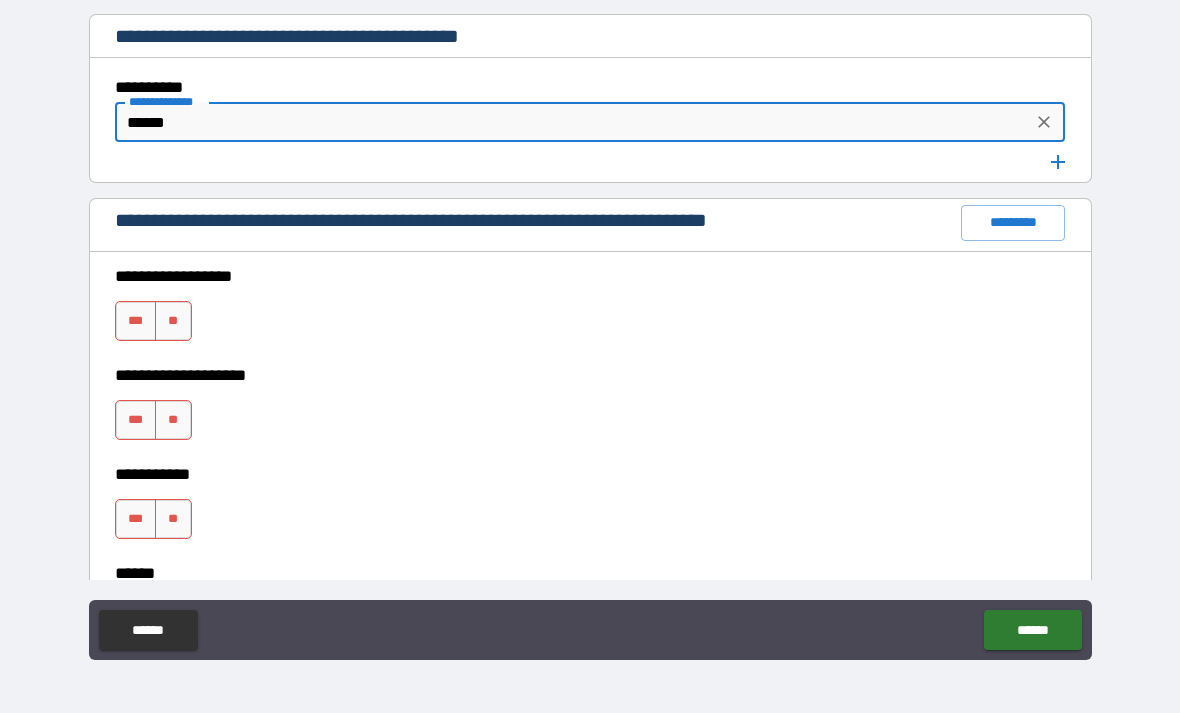 type on "******" 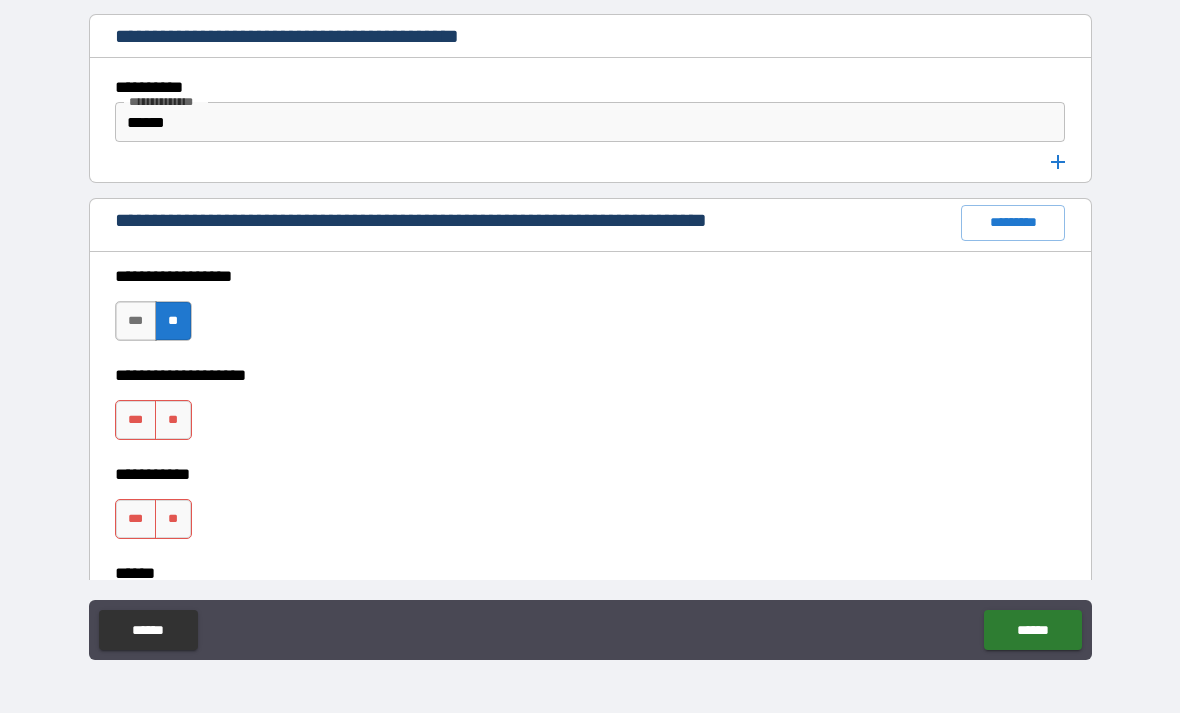 click on "**" at bounding box center (173, 420) 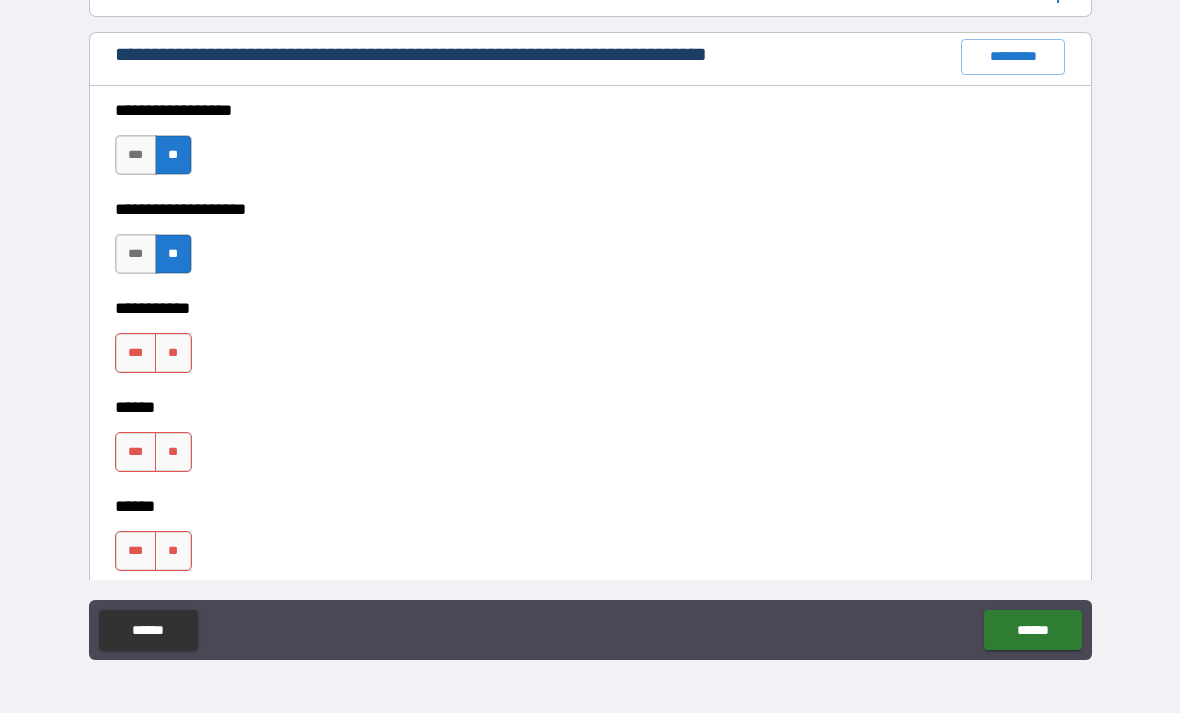 scroll, scrollTop: 4113, scrollLeft: 0, axis: vertical 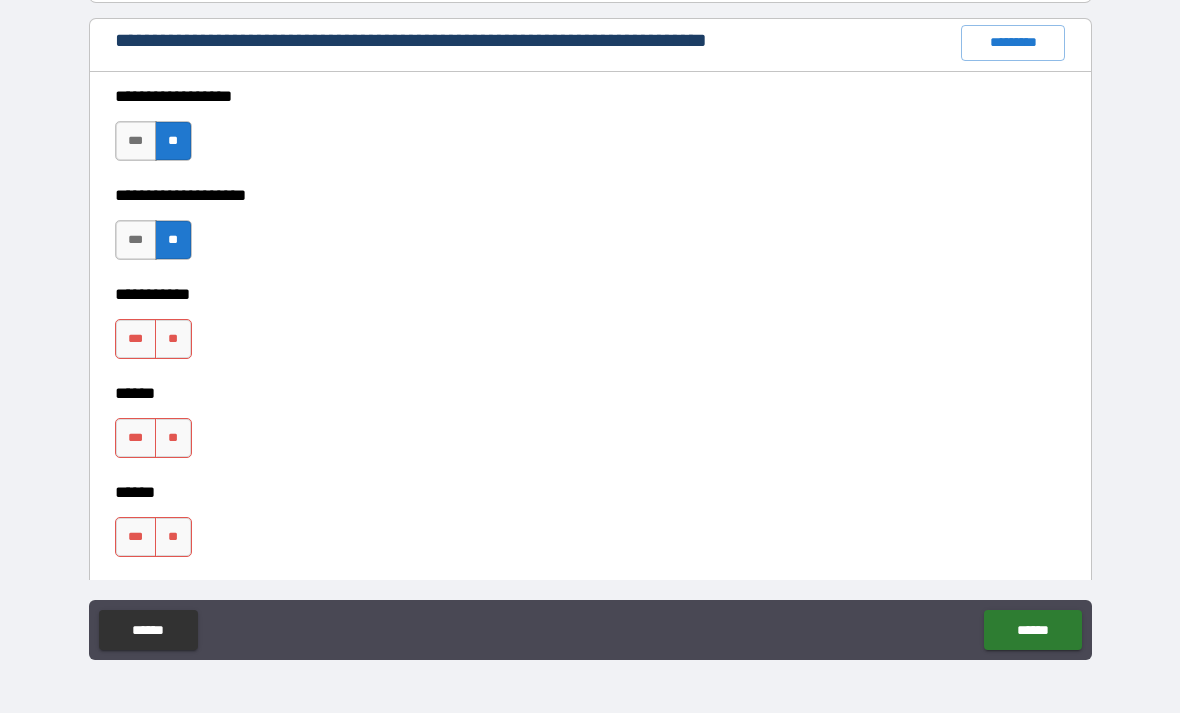 click on "**" at bounding box center [173, 339] 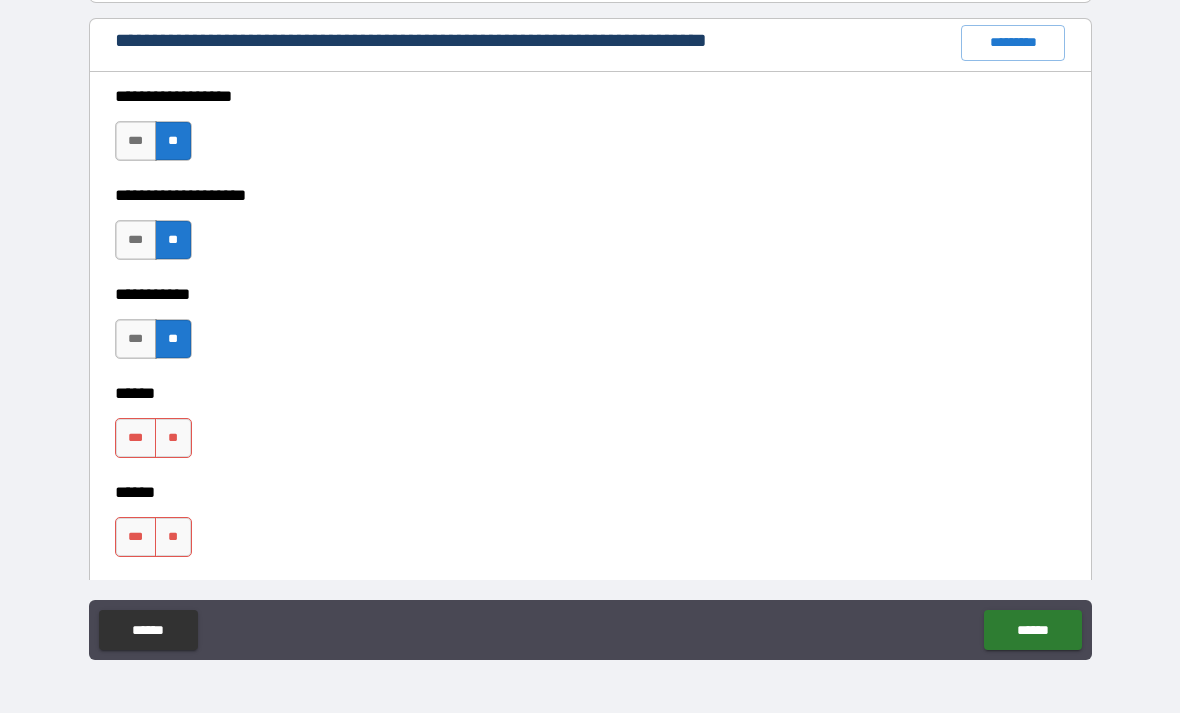 click on "**" at bounding box center [173, 438] 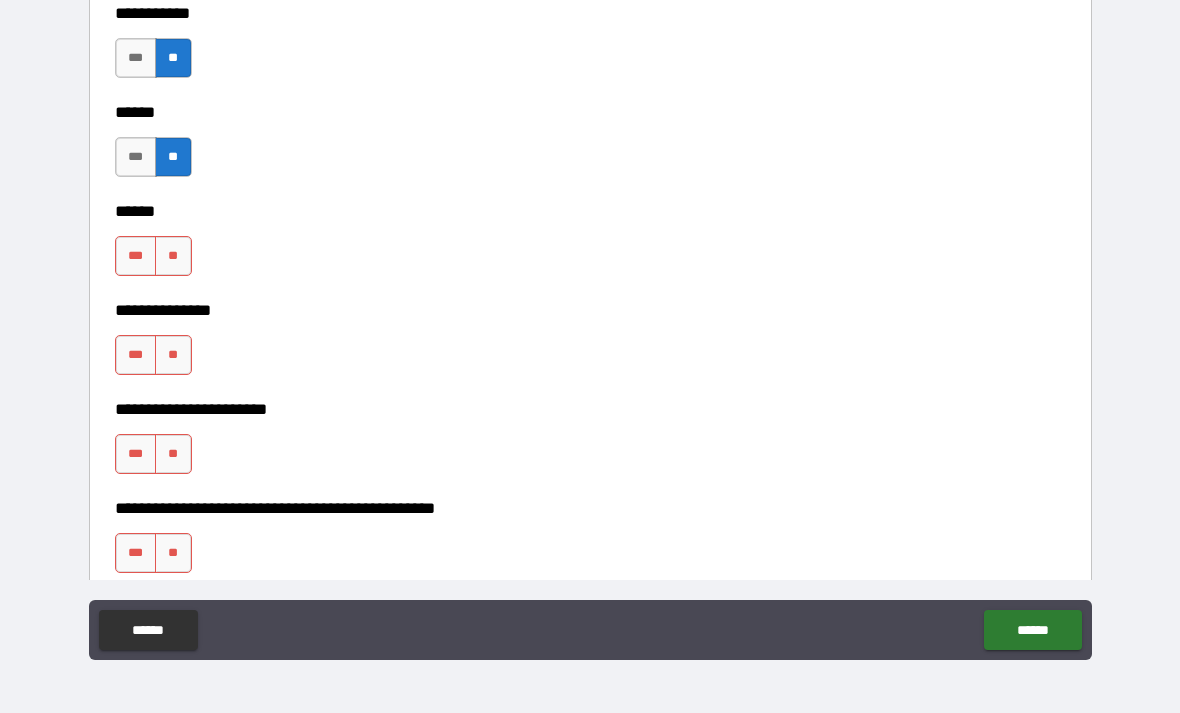 scroll, scrollTop: 4400, scrollLeft: 0, axis: vertical 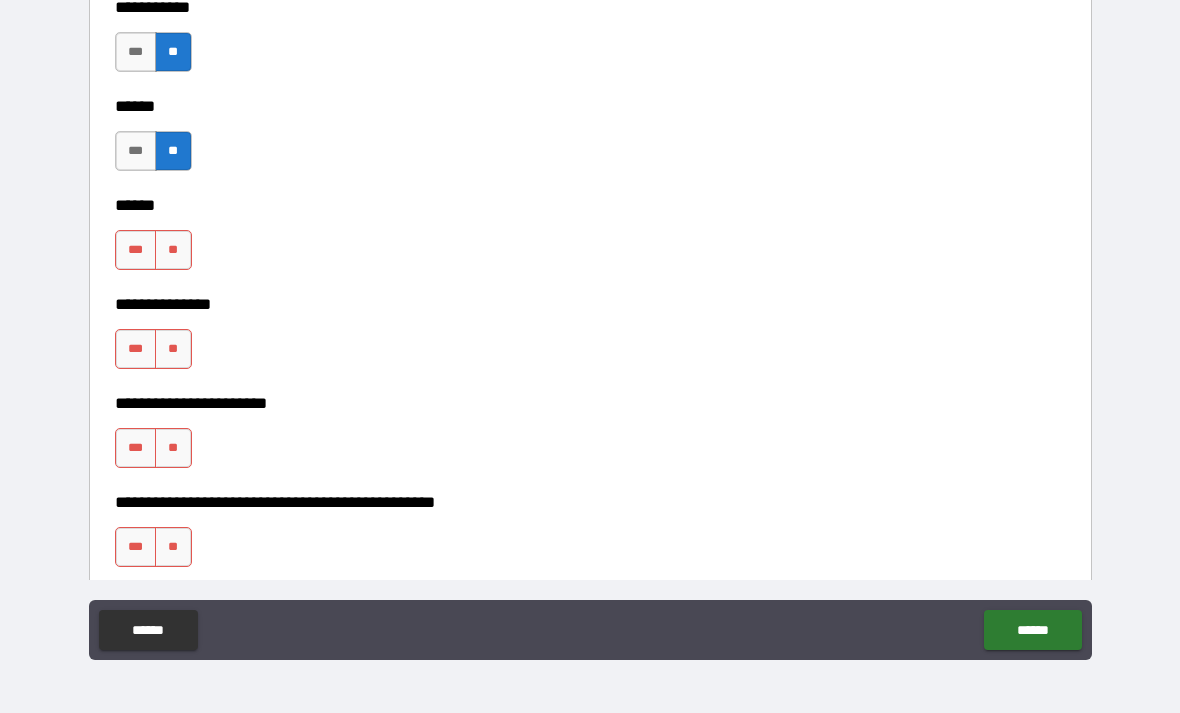click on "**" at bounding box center [173, 250] 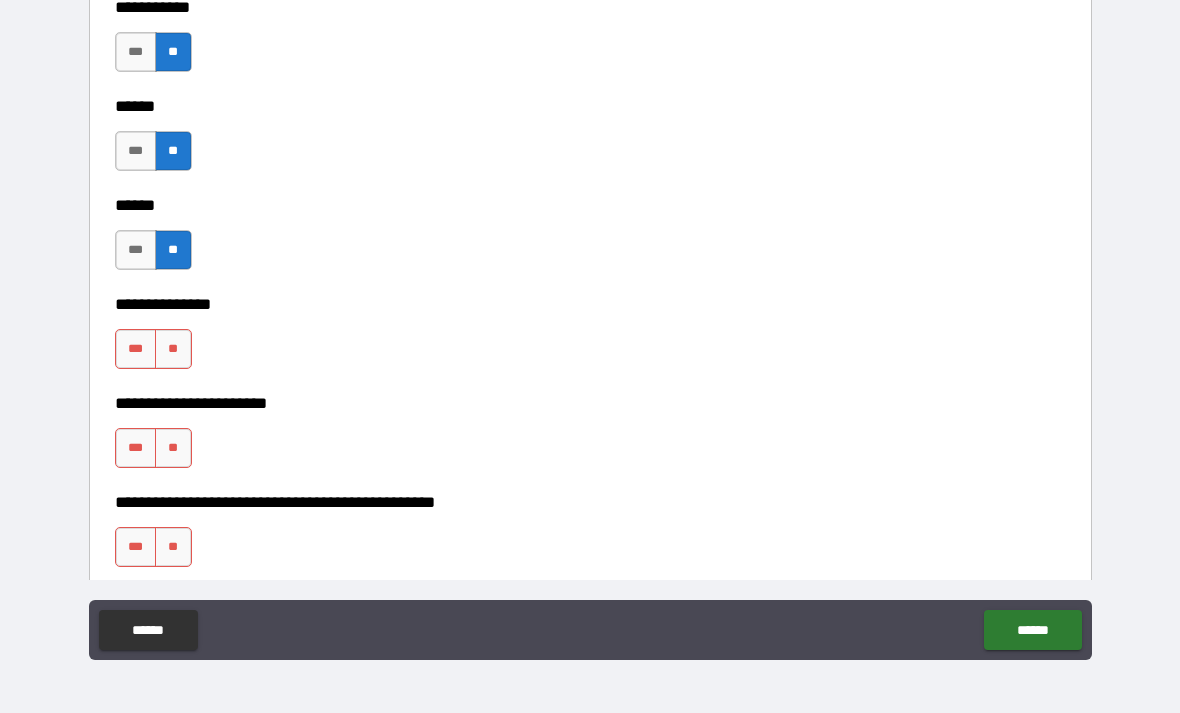 click on "**" at bounding box center [173, 349] 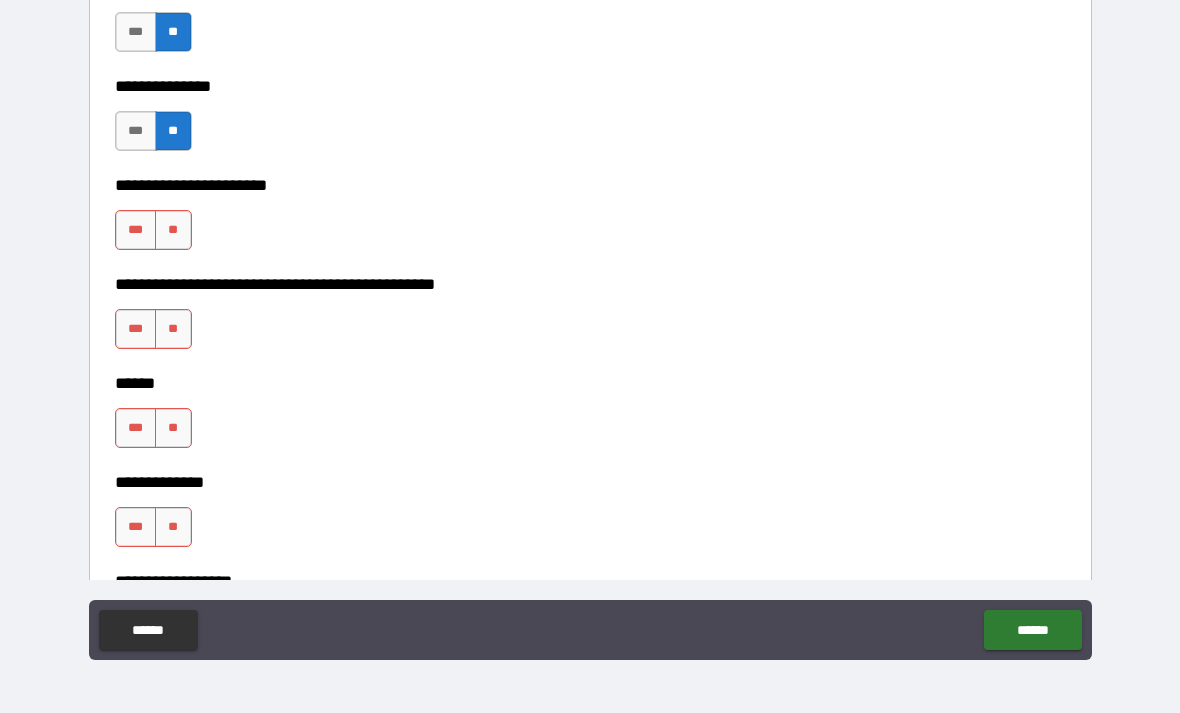 scroll, scrollTop: 4620, scrollLeft: 0, axis: vertical 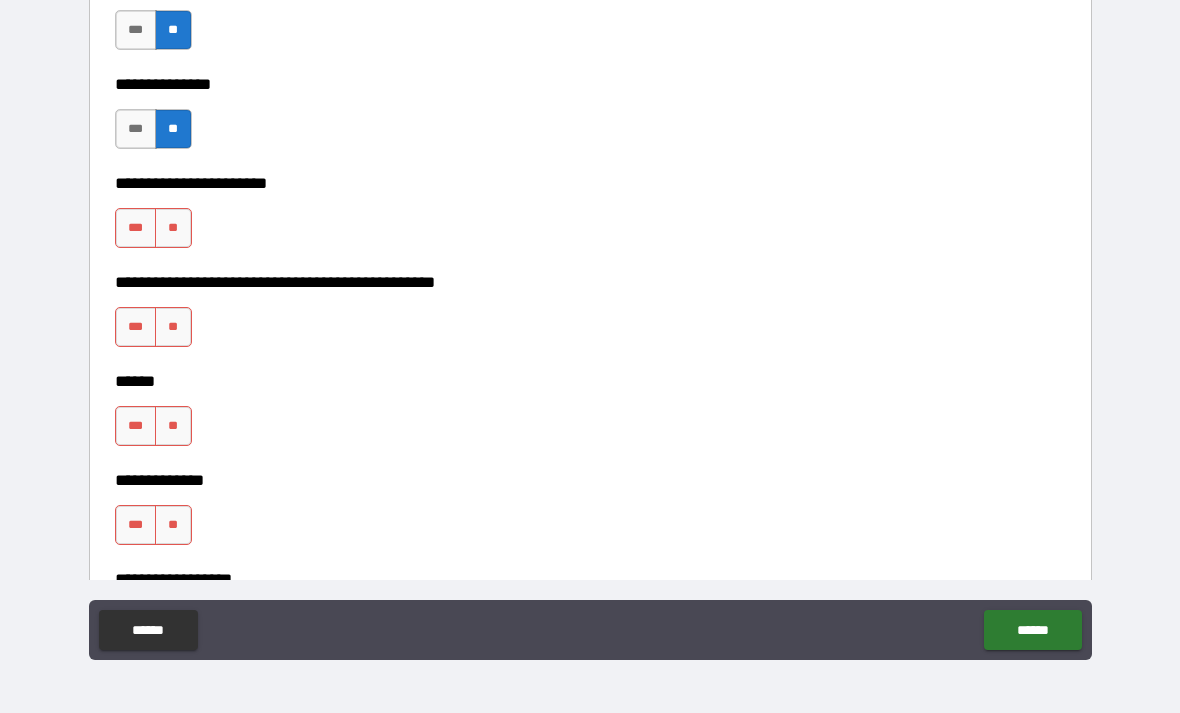 click on "**" at bounding box center (173, 228) 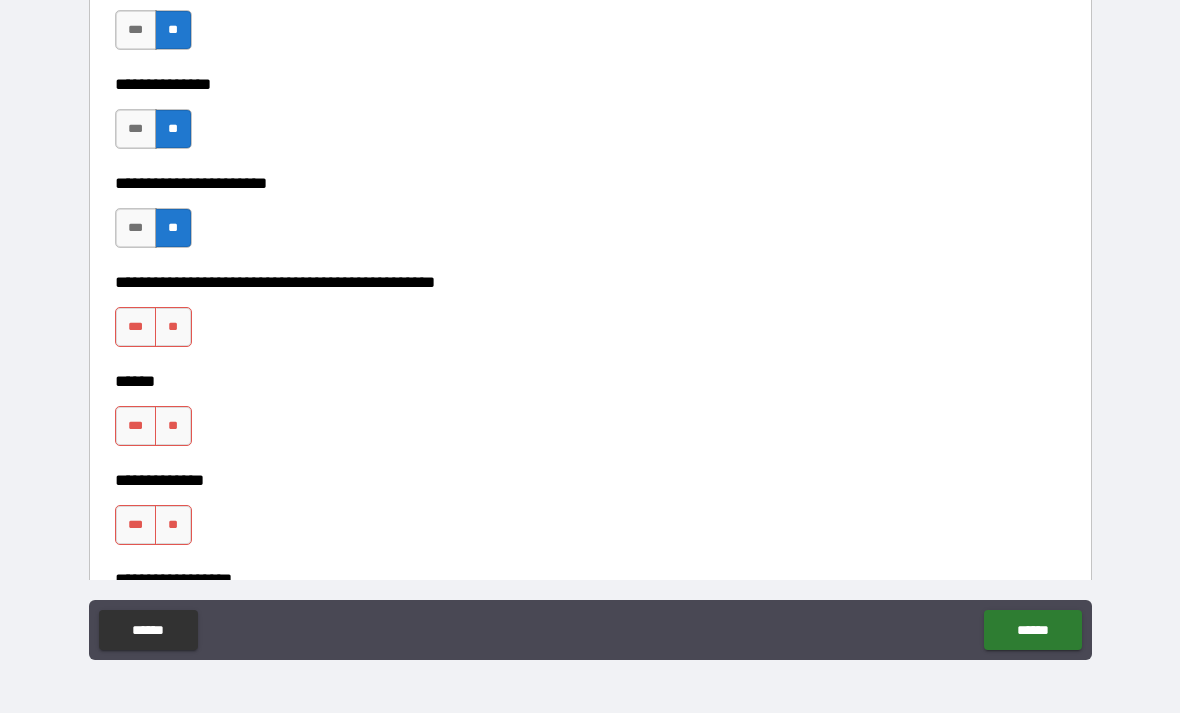 click on "**" at bounding box center (173, 327) 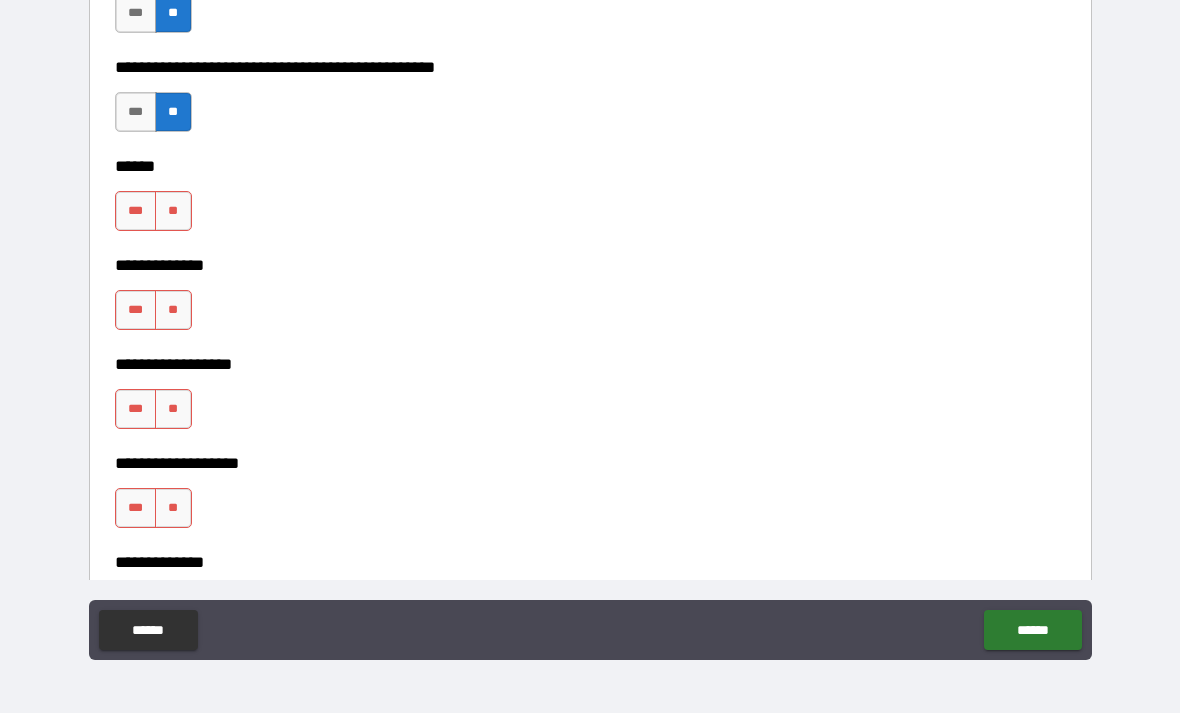 scroll, scrollTop: 4840, scrollLeft: 0, axis: vertical 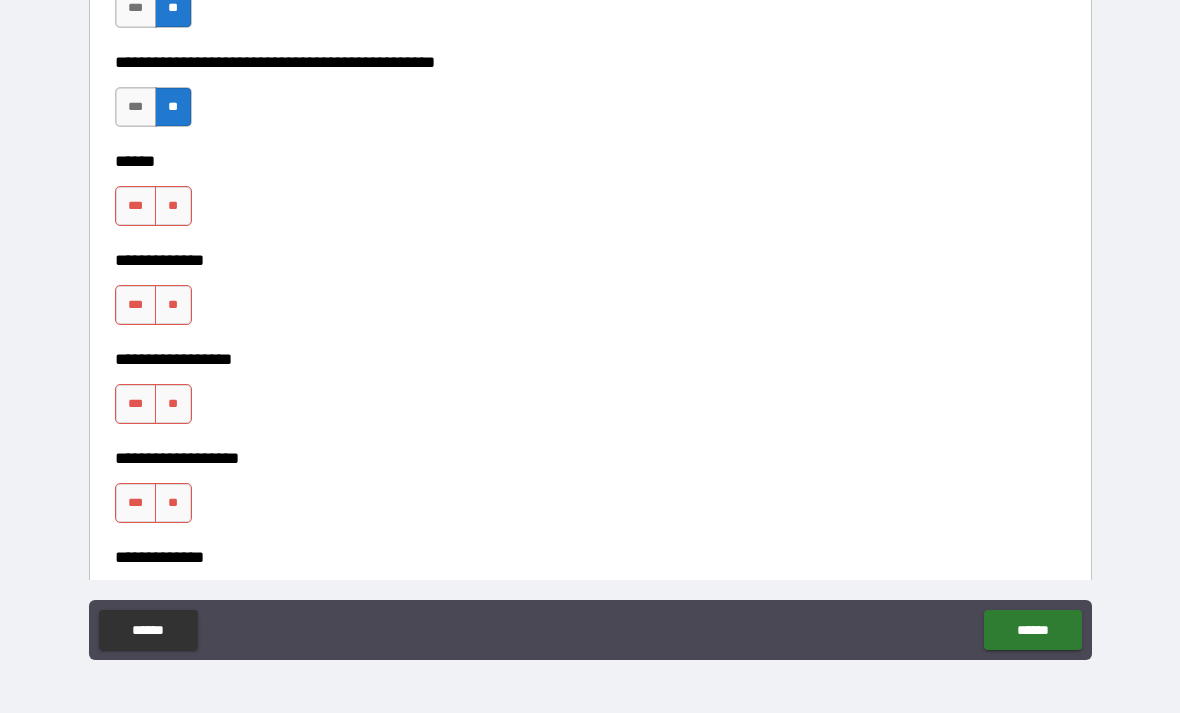 click on "**" at bounding box center (173, 206) 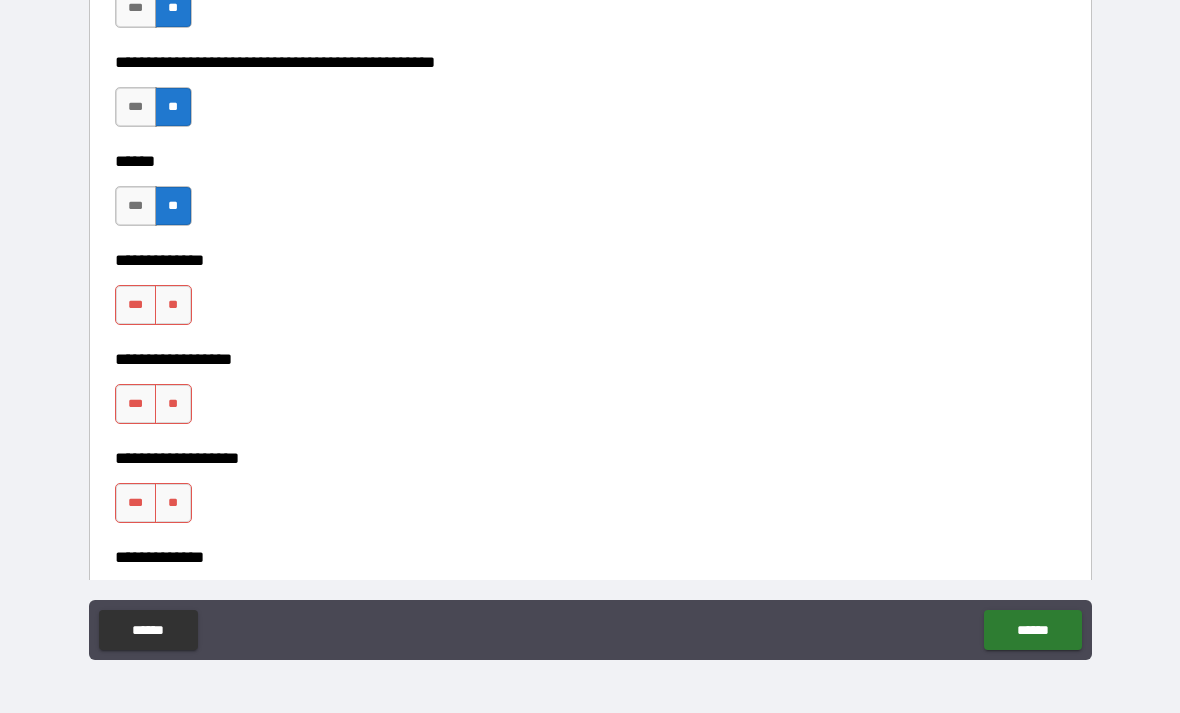 click on "**" at bounding box center [173, 305] 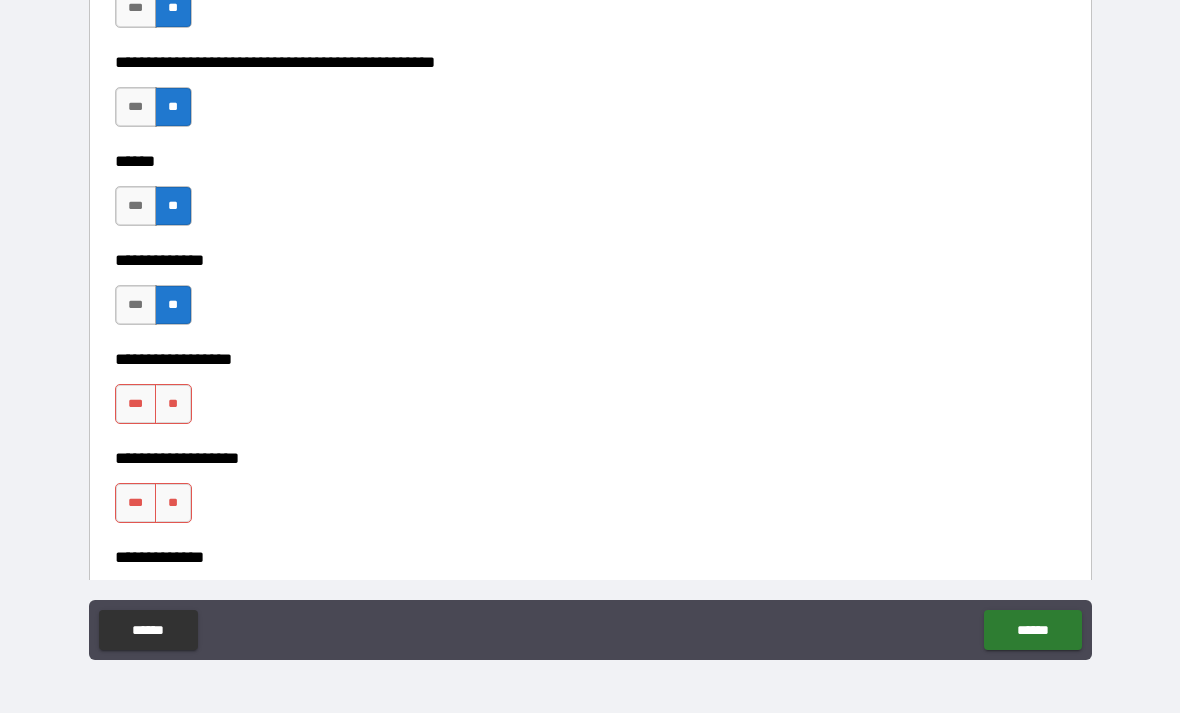 click on "**" at bounding box center [173, 404] 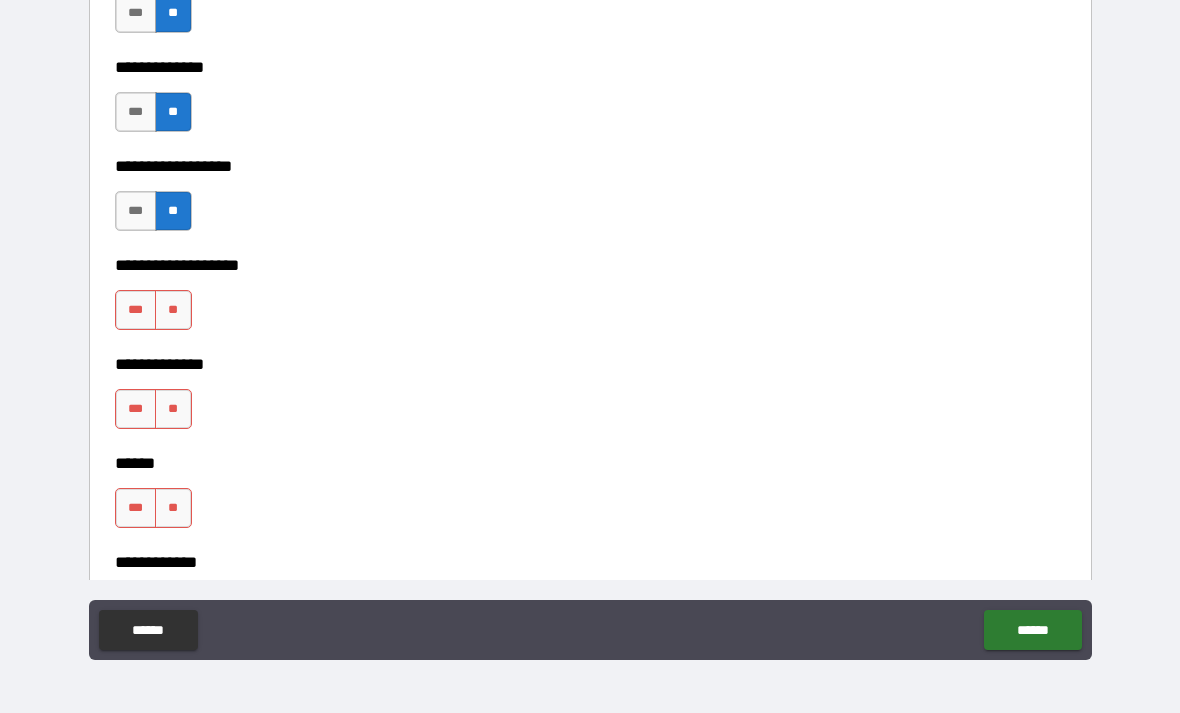 scroll, scrollTop: 5066, scrollLeft: 0, axis: vertical 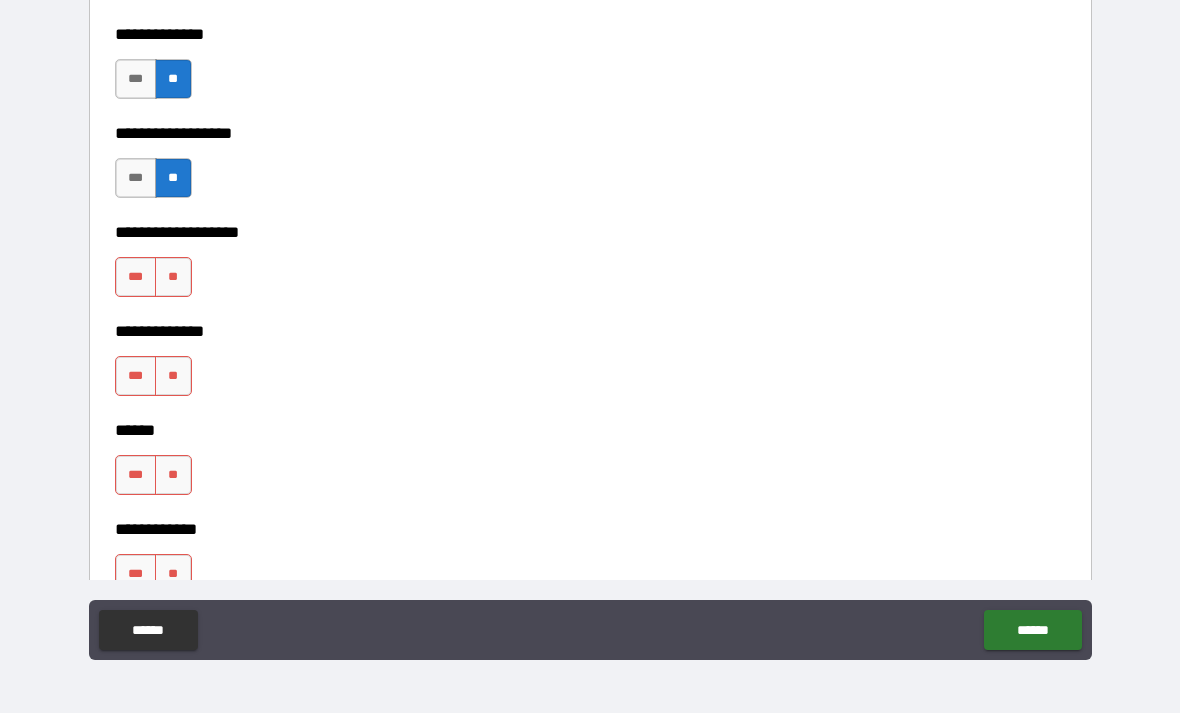 click on "**" at bounding box center (173, 277) 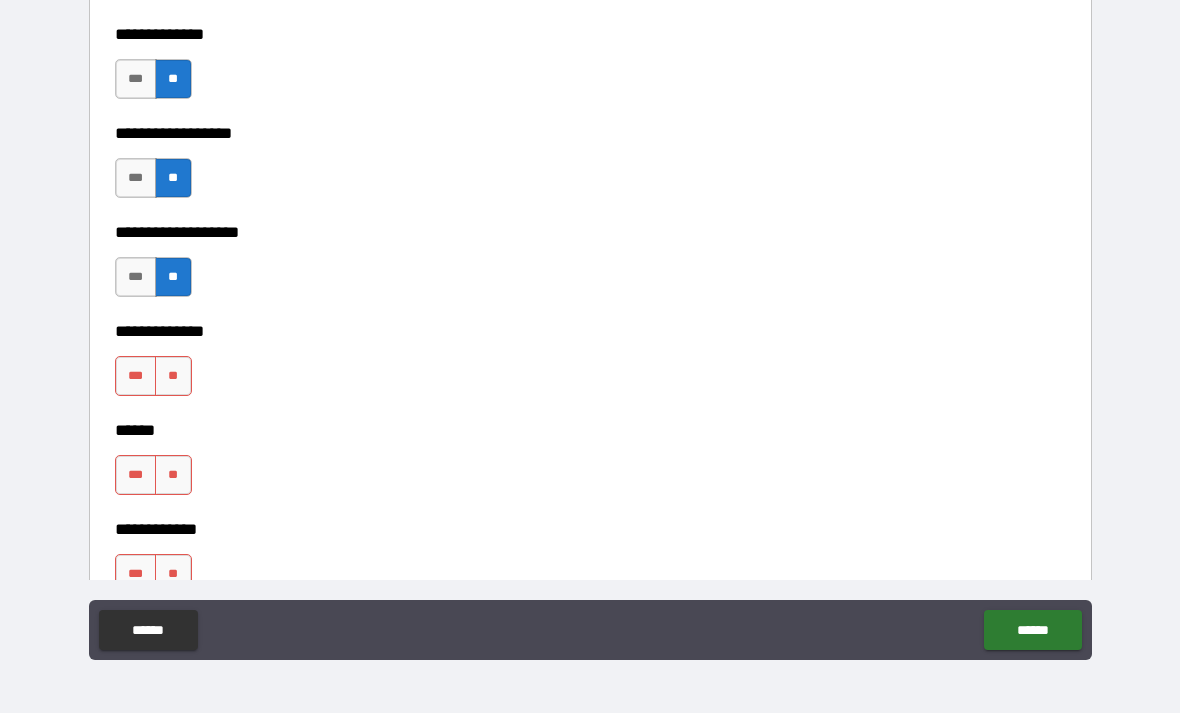 click on "**" at bounding box center [173, 376] 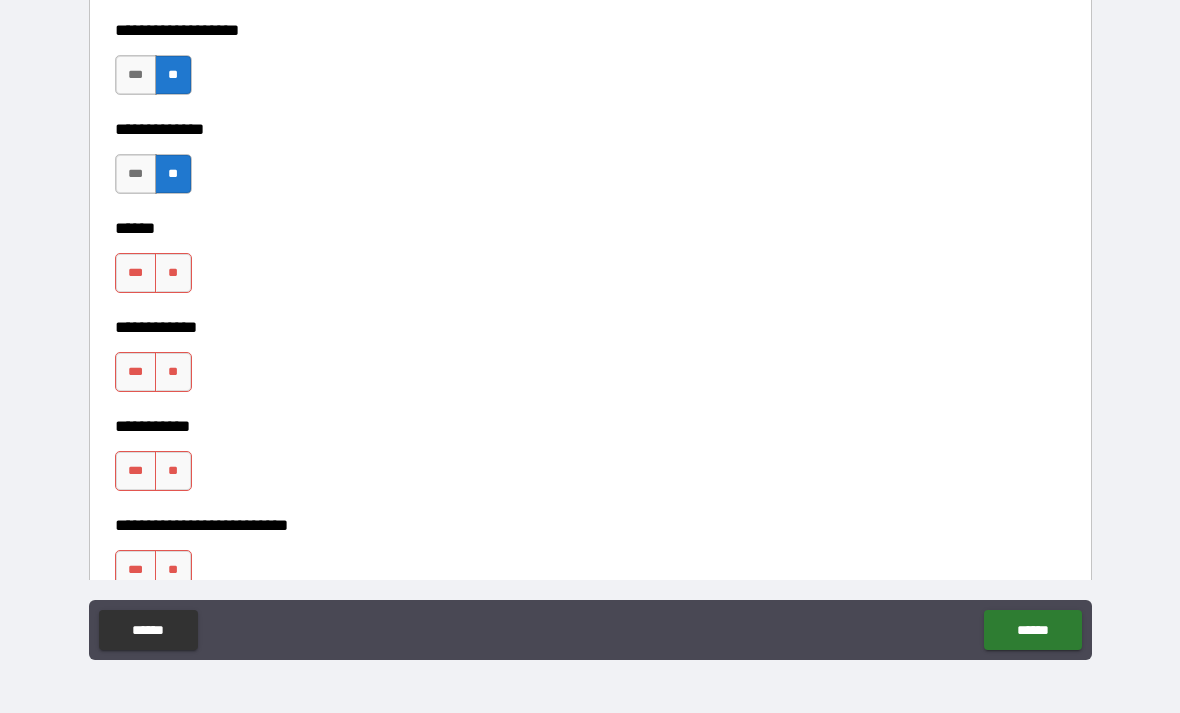 scroll, scrollTop: 5269, scrollLeft: 0, axis: vertical 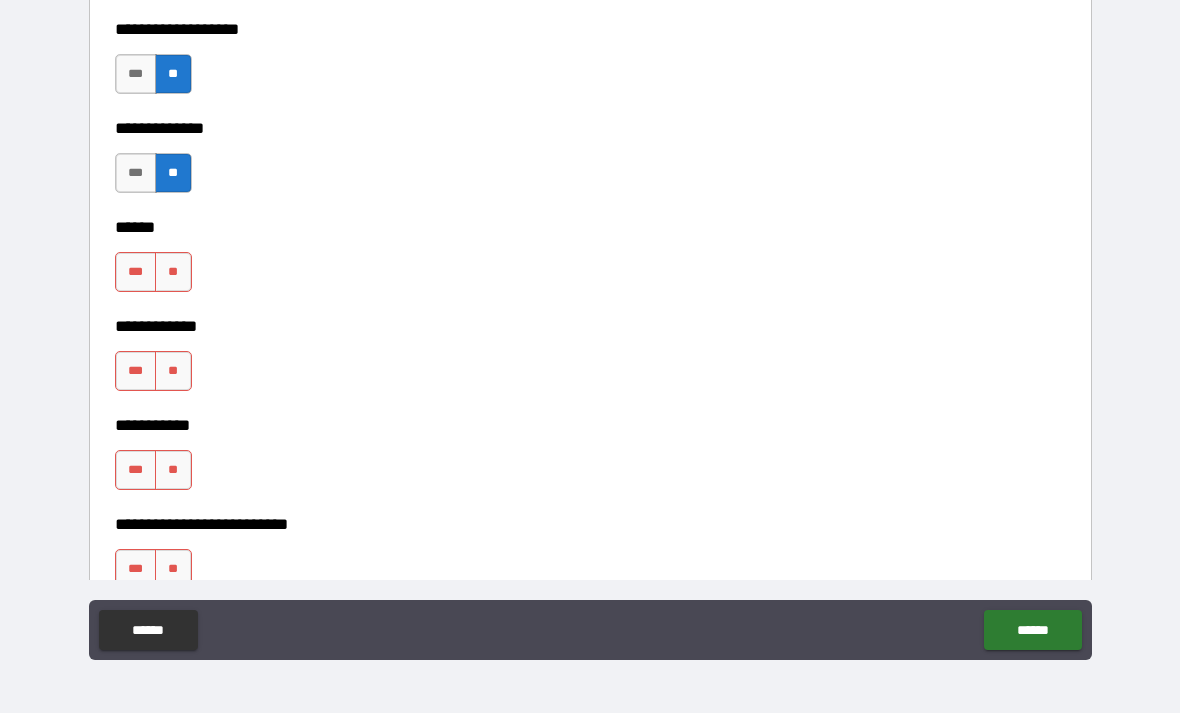 click on "**" at bounding box center (173, 272) 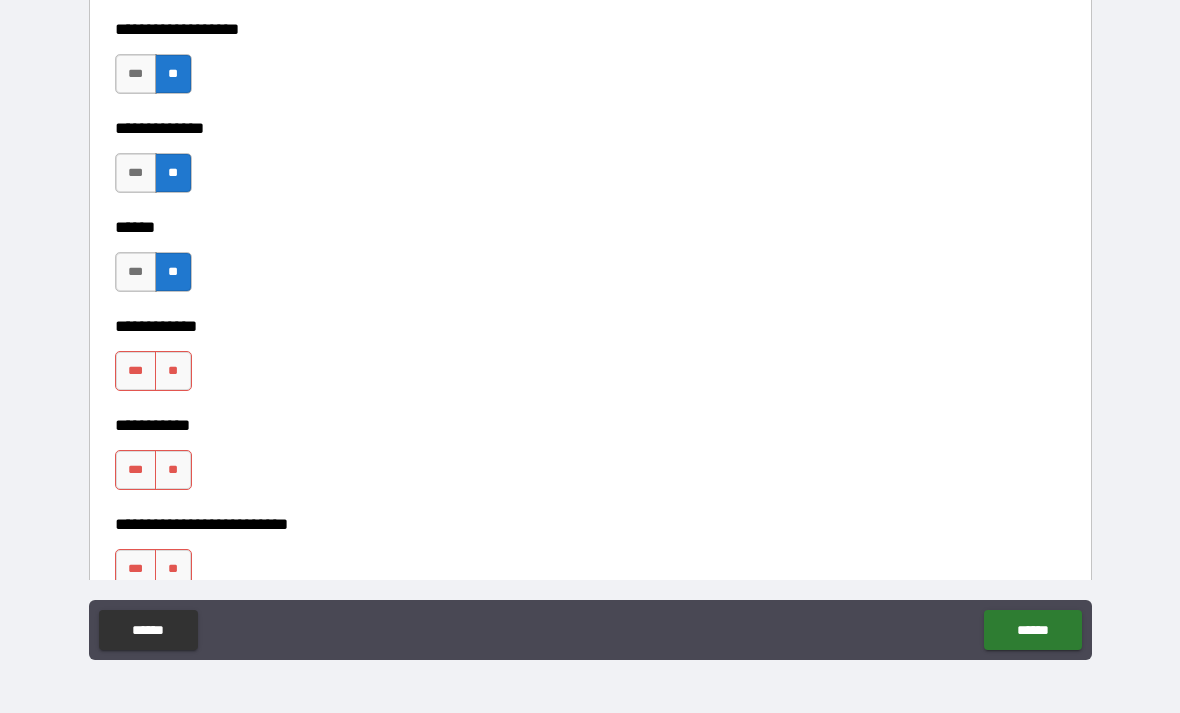 click on "**" at bounding box center (173, 371) 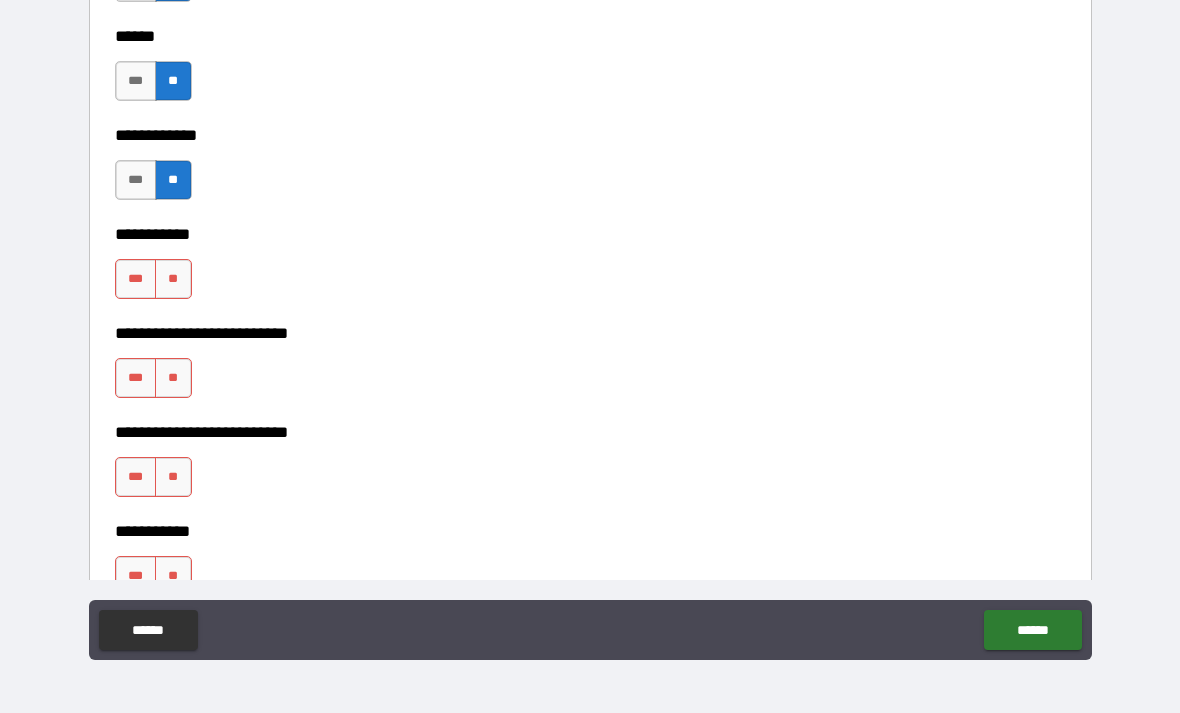 scroll, scrollTop: 5467, scrollLeft: 0, axis: vertical 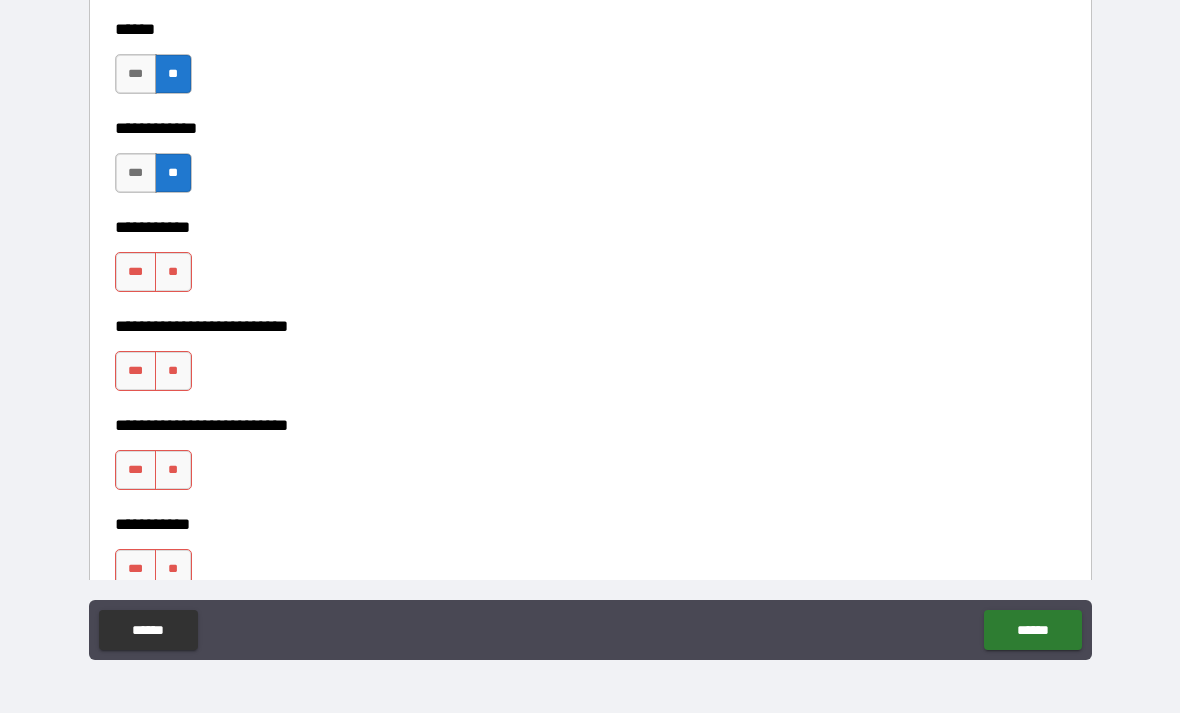 click on "**" at bounding box center (173, 272) 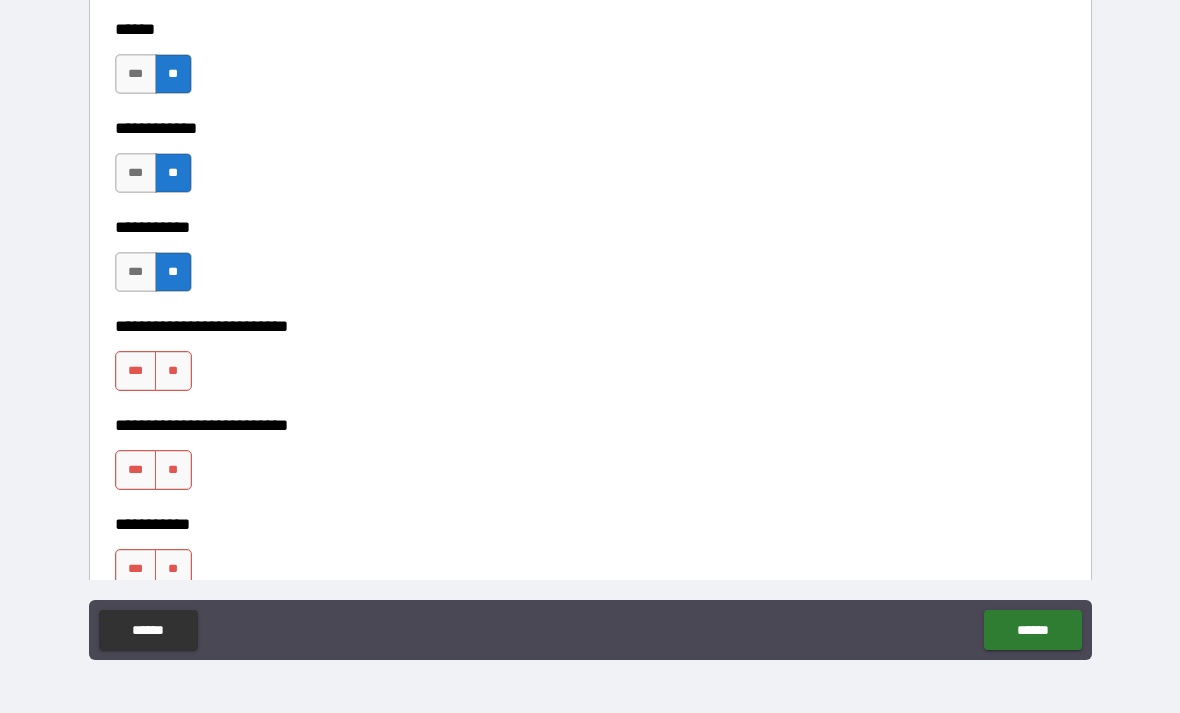 click on "**" at bounding box center (173, 371) 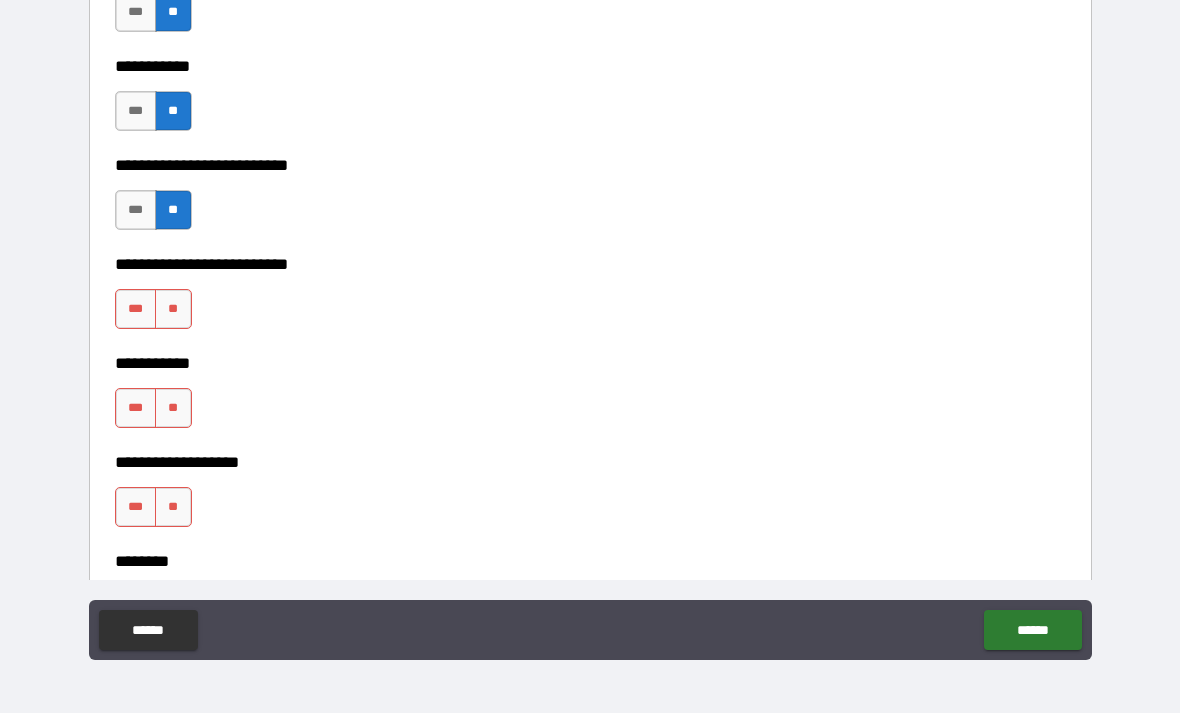 scroll, scrollTop: 5640, scrollLeft: 0, axis: vertical 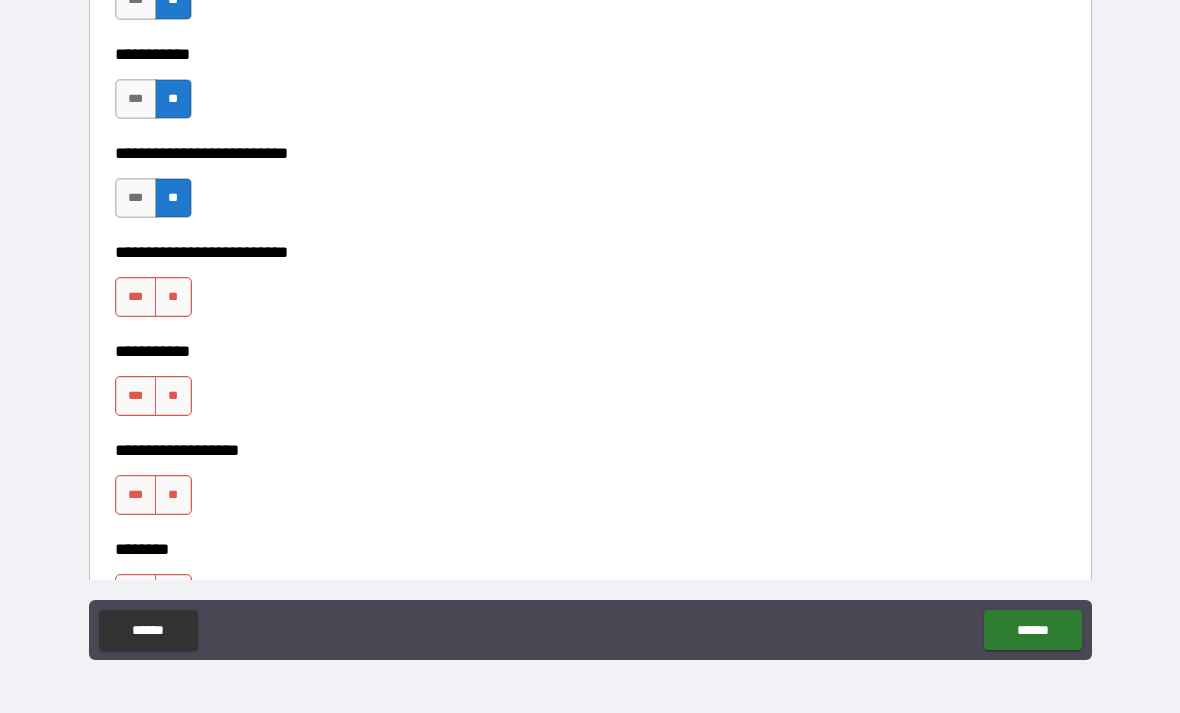click on "**" at bounding box center [173, 297] 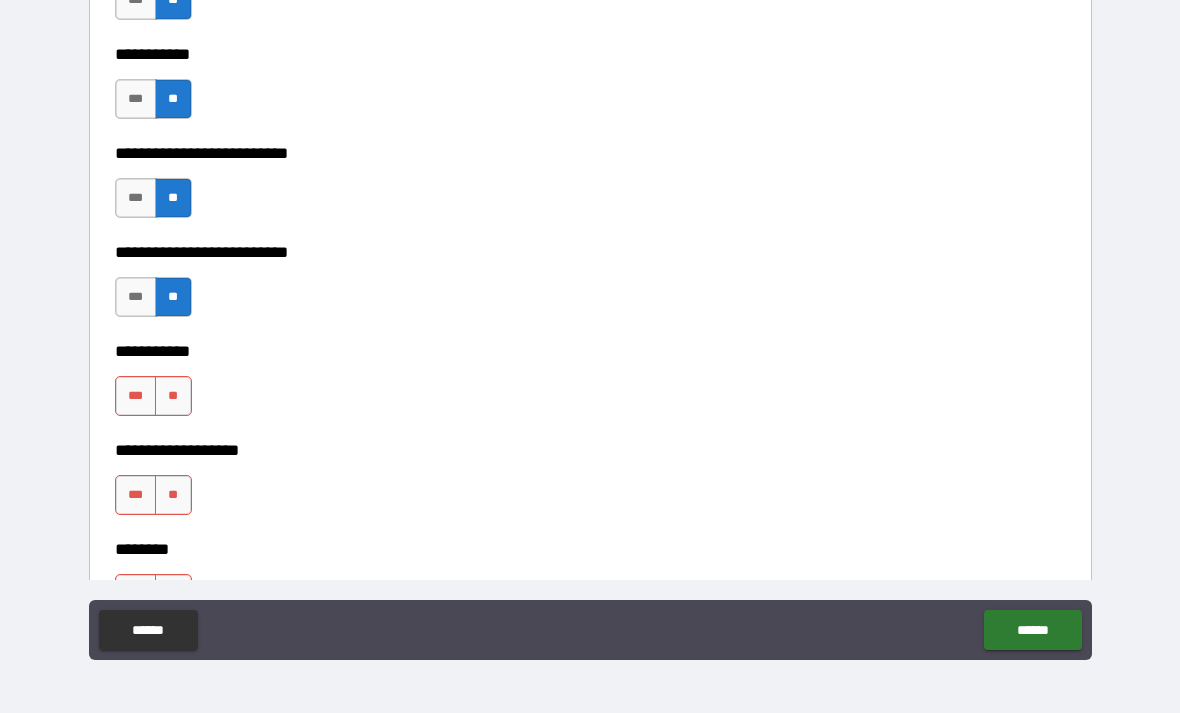 click on "**" at bounding box center (173, 396) 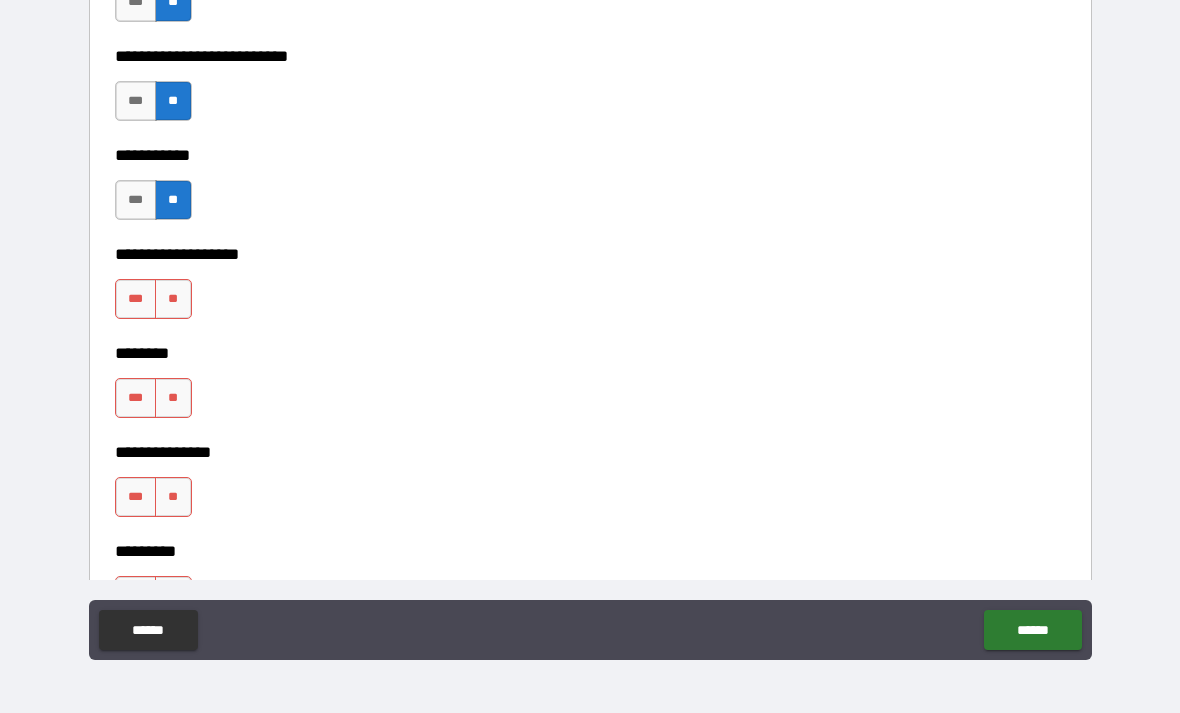 scroll, scrollTop: 5842, scrollLeft: 0, axis: vertical 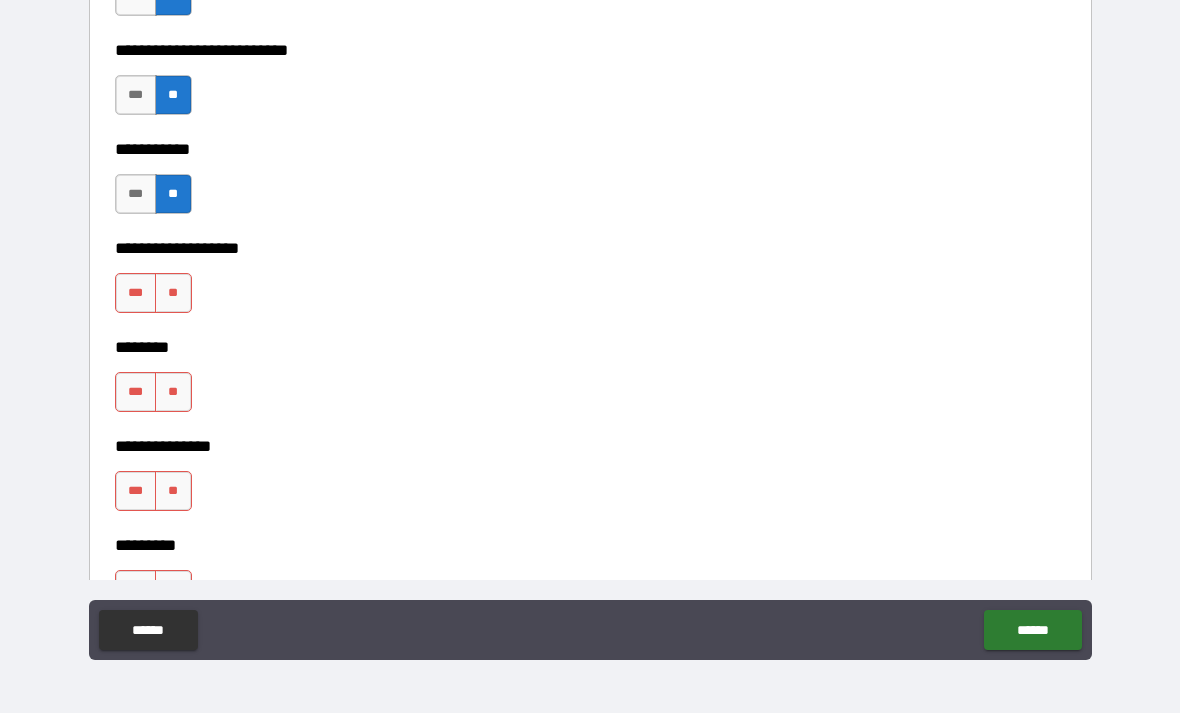 click on "**" at bounding box center (173, 293) 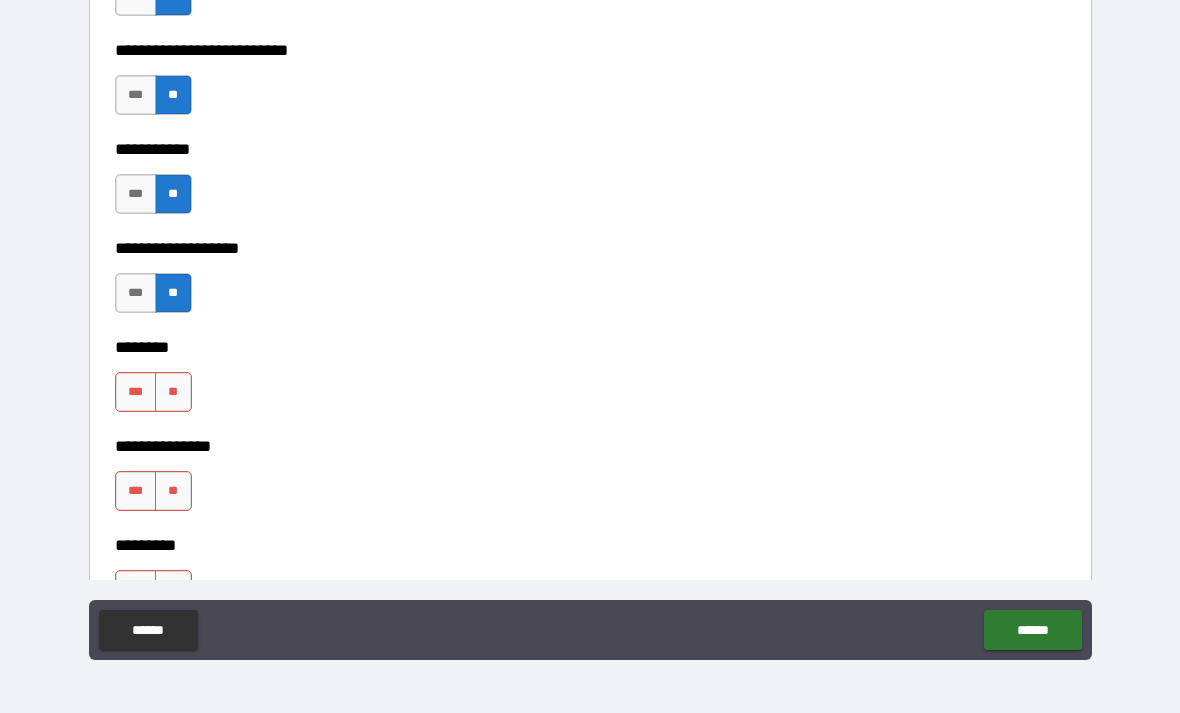 click on "**" at bounding box center [173, 392] 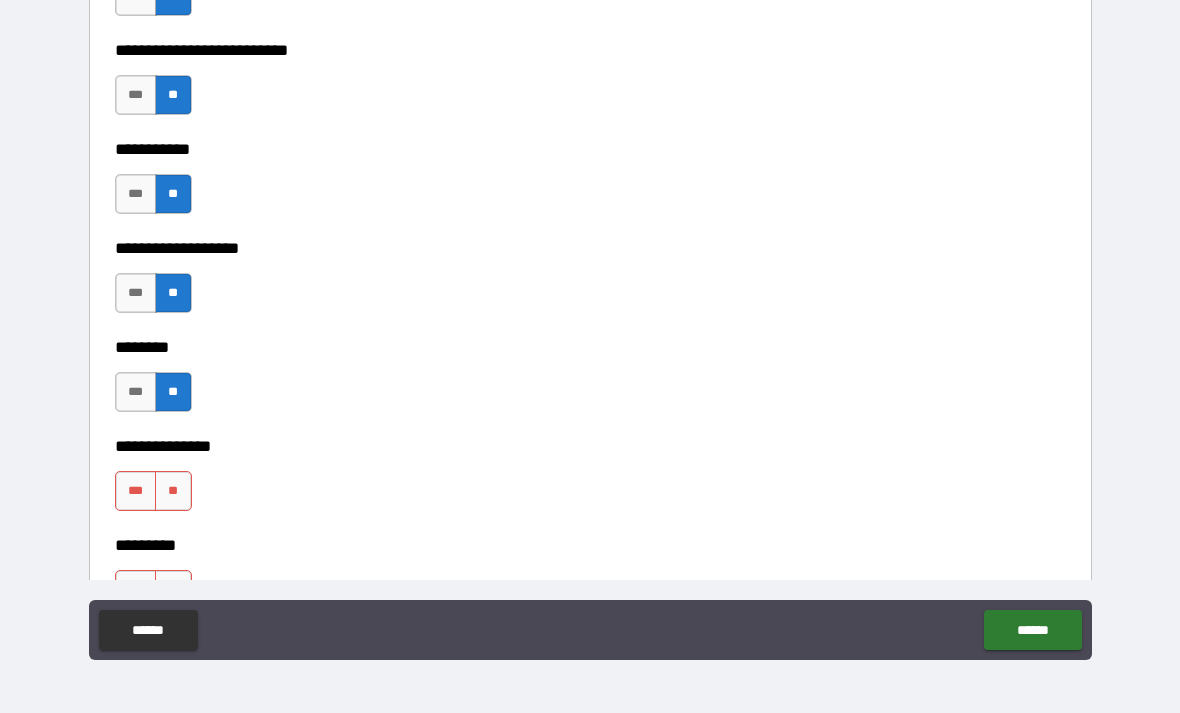 click on "**" at bounding box center [173, 491] 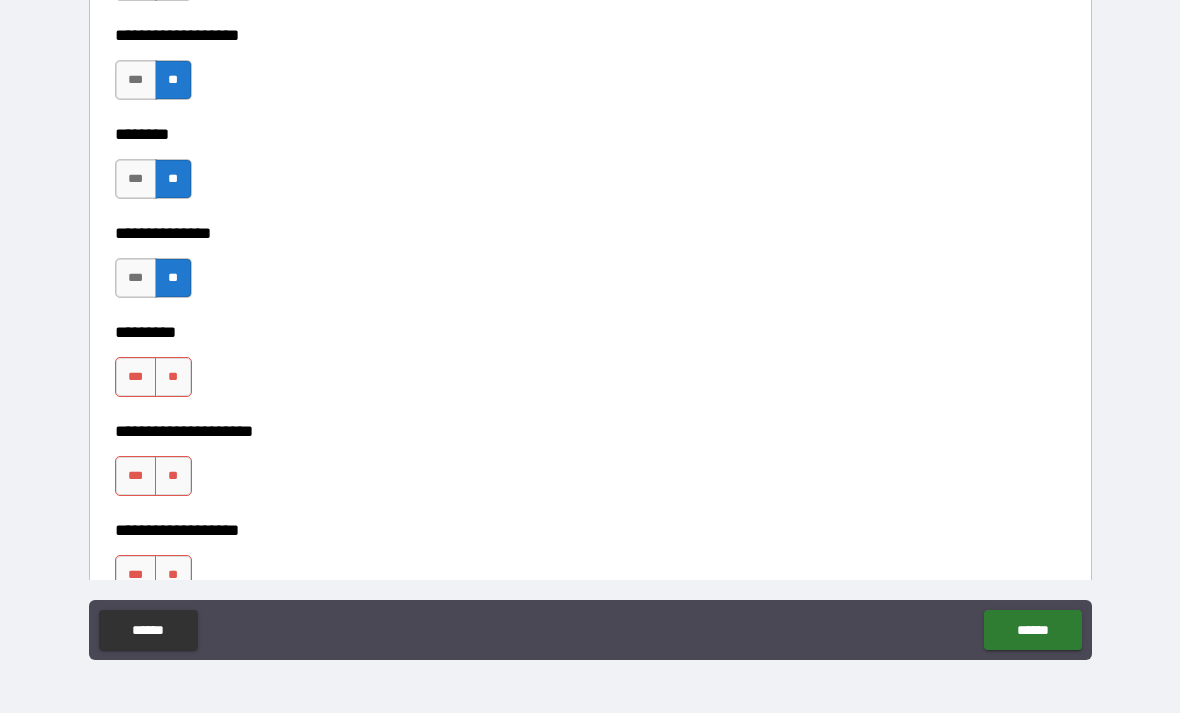 scroll, scrollTop: 6063, scrollLeft: 0, axis: vertical 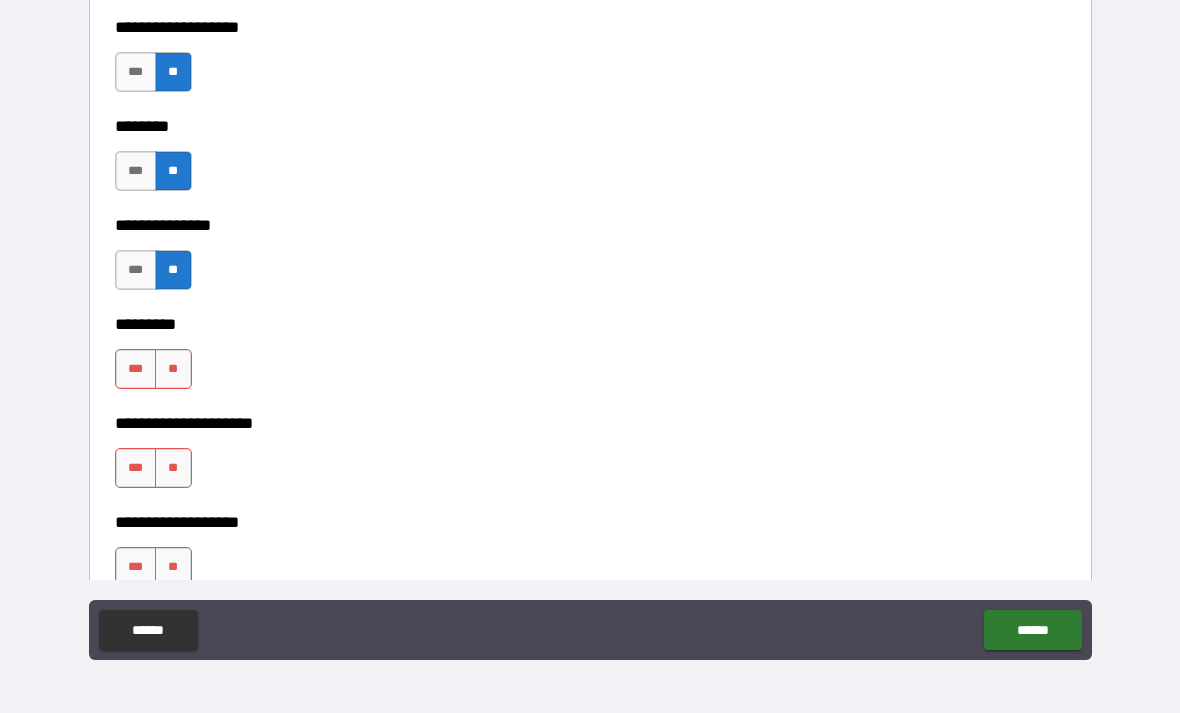 click on "**" at bounding box center (173, 369) 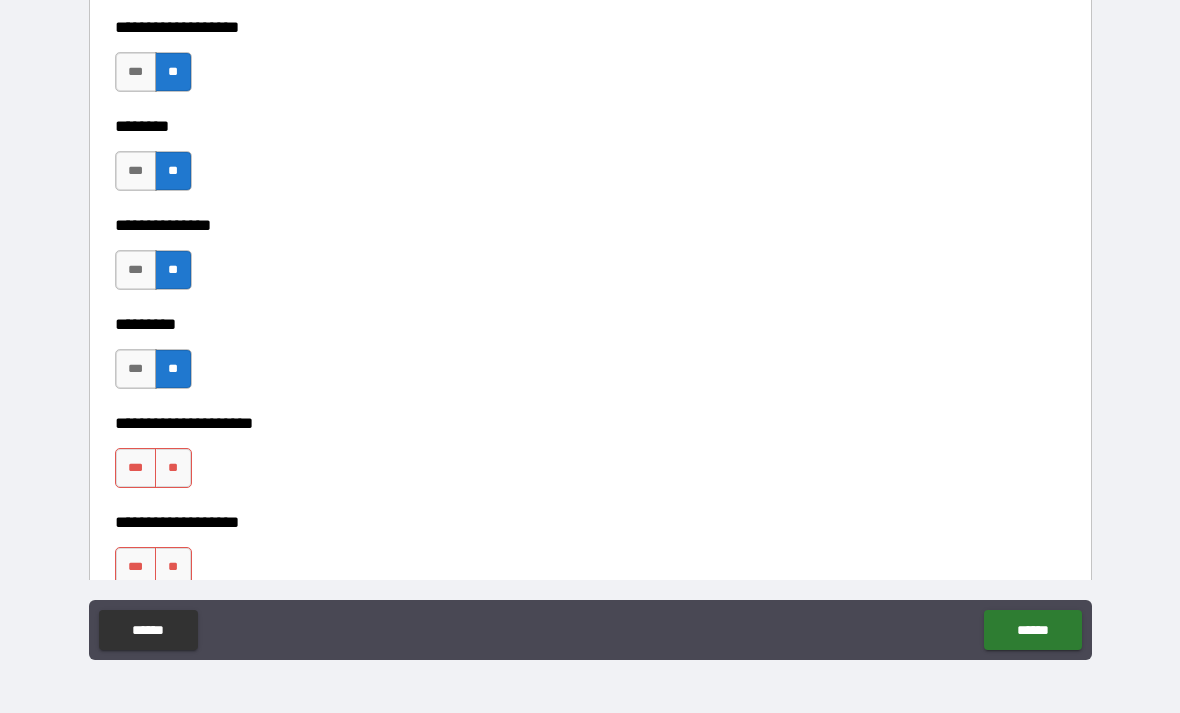 click on "**" at bounding box center (173, 468) 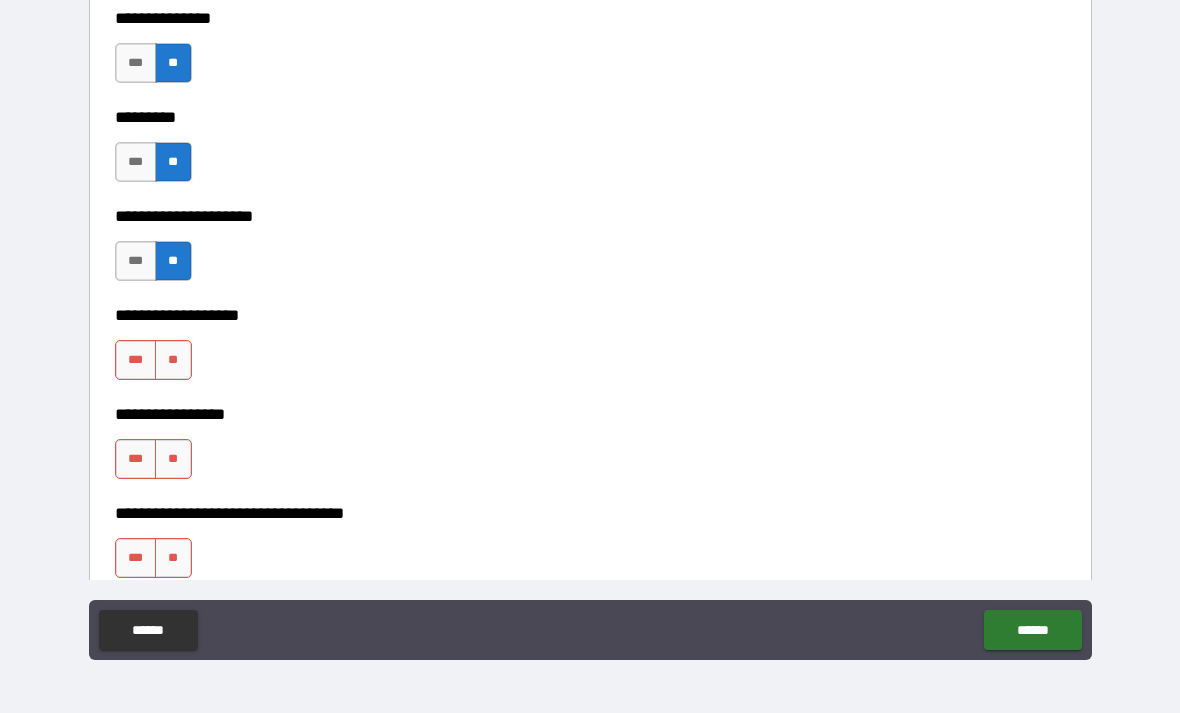 scroll, scrollTop: 6275, scrollLeft: 0, axis: vertical 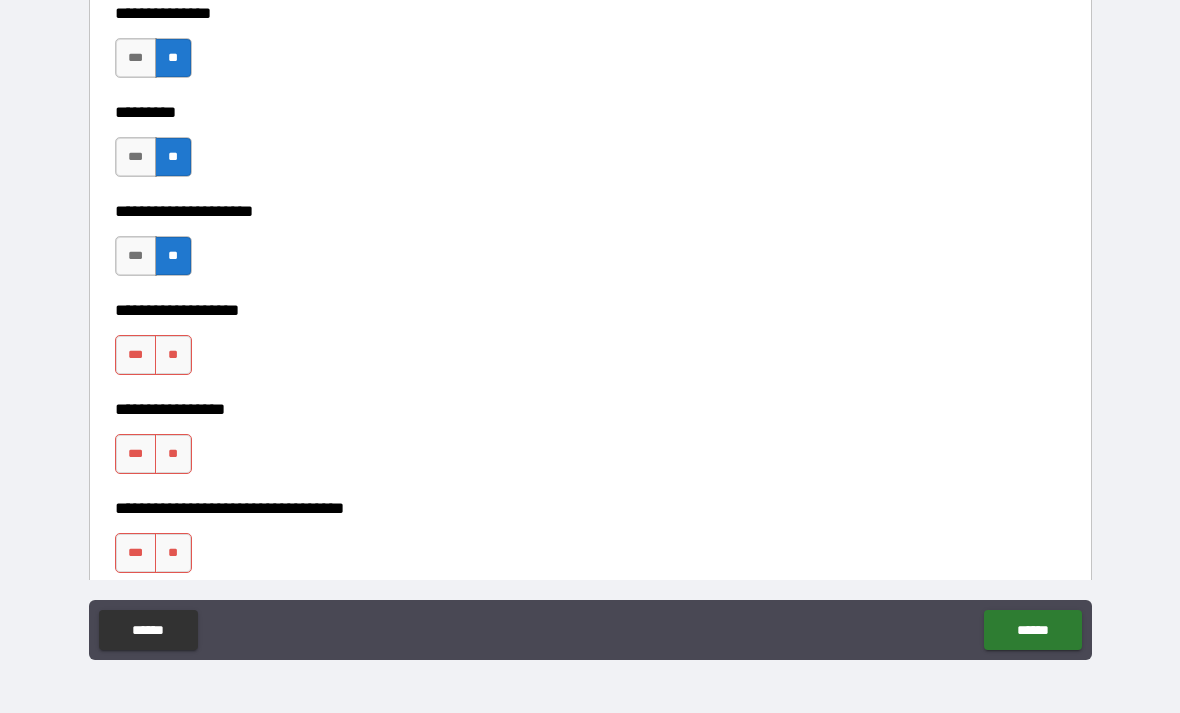 click on "**" at bounding box center (173, 355) 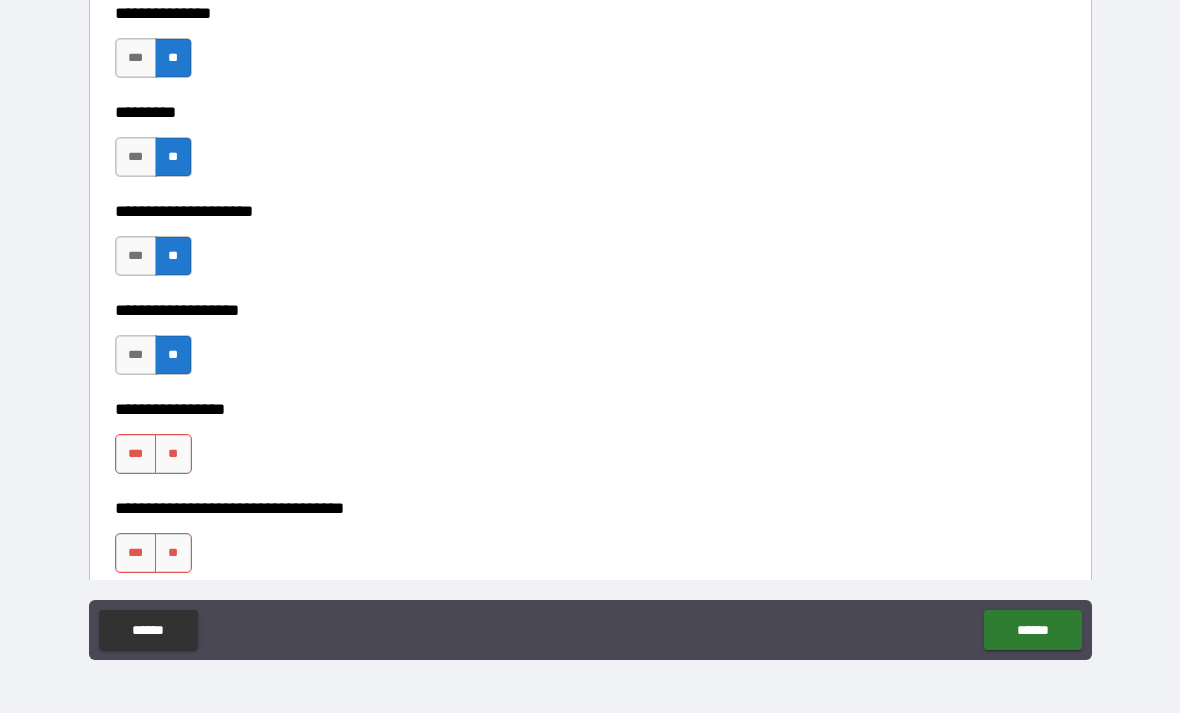click on "**" at bounding box center (173, 454) 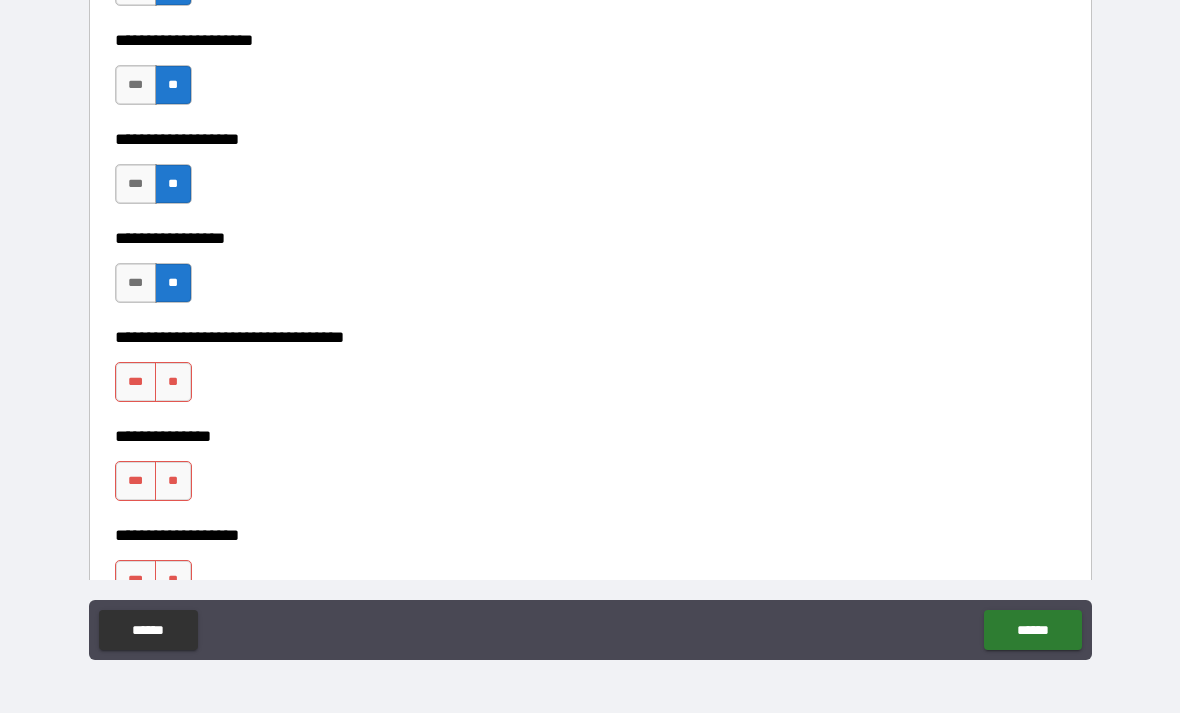 scroll, scrollTop: 6459, scrollLeft: 0, axis: vertical 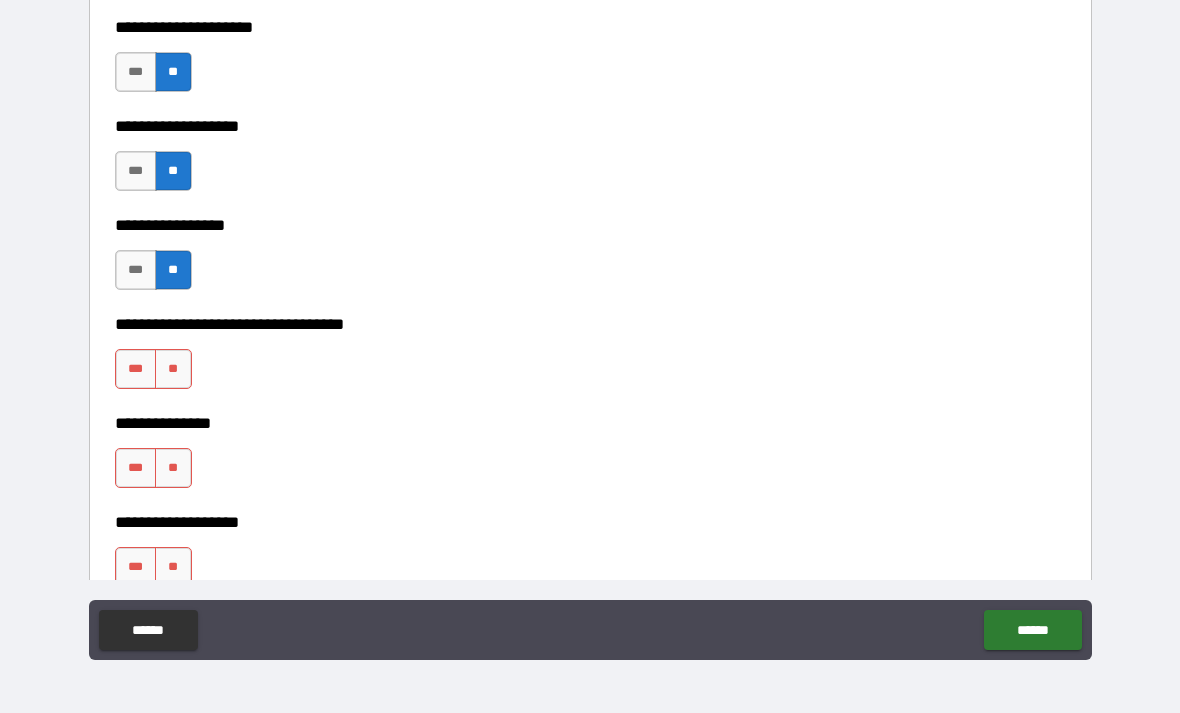 click on "**" at bounding box center [173, 369] 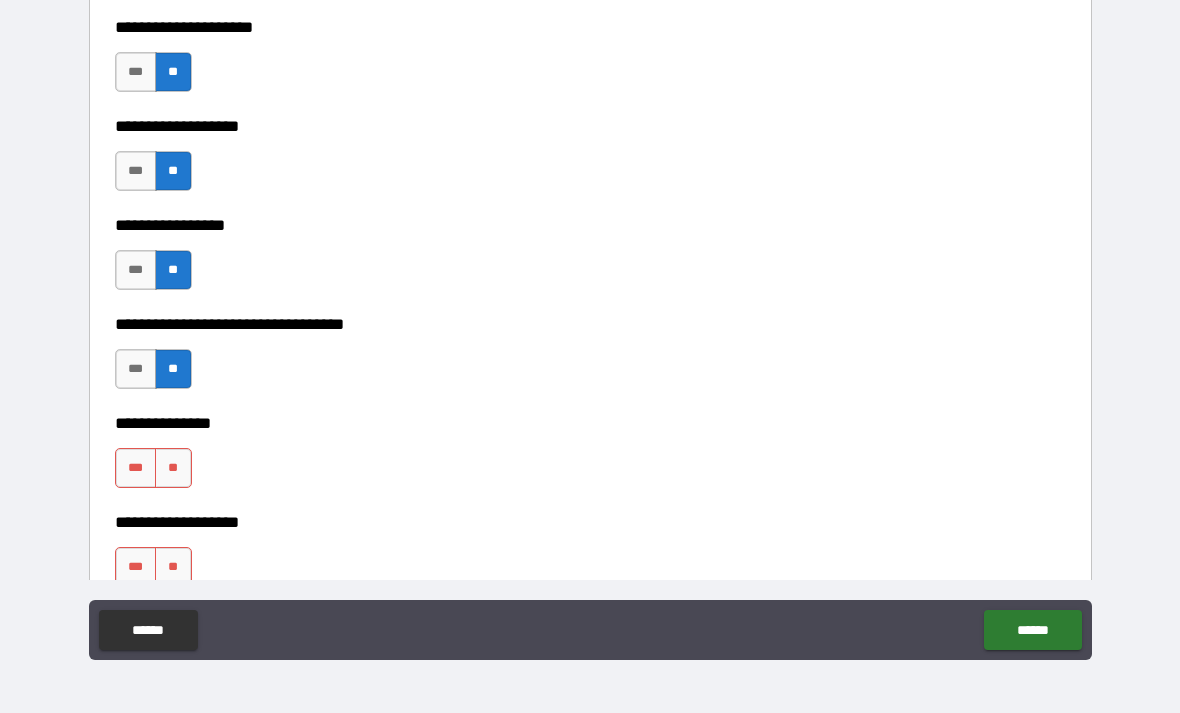 click on "**" at bounding box center (173, 468) 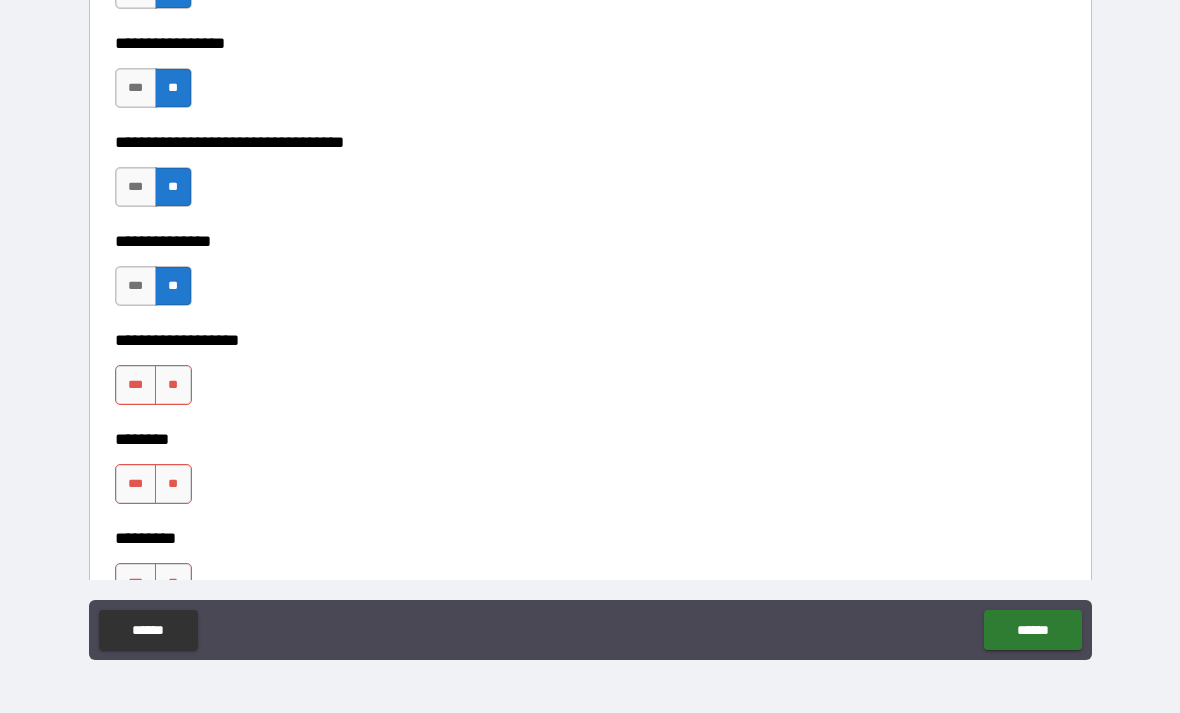 scroll, scrollTop: 6676, scrollLeft: 0, axis: vertical 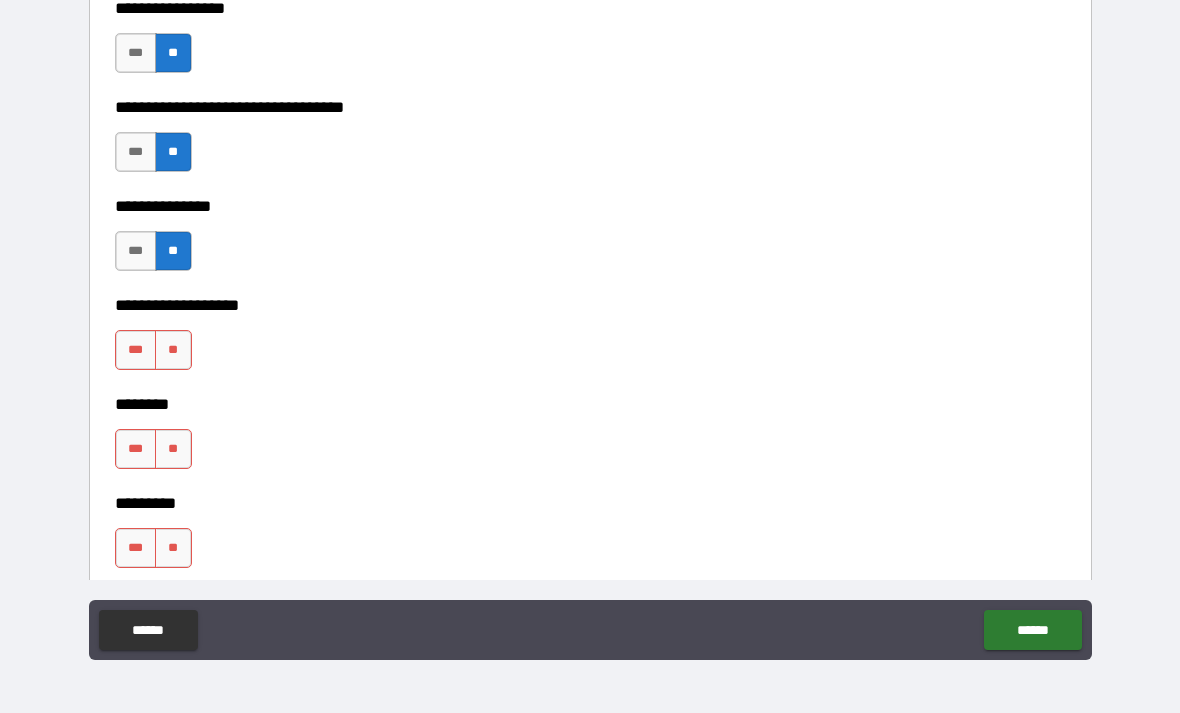 click on "**" at bounding box center (173, 350) 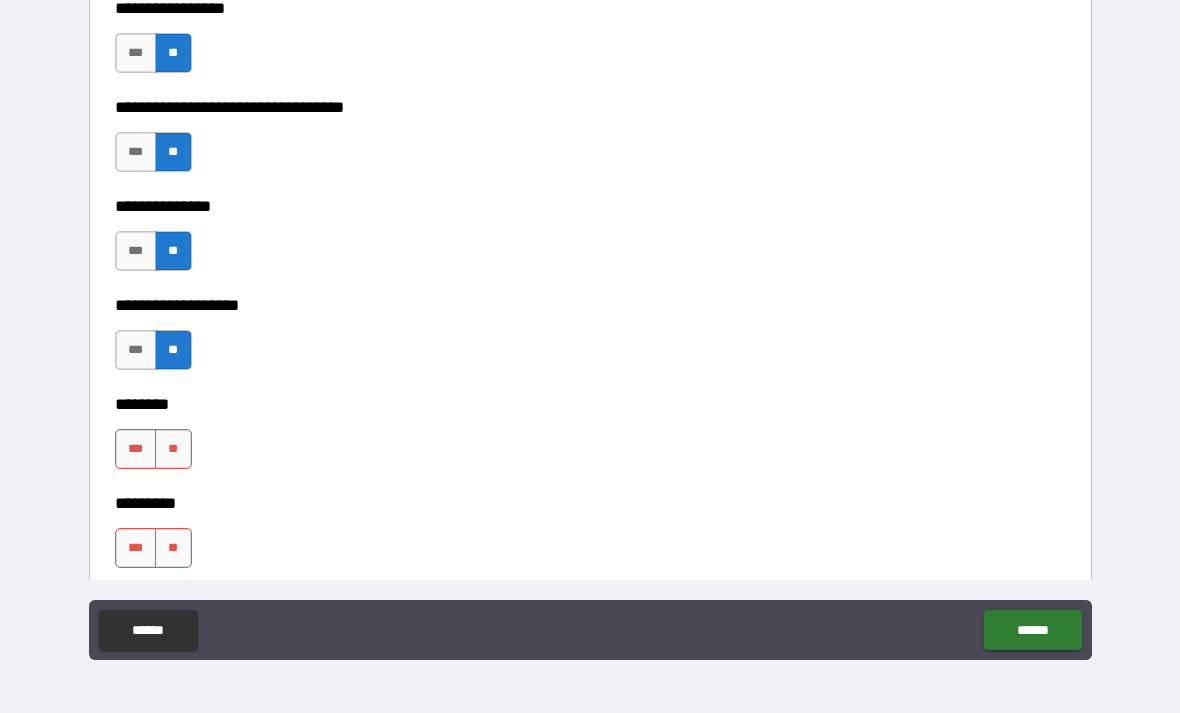 click on "**" at bounding box center [173, 449] 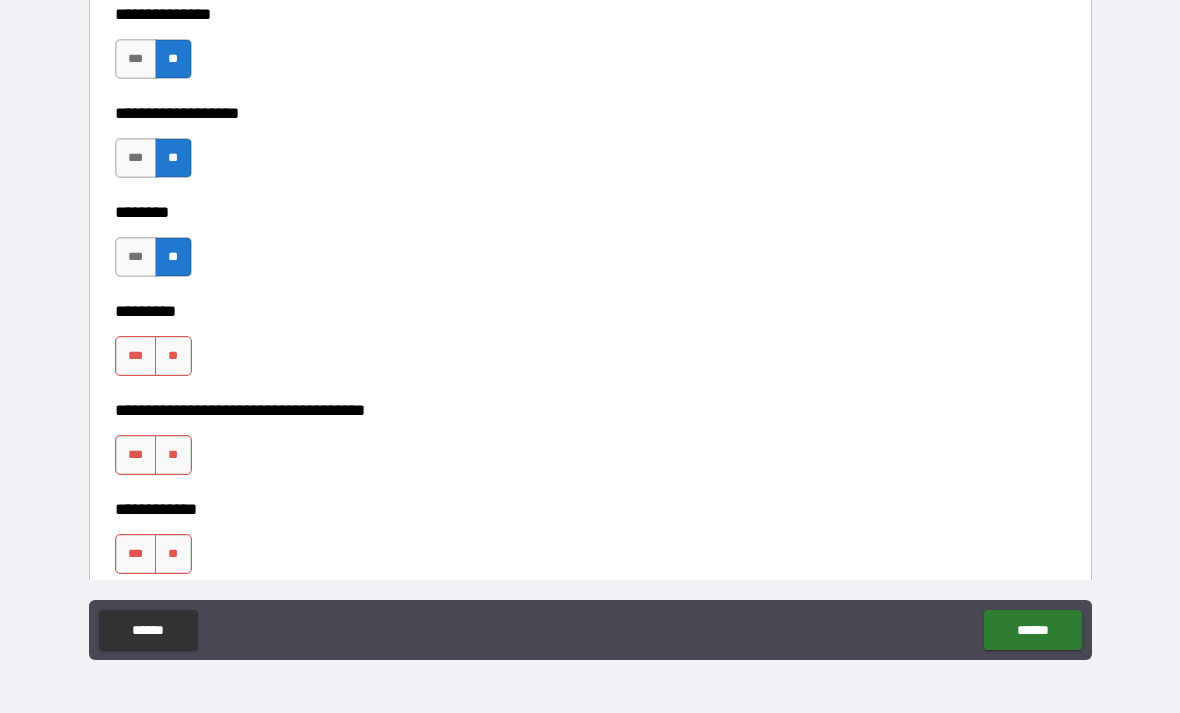 scroll, scrollTop: 6872, scrollLeft: 0, axis: vertical 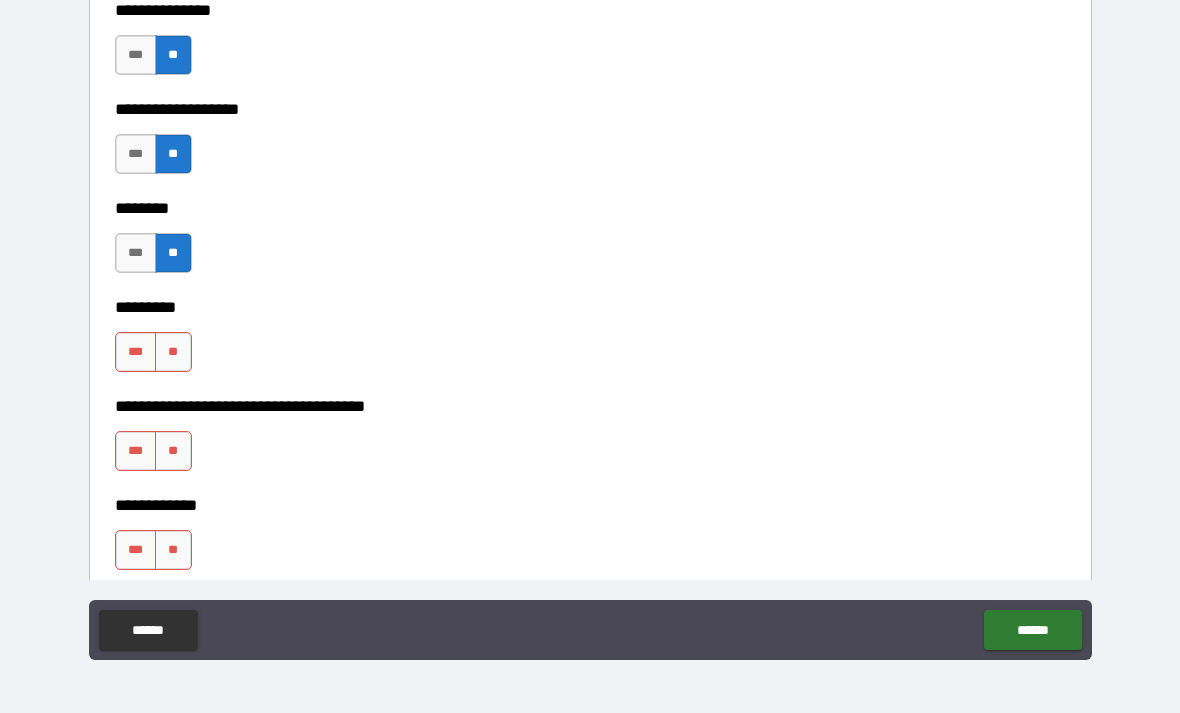 click on "**" at bounding box center [173, 352] 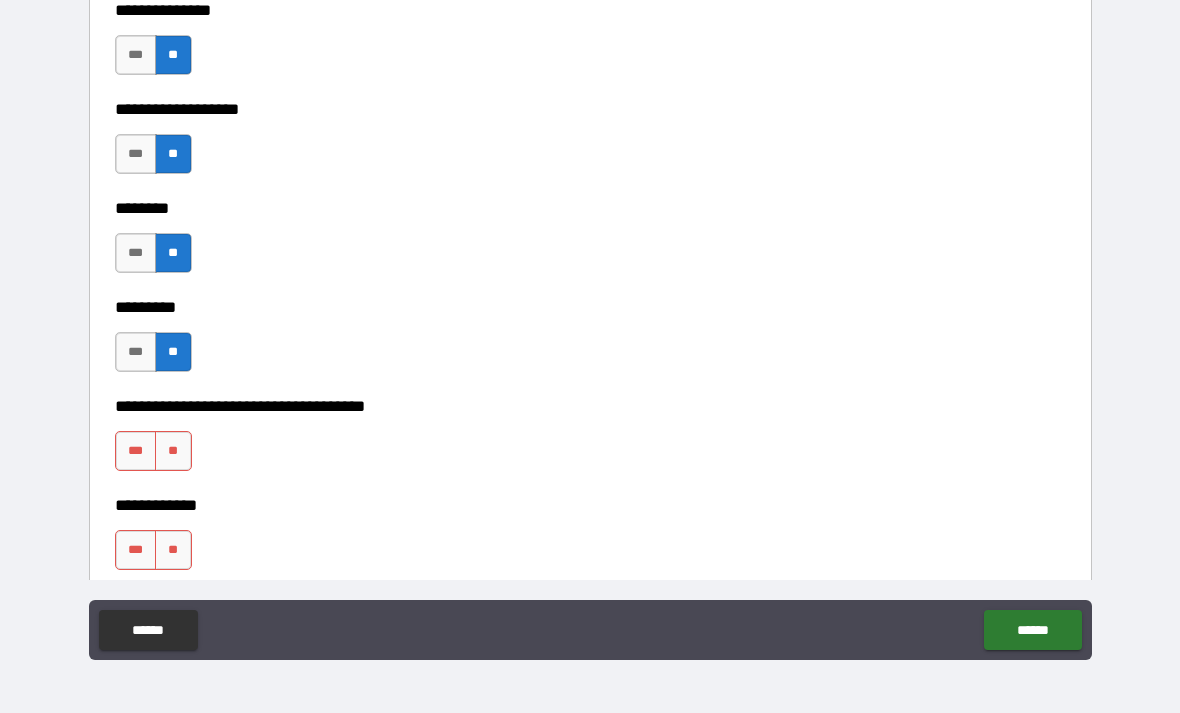 click on "**" at bounding box center [173, 451] 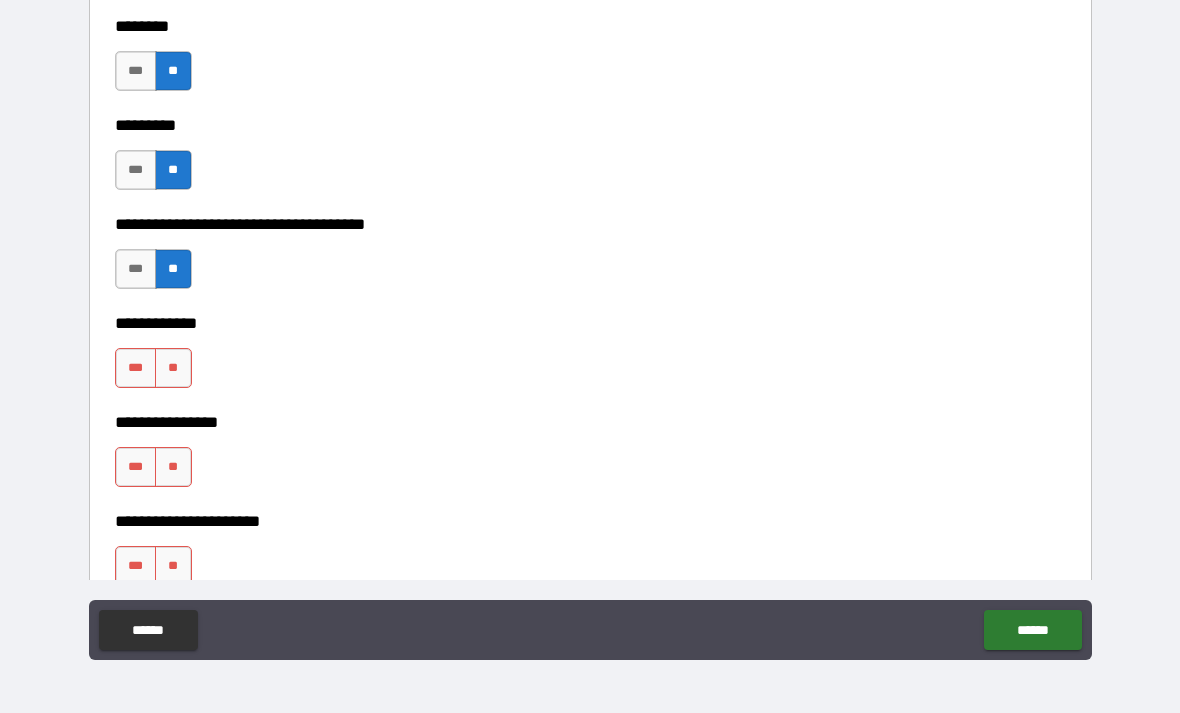 scroll, scrollTop: 7055, scrollLeft: 0, axis: vertical 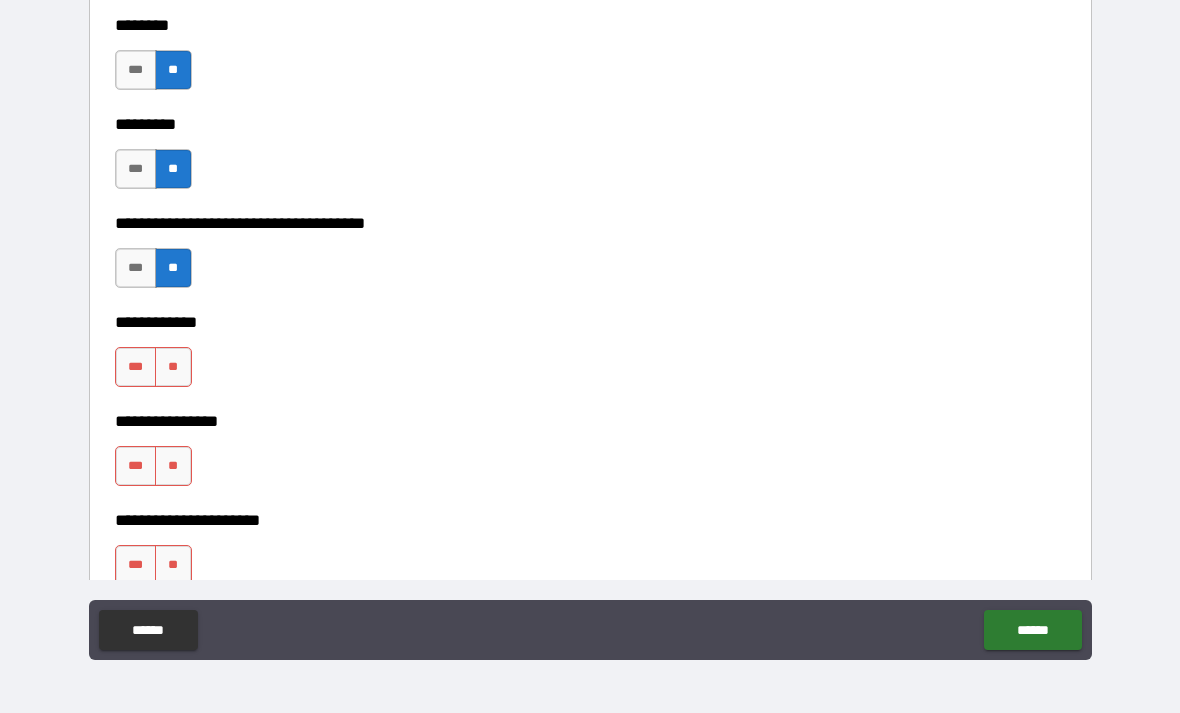click on "**" at bounding box center [173, 367] 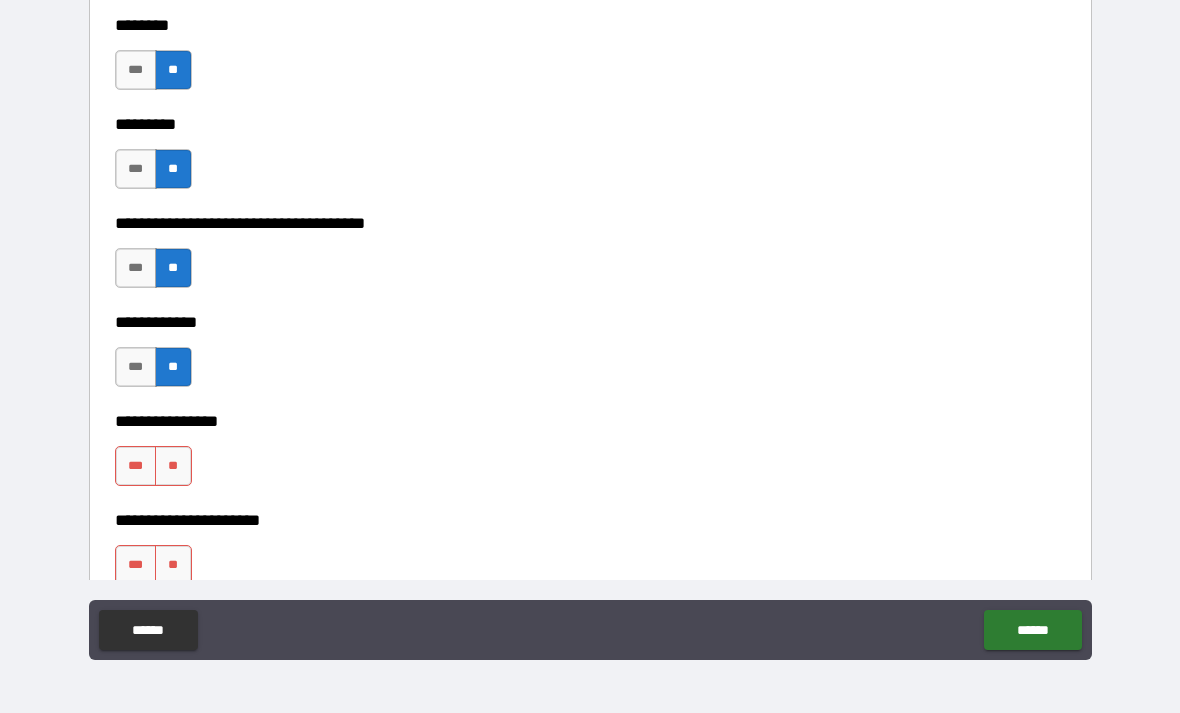 click on "**" at bounding box center (173, 466) 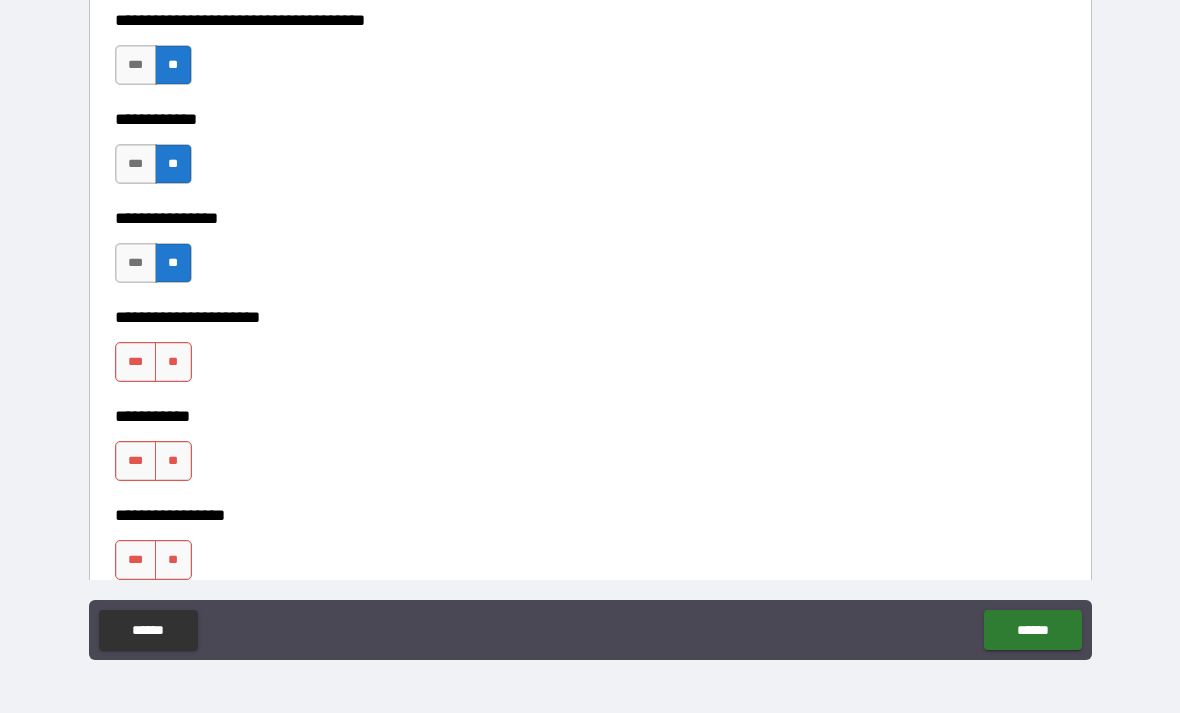scroll, scrollTop: 7275, scrollLeft: 0, axis: vertical 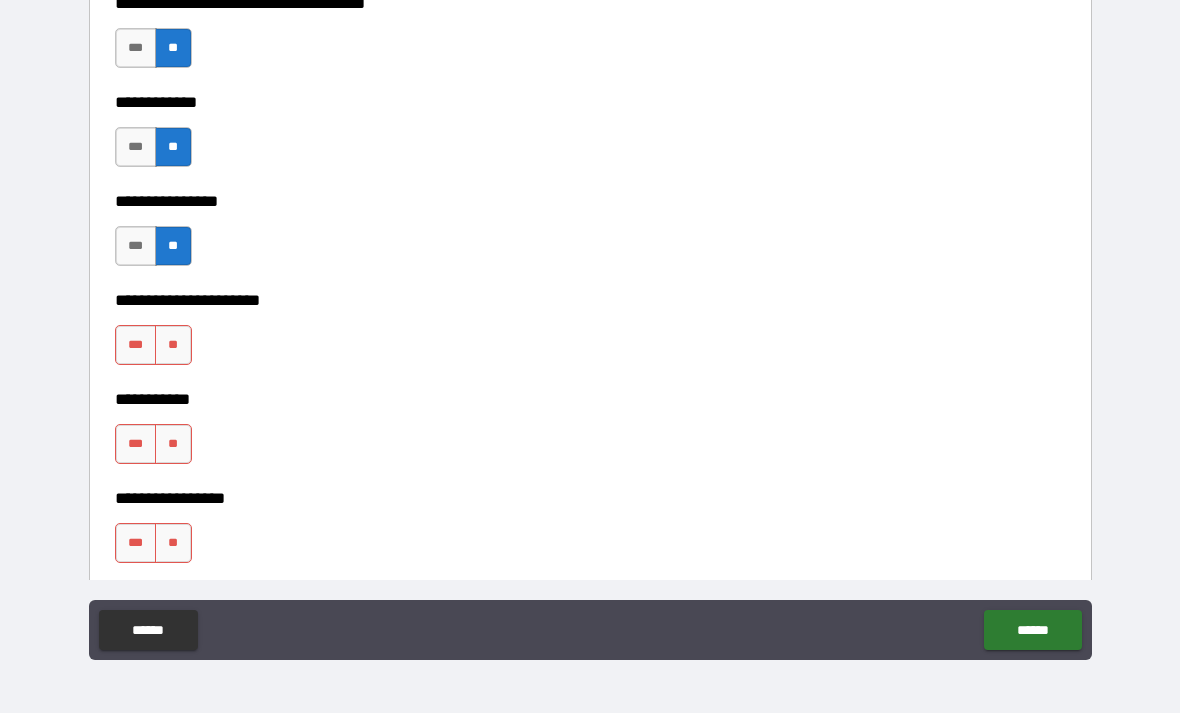 click on "**" at bounding box center (173, 345) 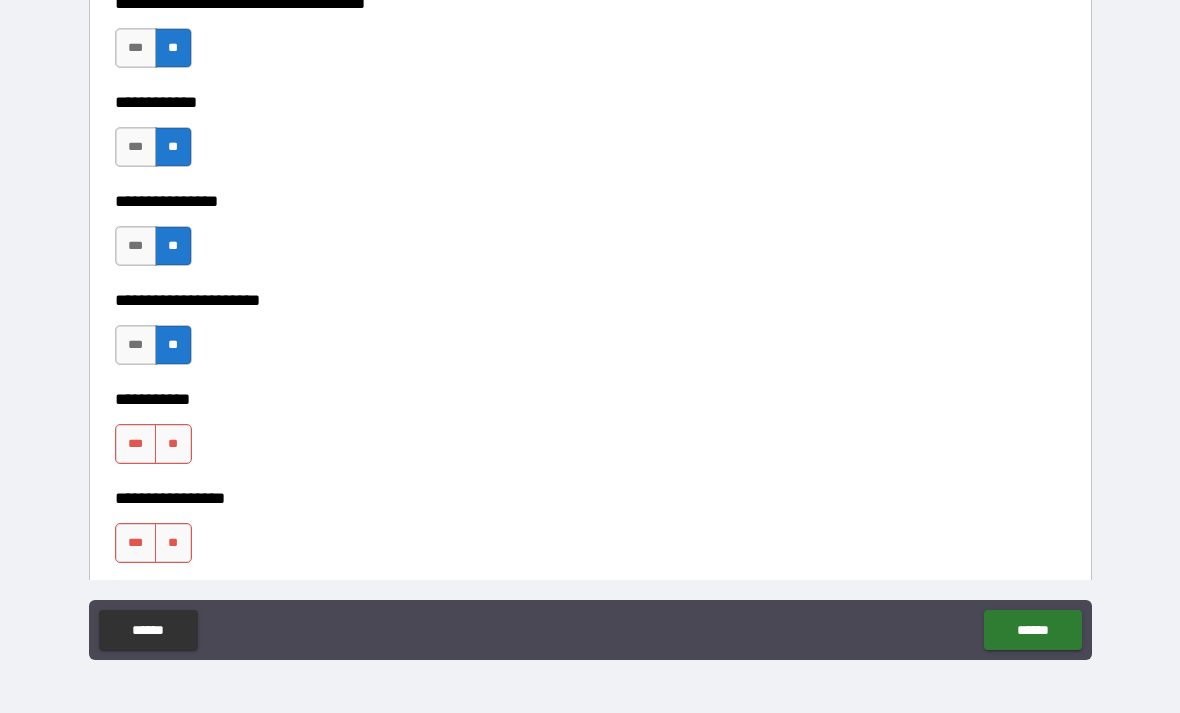 click on "**" at bounding box center [173, 444] 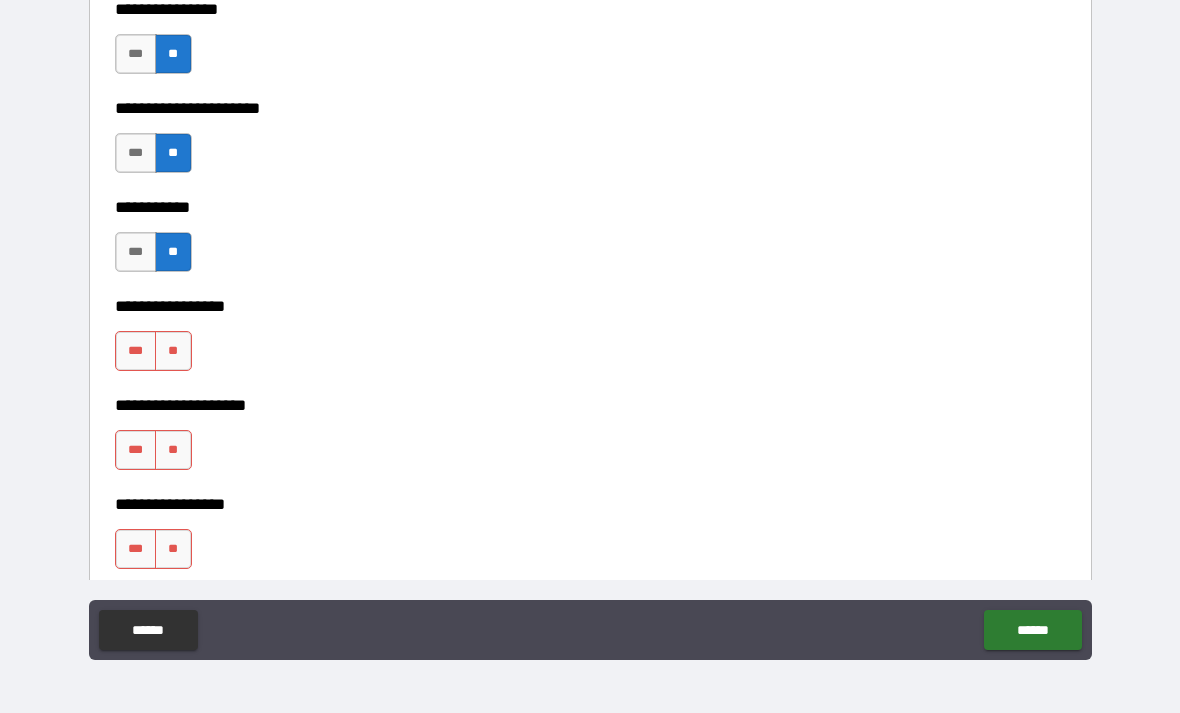 scroll, scrollTop: 7468, scrollLeft: 0, axis: vertical 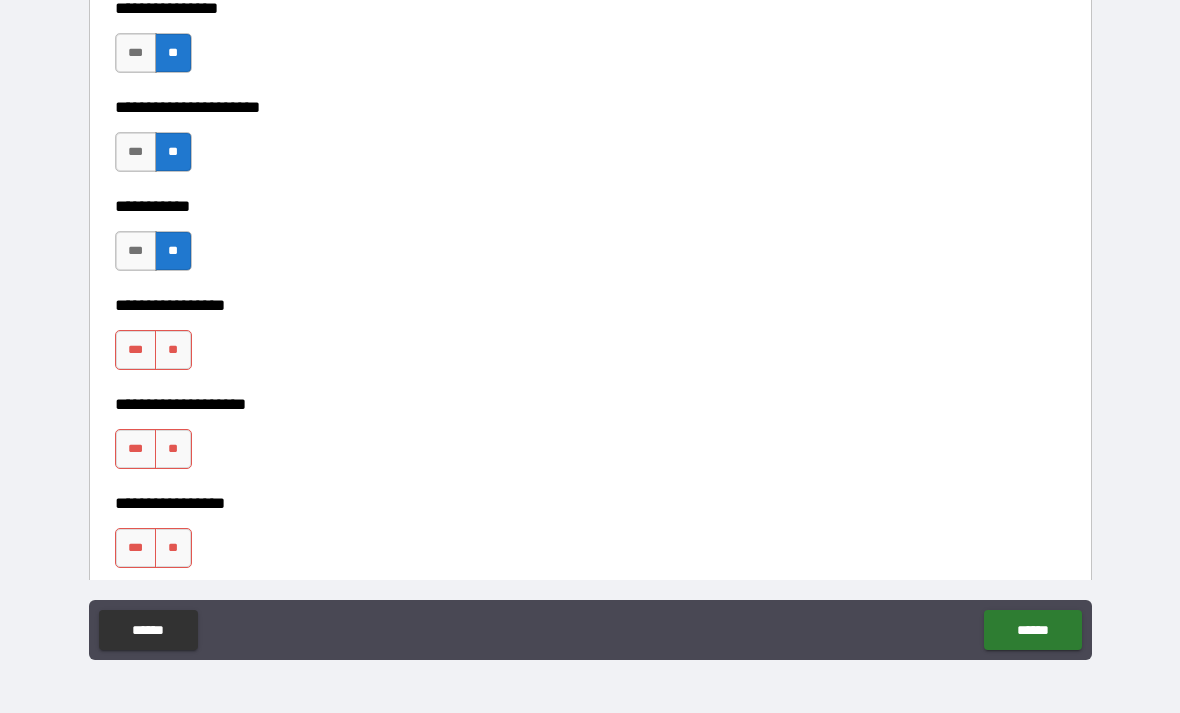click on "**" at bounding box center (173, 350) 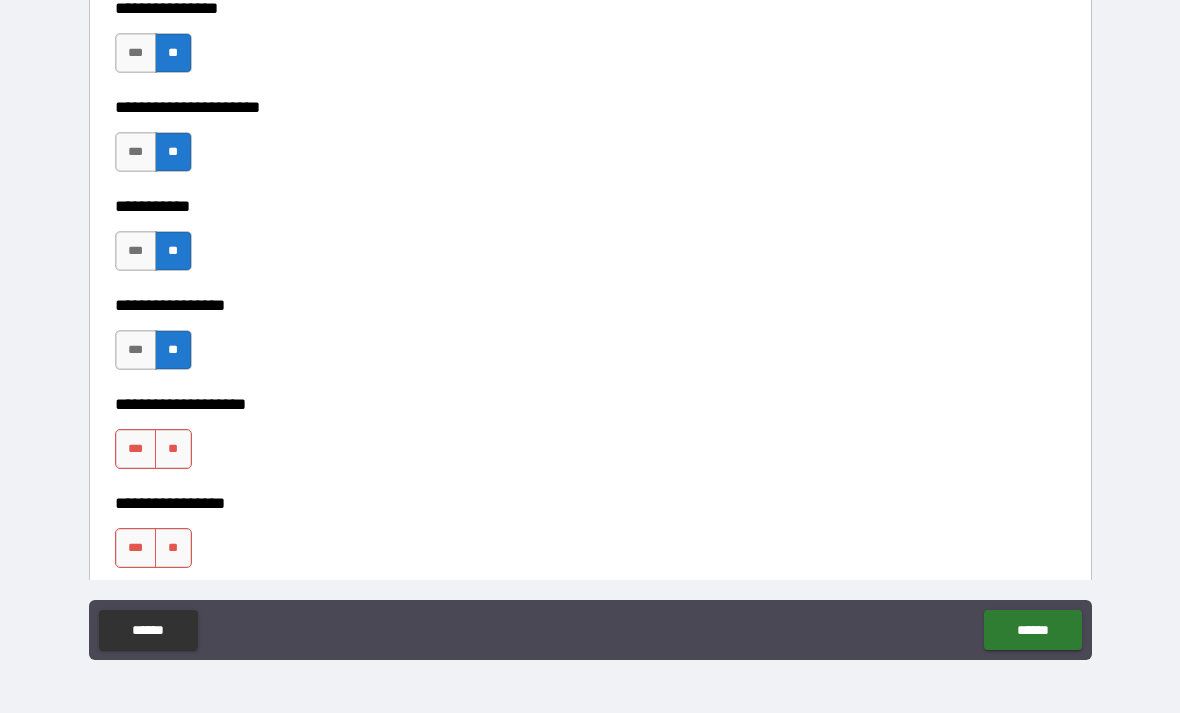 click on "***" at bounding box center [136, 449] 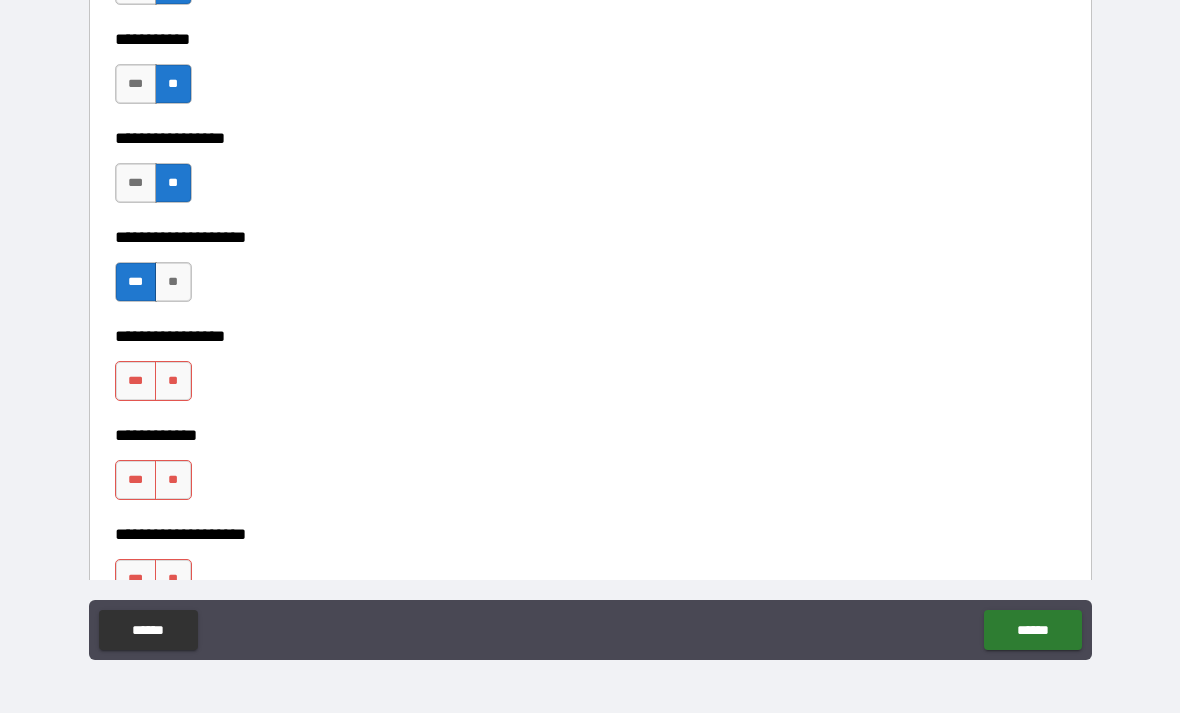 scroll, scrollTop: 7669, scrollLeft: 0, axis: vertical 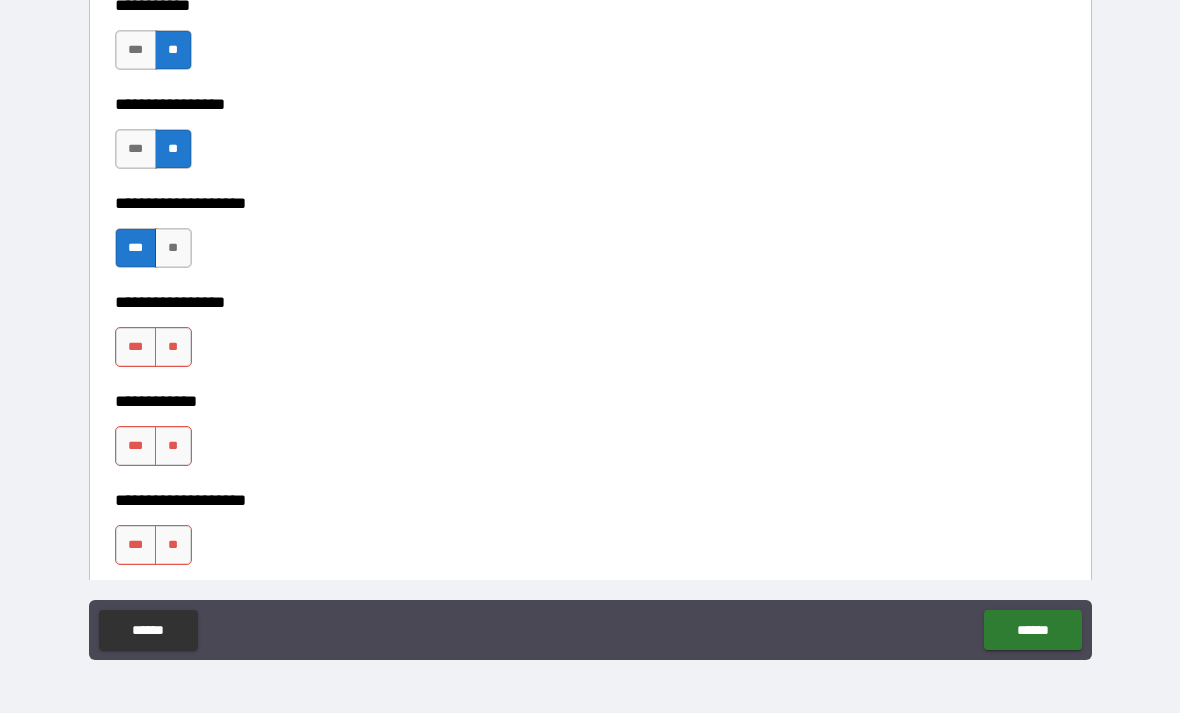 click on "**" at bounding box center [173, 347] 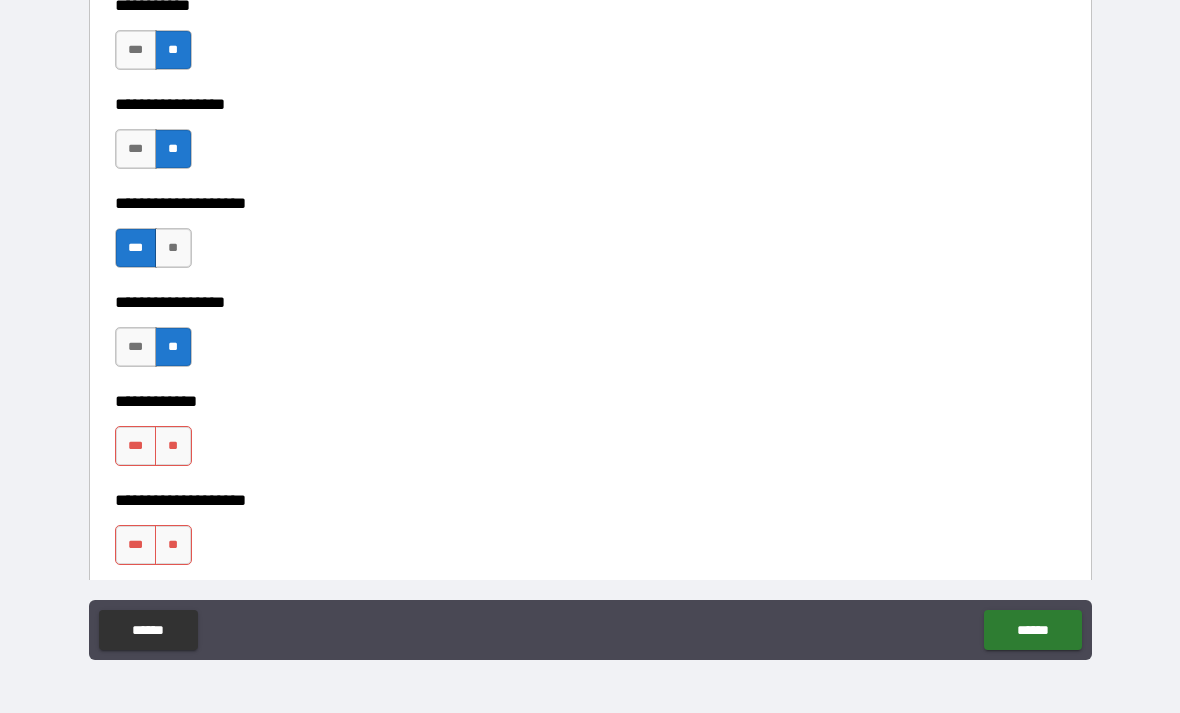 click on "**" at bounding box center [173, 446] 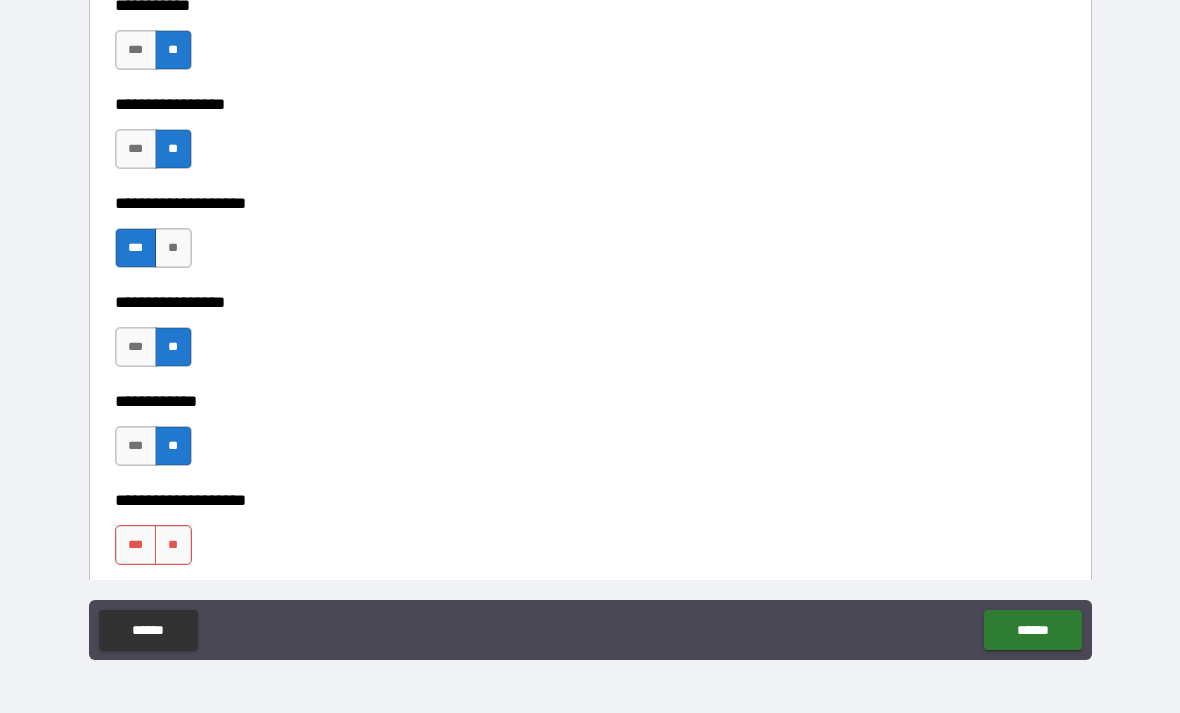 scroll, scrollTop: 7841, scrollLeft: 0, axis: vertical 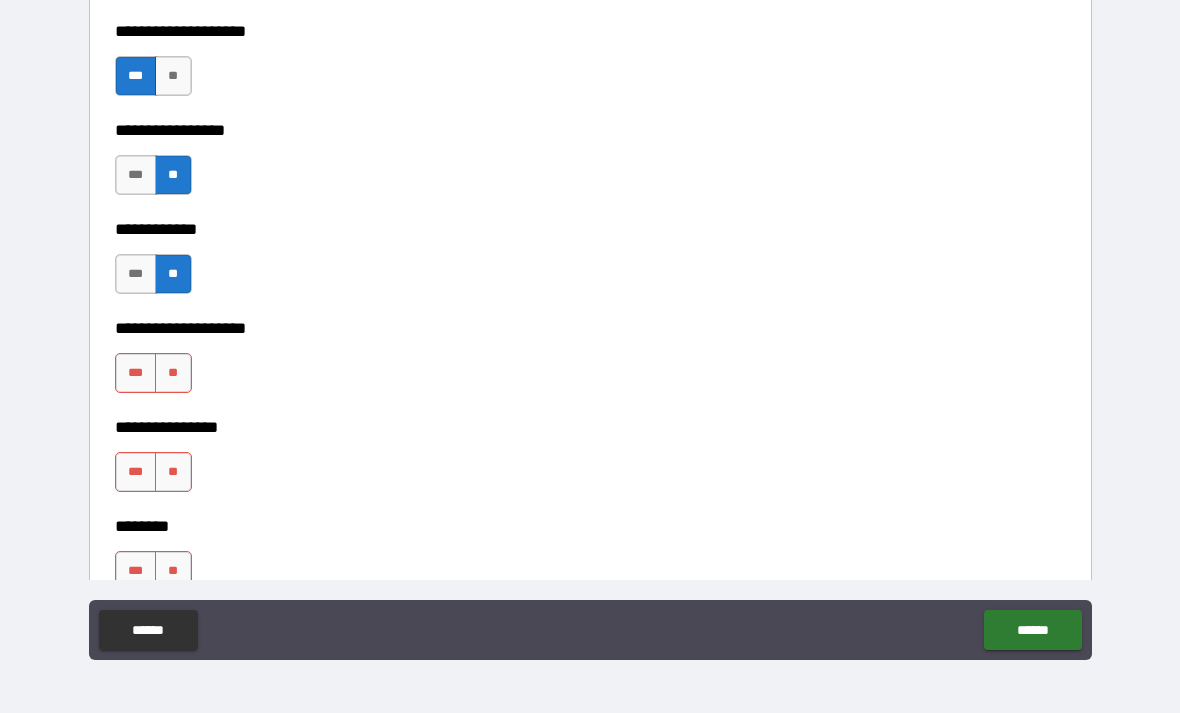 click on "**" at bounding box center (173, 373) 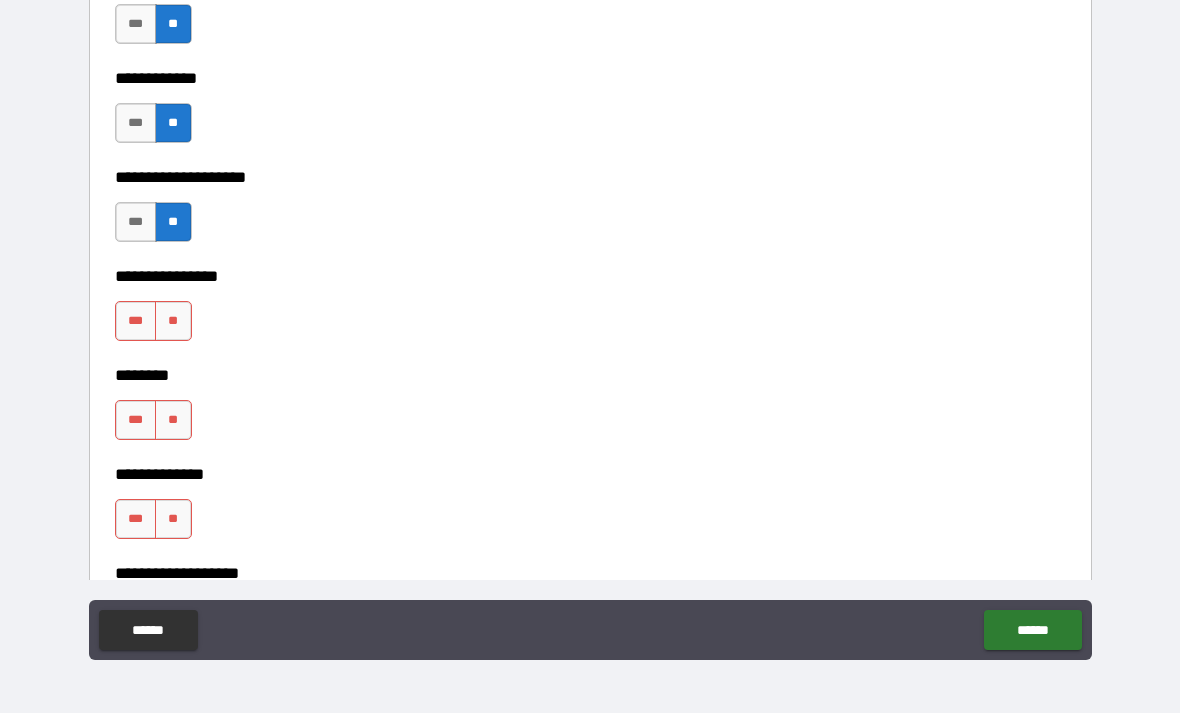 scroll, scrollTop: 7995, scrollLeft: 0, axis: vertical 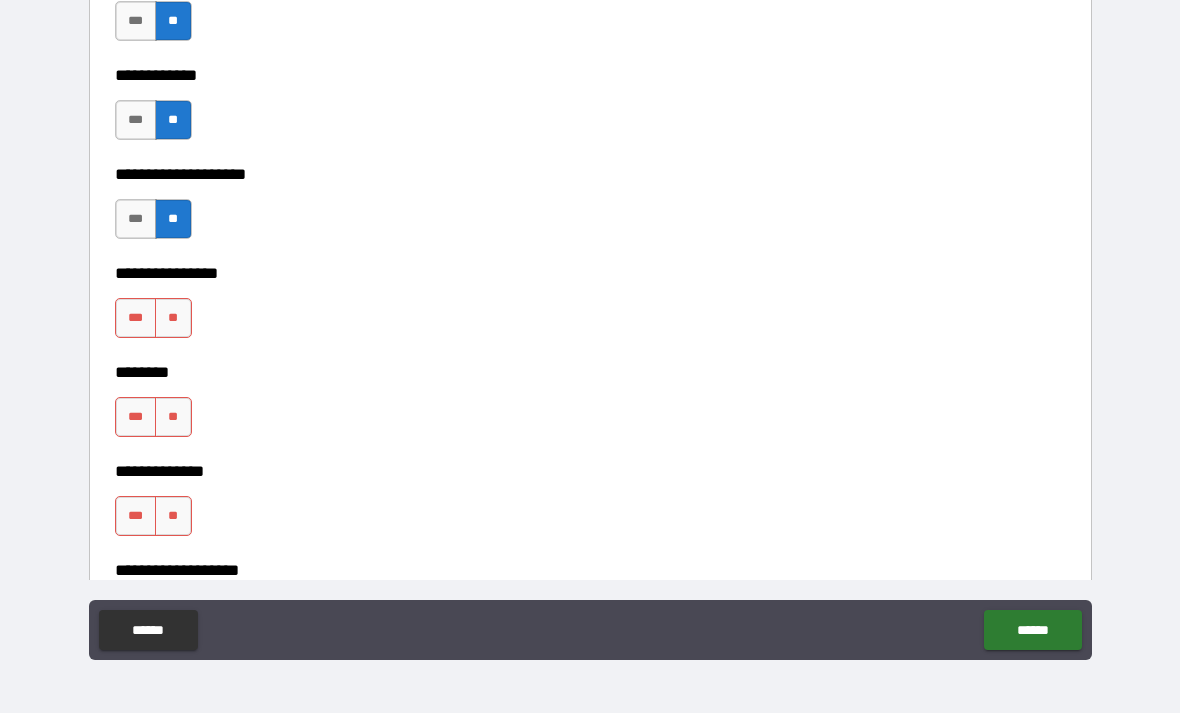 click on "**" at bounding box center (173, 318) 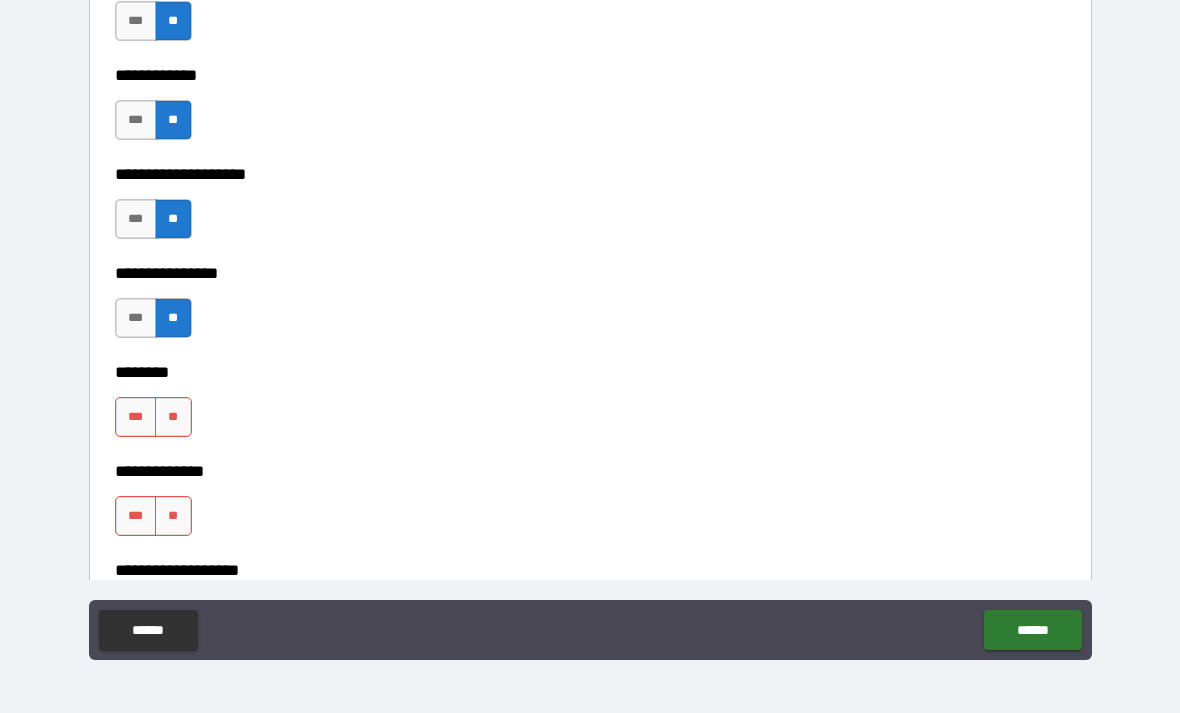 click on "**" at bounding box center [173, 417] 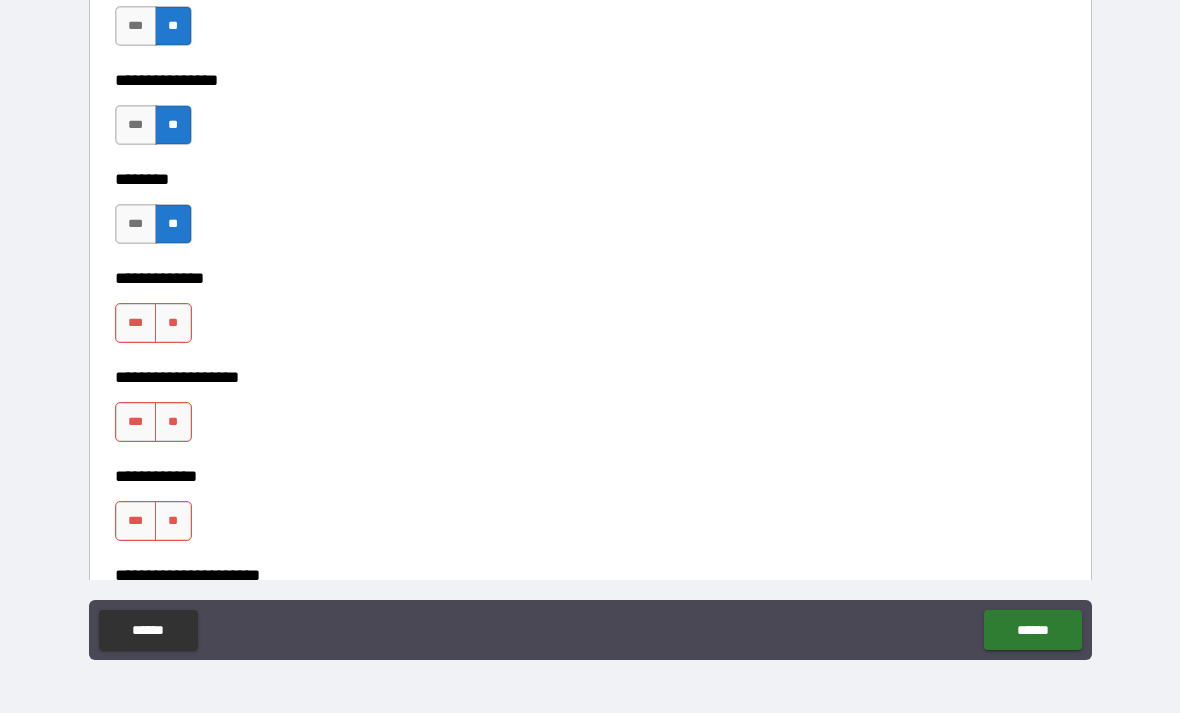 scroll, scrollTop: 8195, scrollLeft: 0, axis: vertical 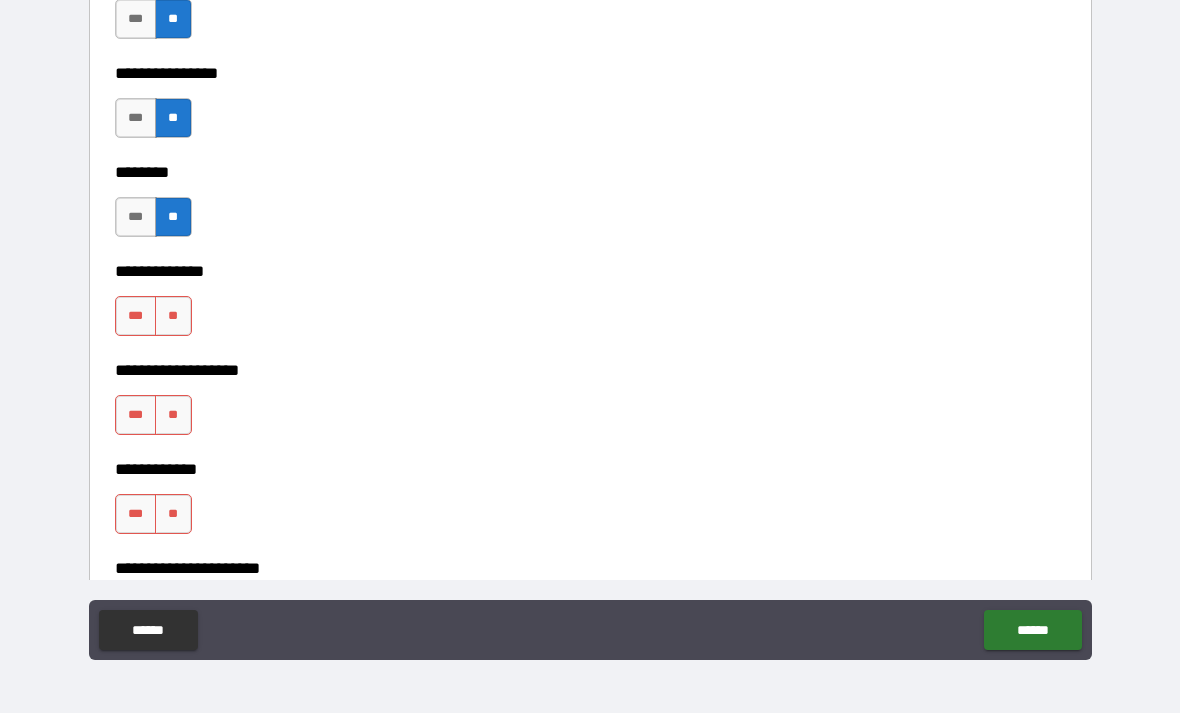 click on "**" at bounding box center [173, 316] 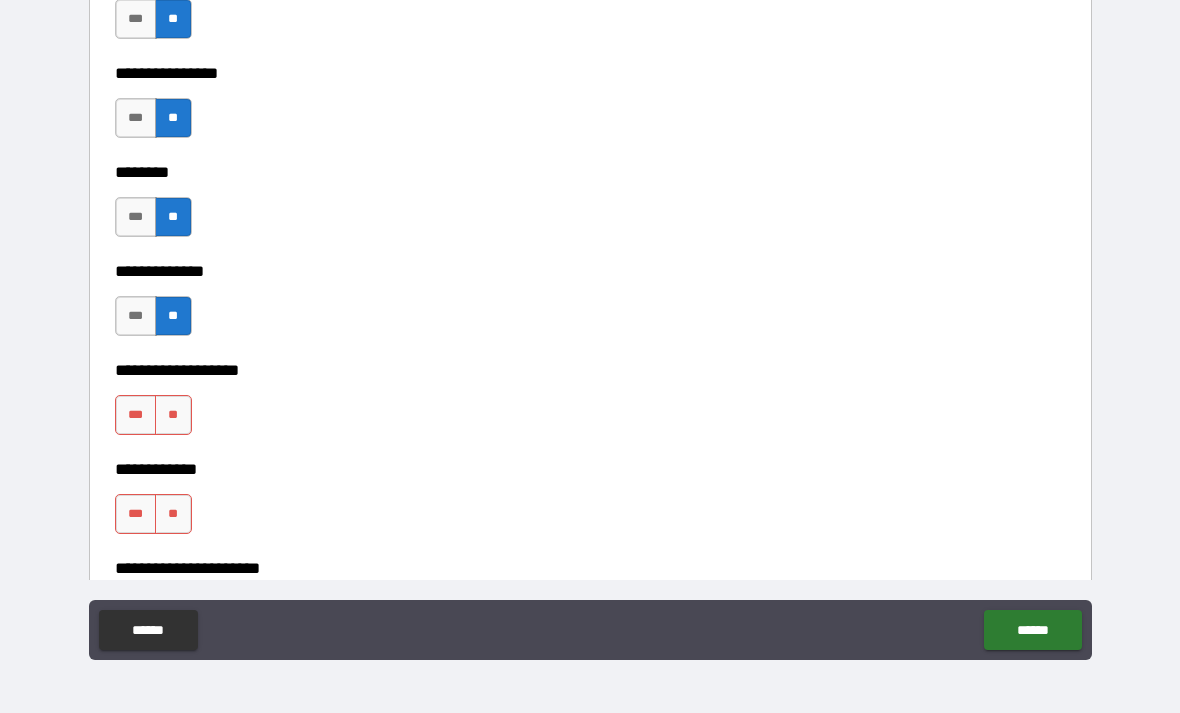 click on "**" at bounding box center (173, 415) 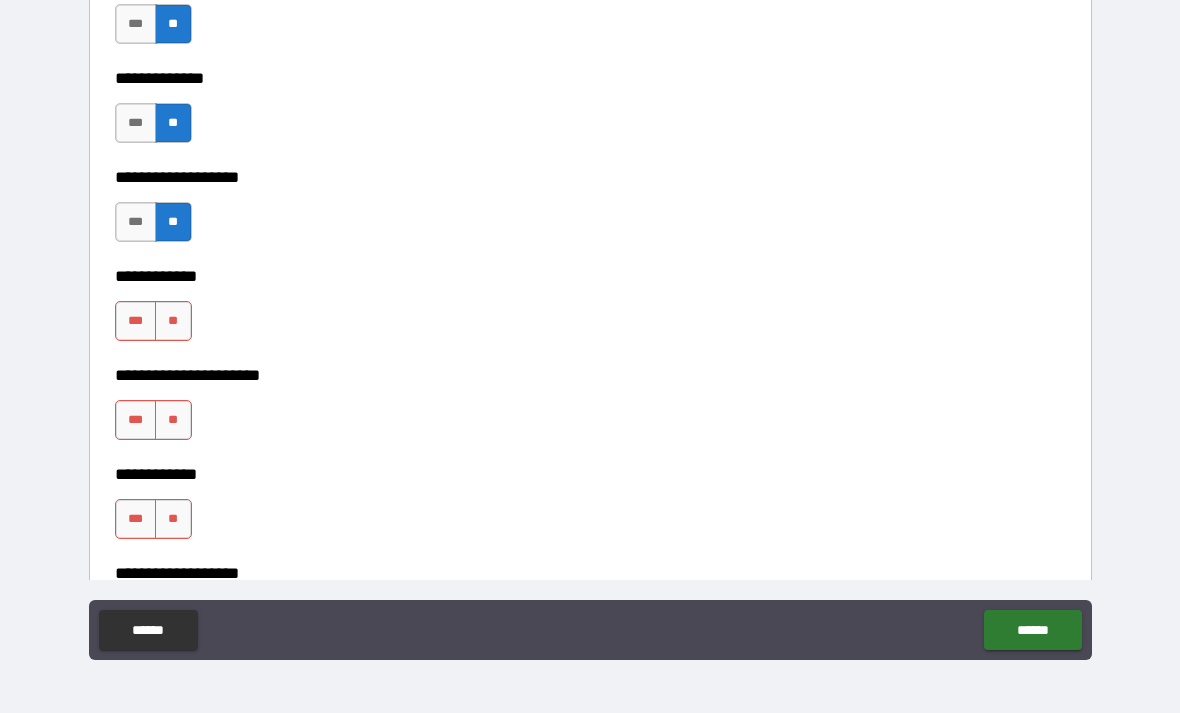 scroll, scrollTop: 8391, scrollLeft: 0, axis: vertical 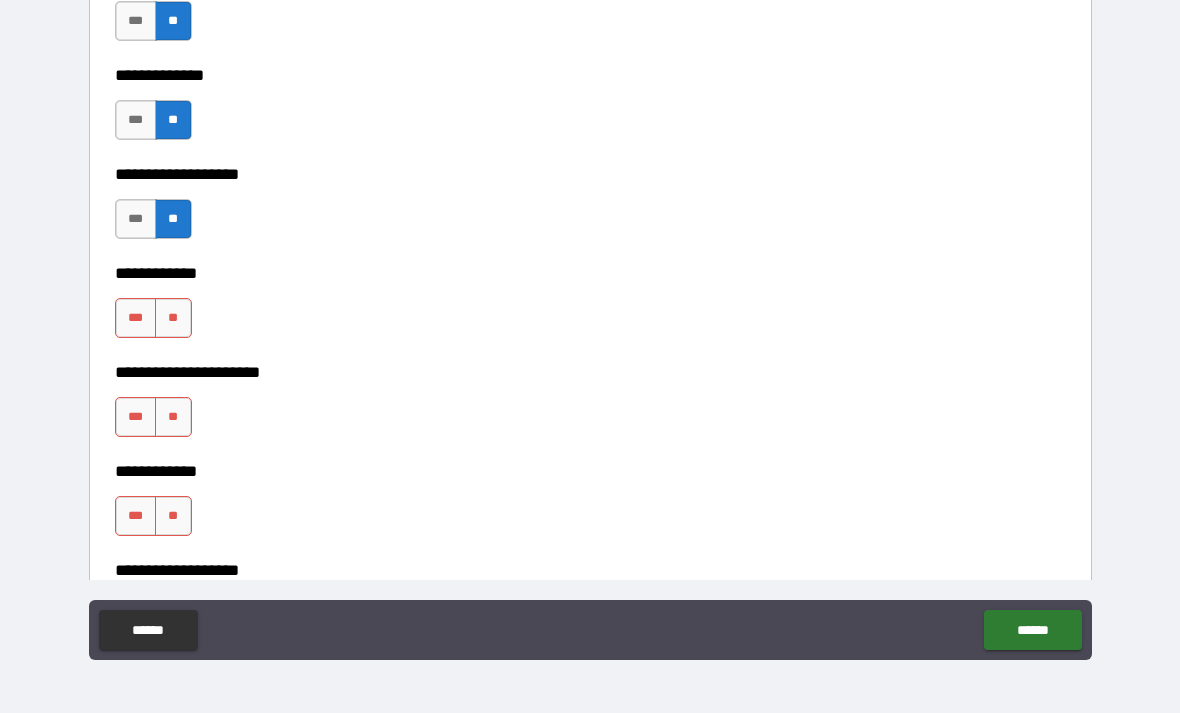 click on "**" at bounding box center (173, 318) 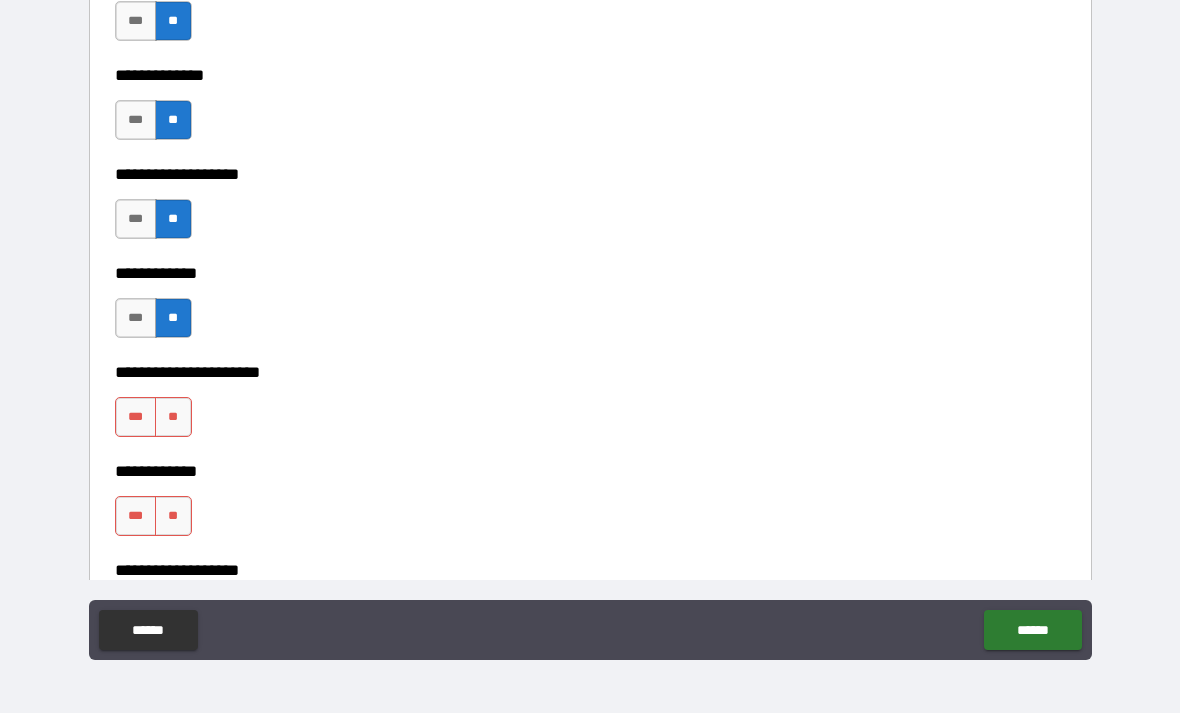 click on "**" at bounding box center (173, 417) 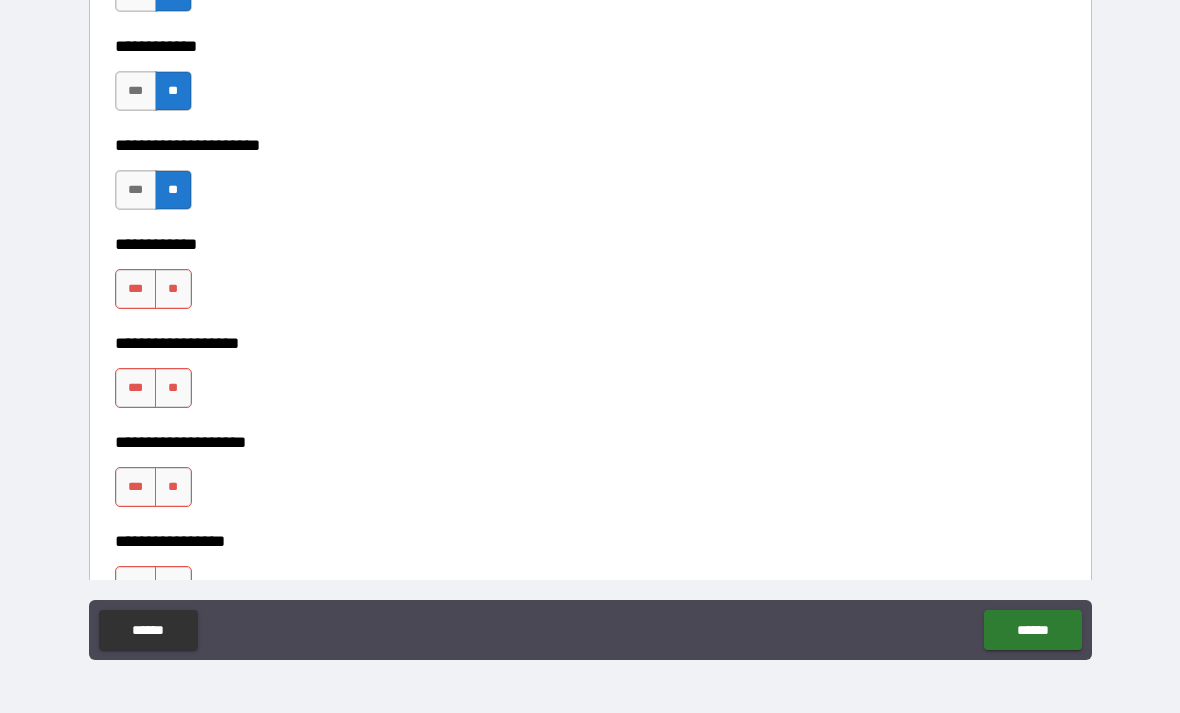 scroll, scrollTop: 8627, scrollLeft: 0, axis: vertical 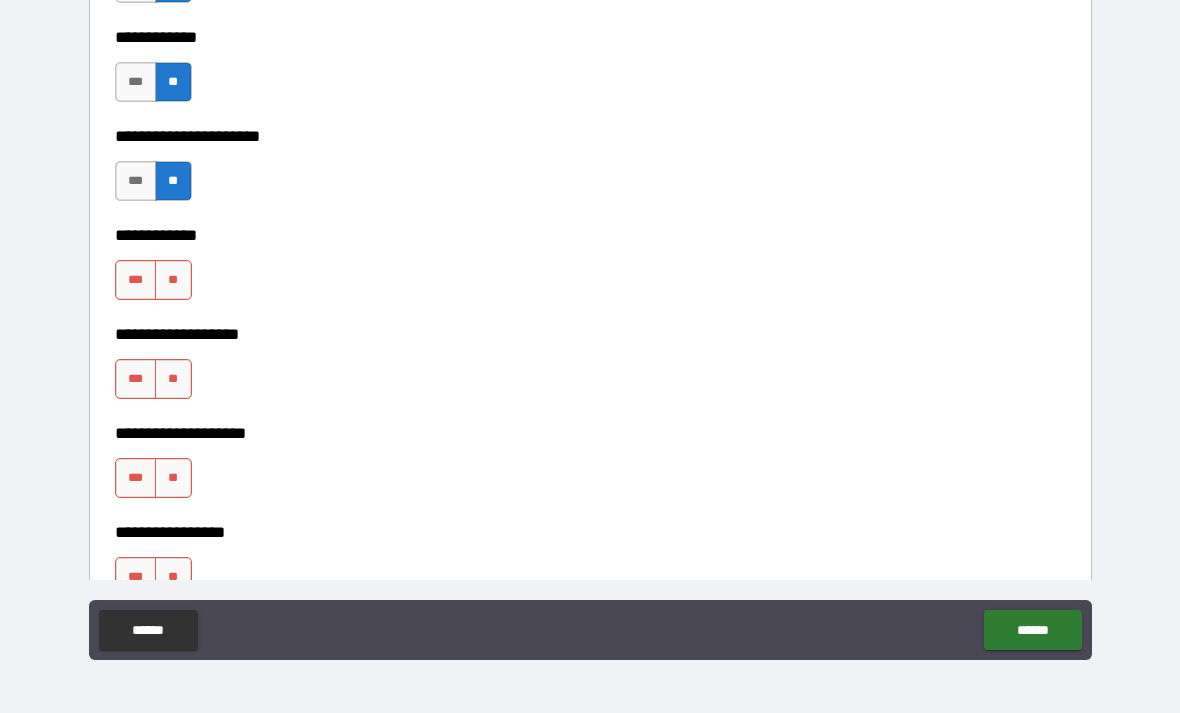 click on "**" at bounding box center [173, 280] 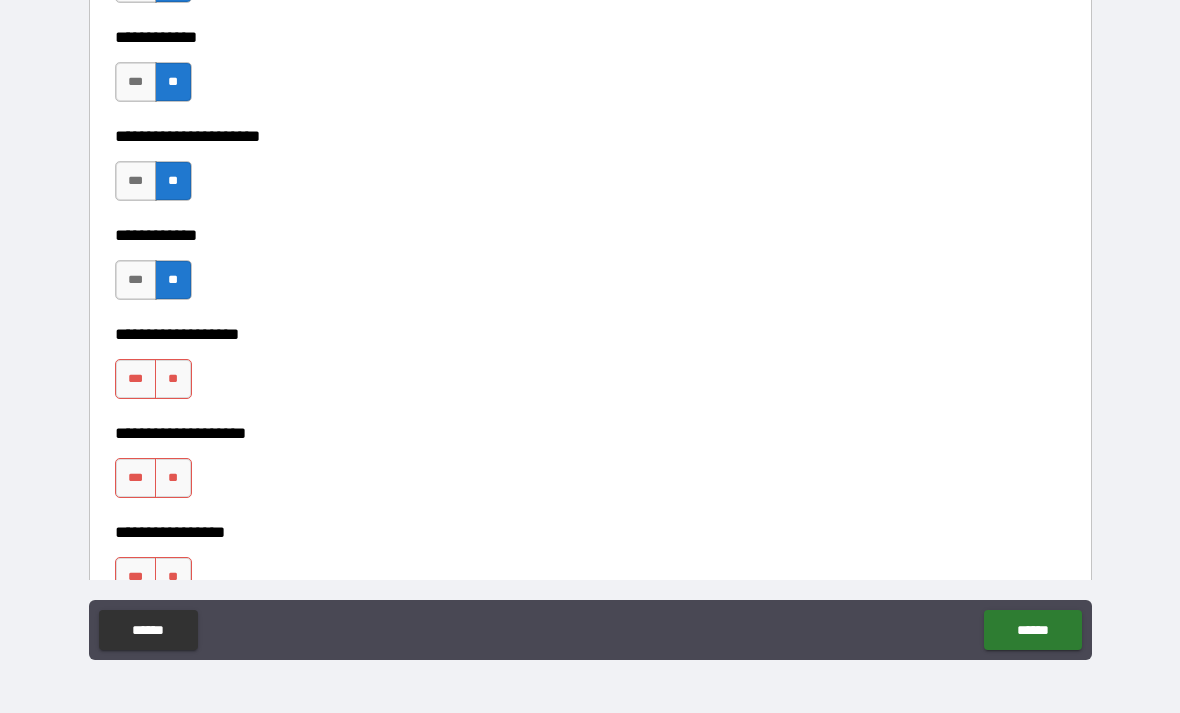 click on "**" at bounding box center (173, 379) 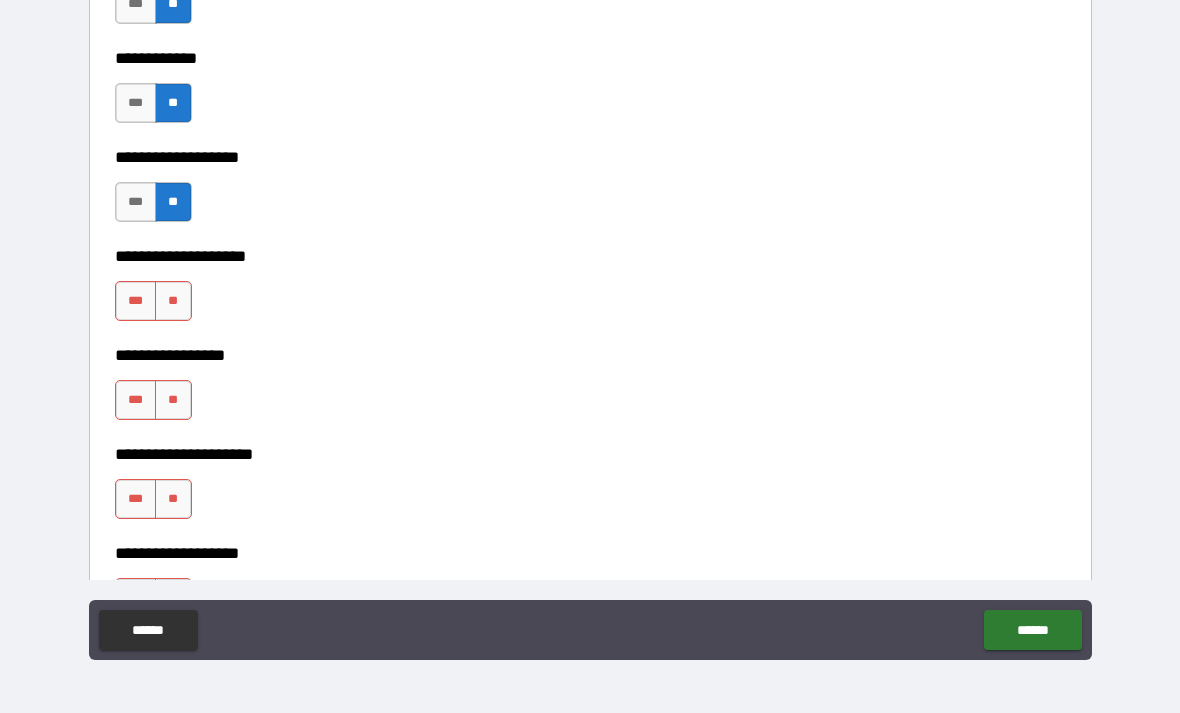 scroll, scrollTop: 8805, scrollLeft: 0, axis: vertical 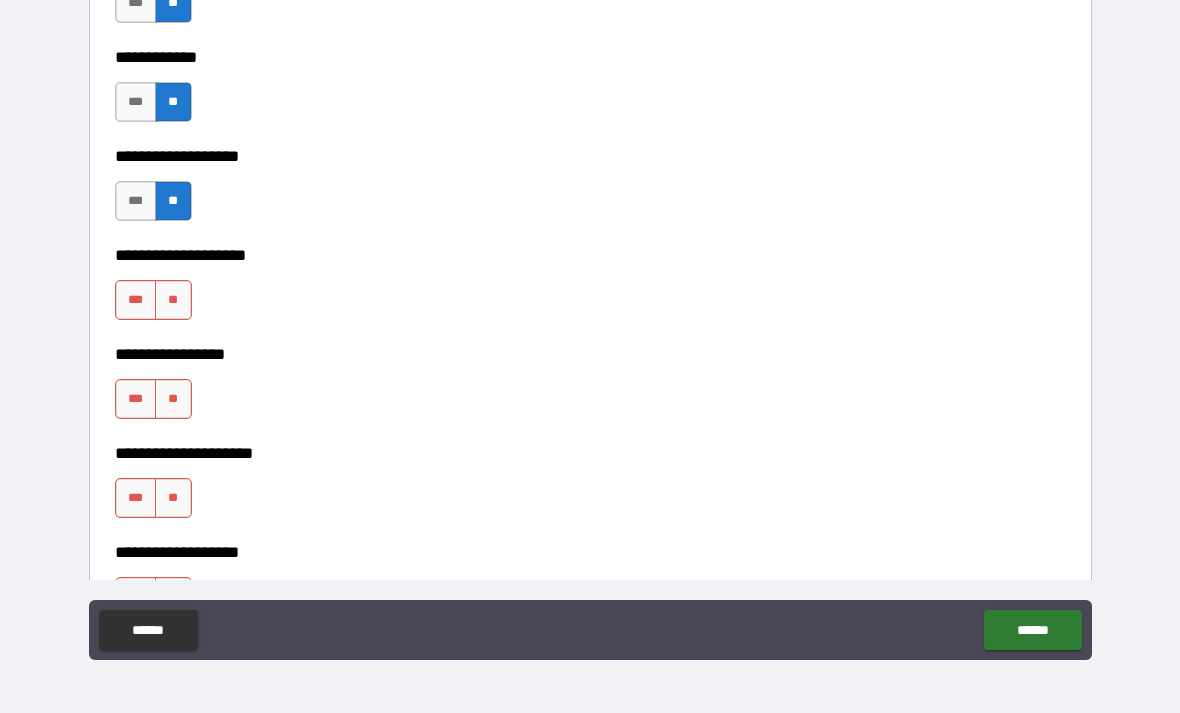 click on "**" at bounding box center (173, 300) 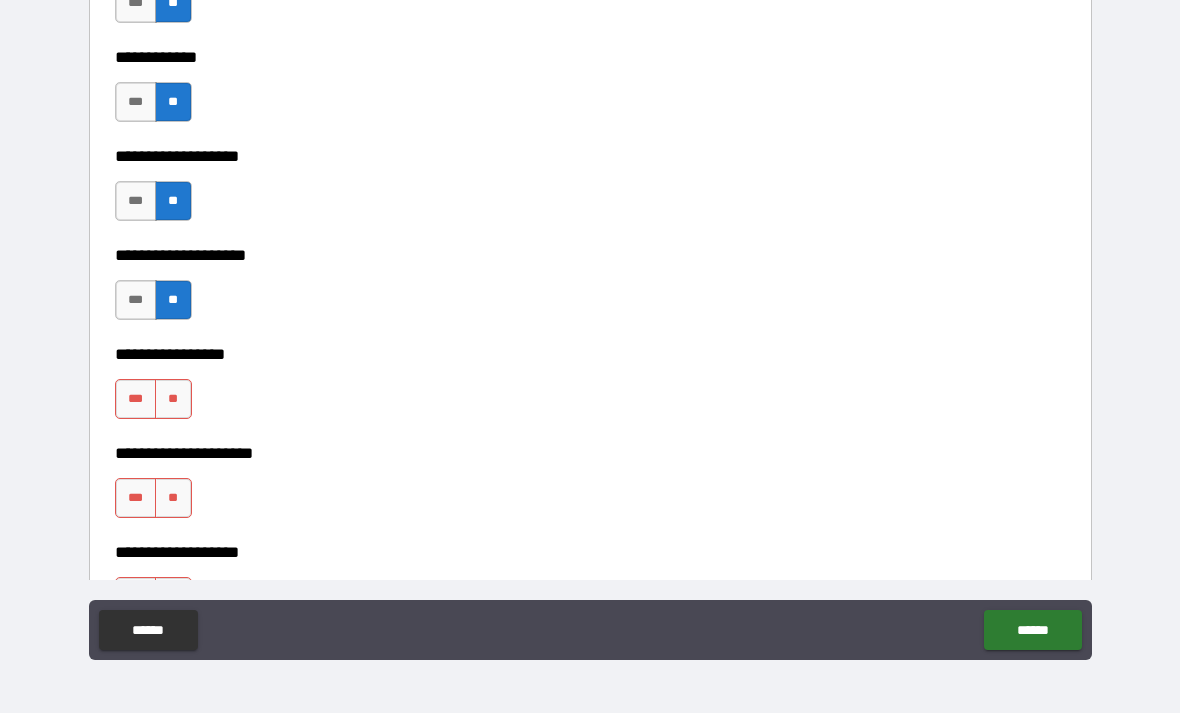 click on "**" at bounding box center (173, 399) 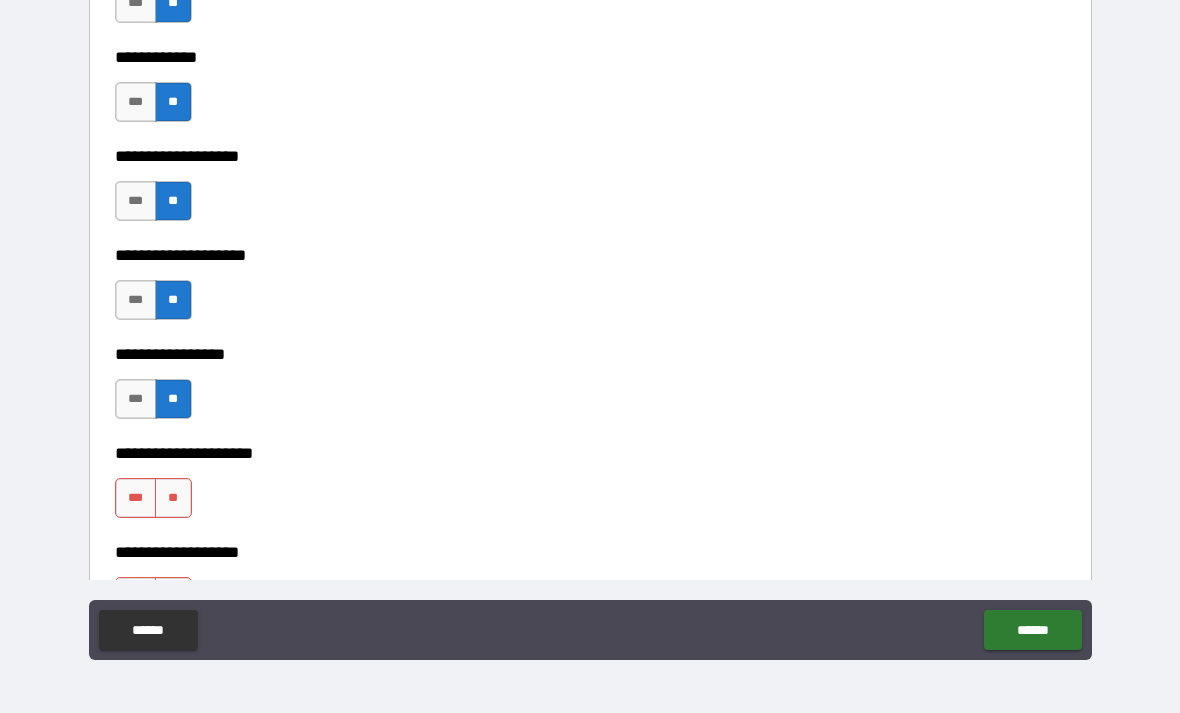 click on "**" at bounding box center (173, 498) 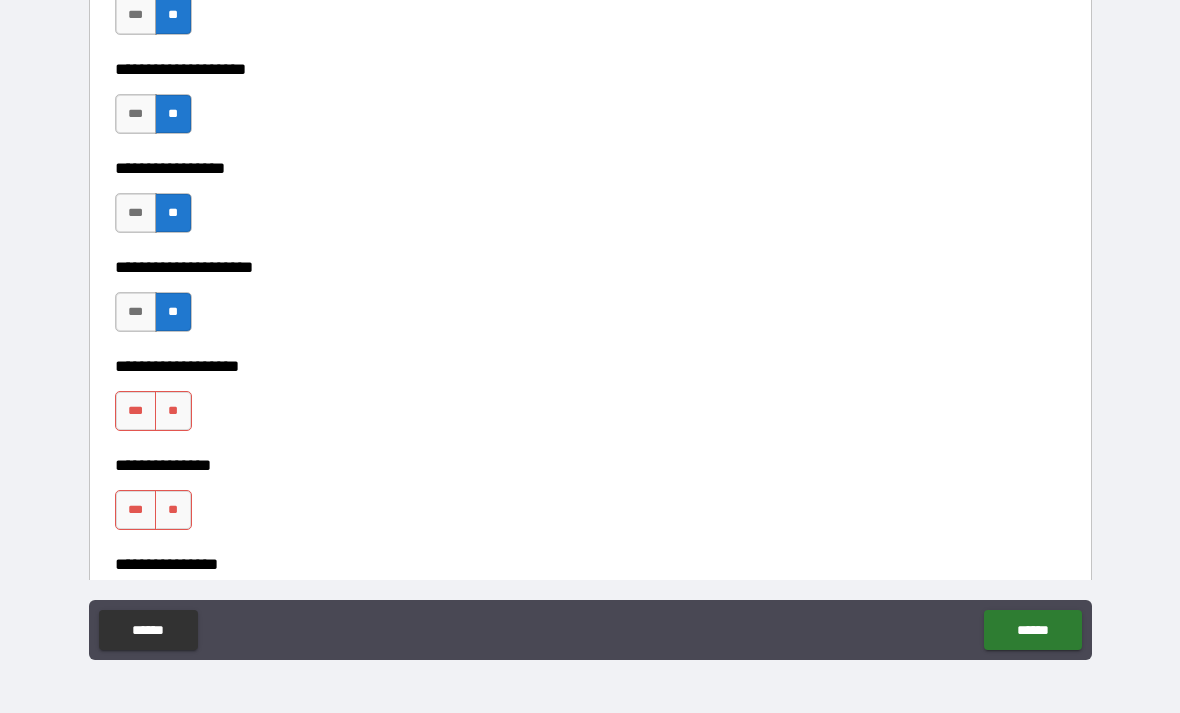 scroll, scrollTop: 9011, scrollLeft: 0, axis: vertical 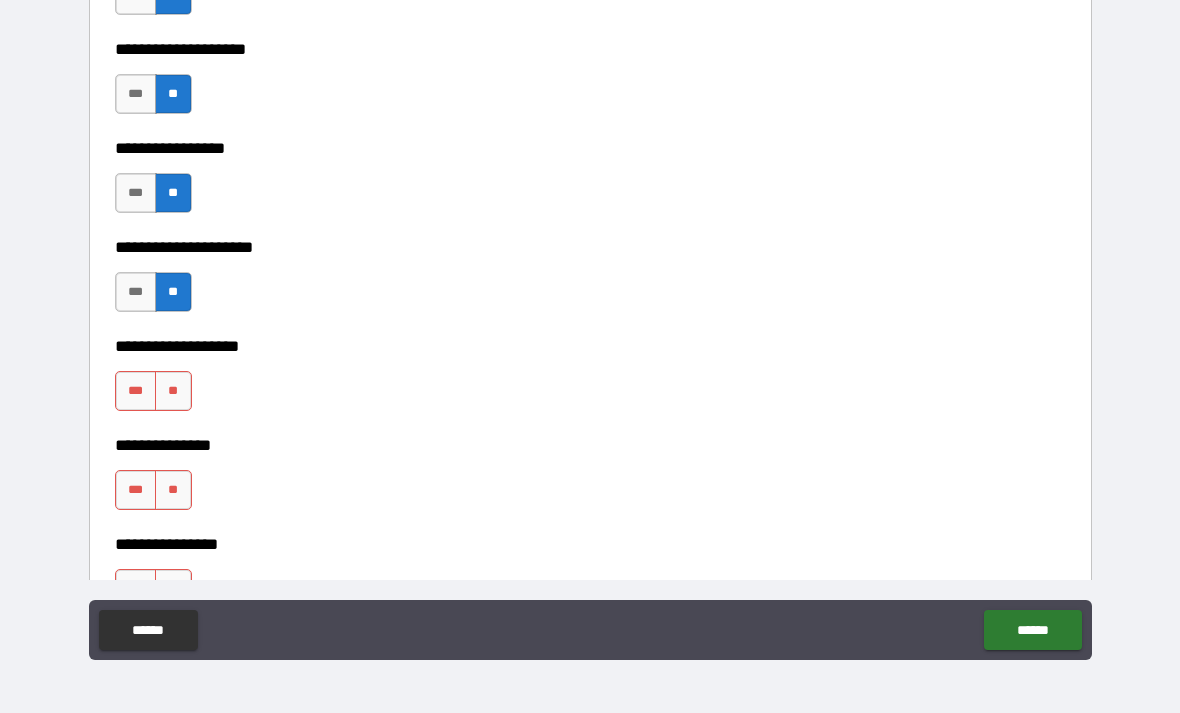 click on "**" at bounding box center (173, 391) 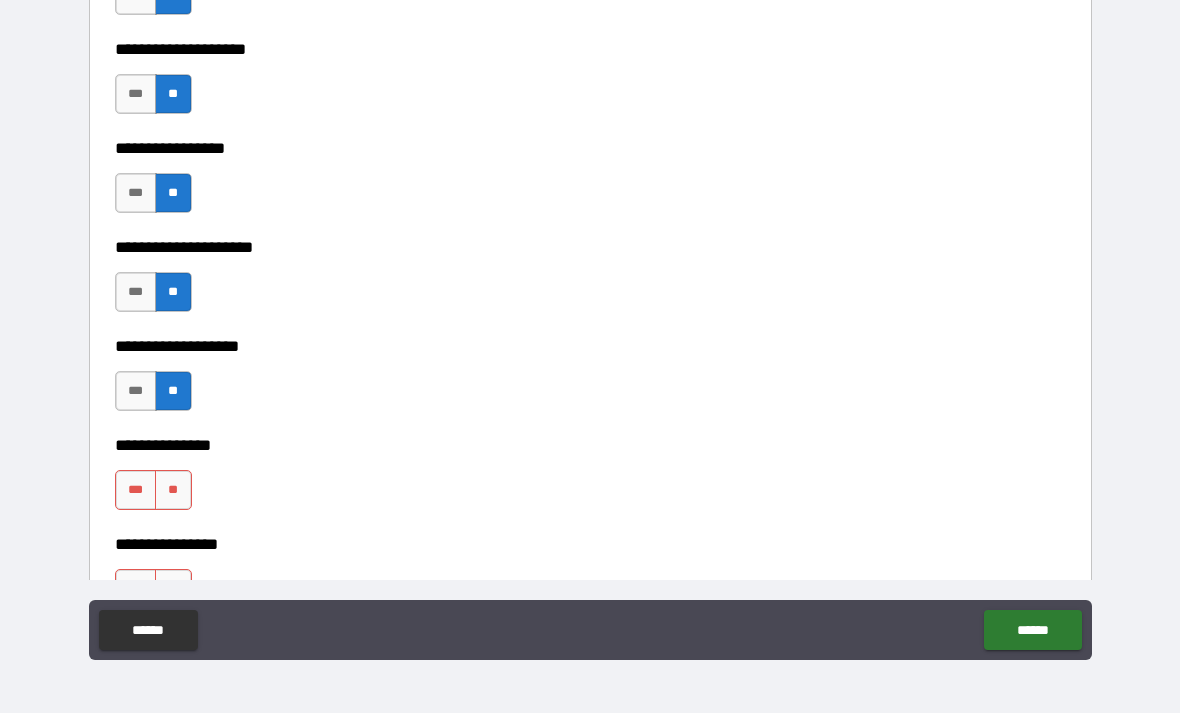 click on "**" at bounding box center [173, 490] 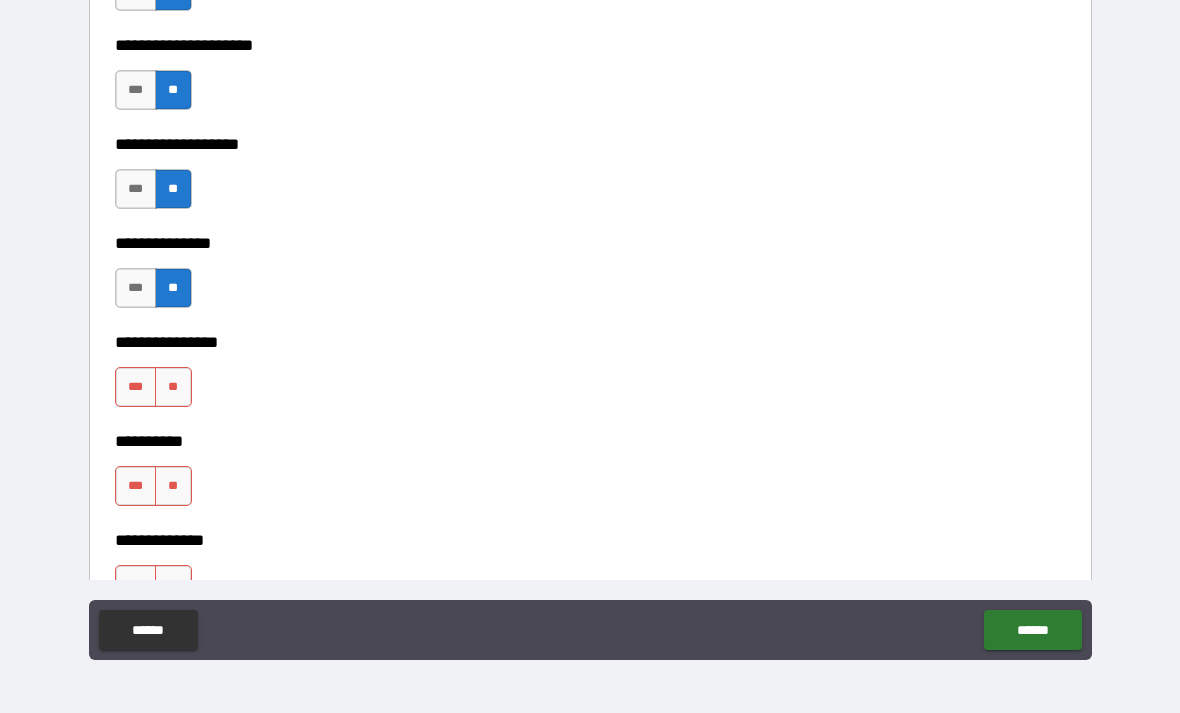 scroll, scrollTop: 9245, scrollLeft: 0, axis: vertical 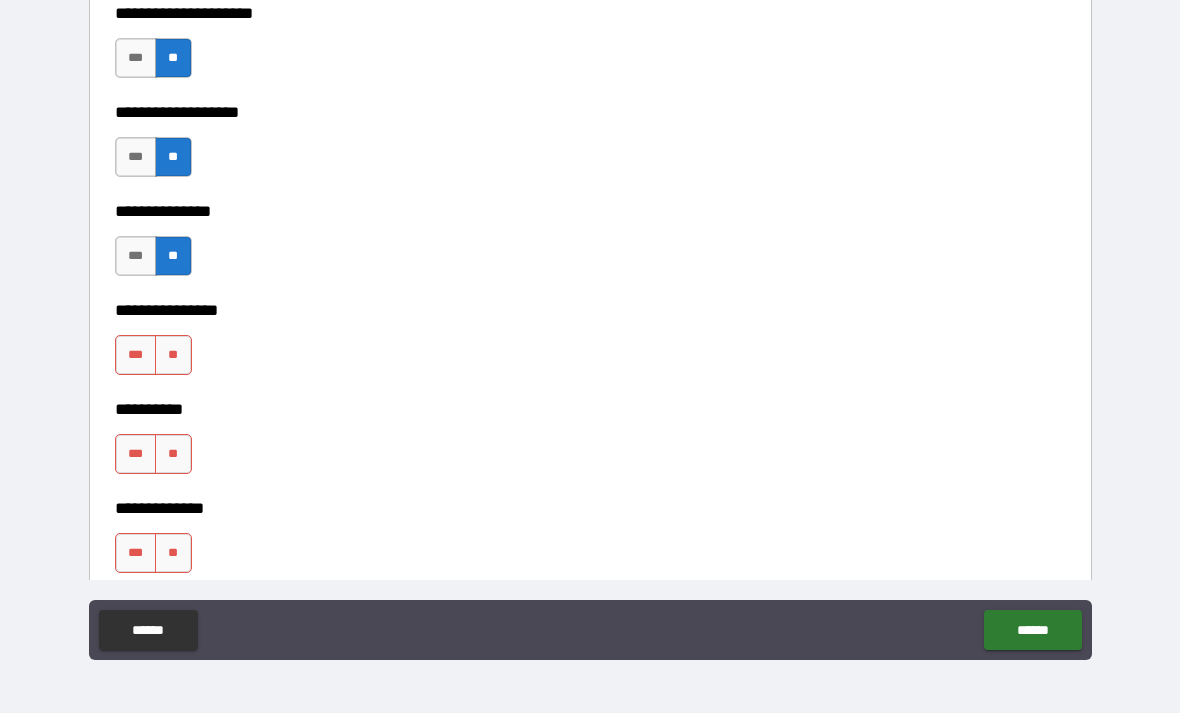 click on "**" at bounding box center (173, 355) 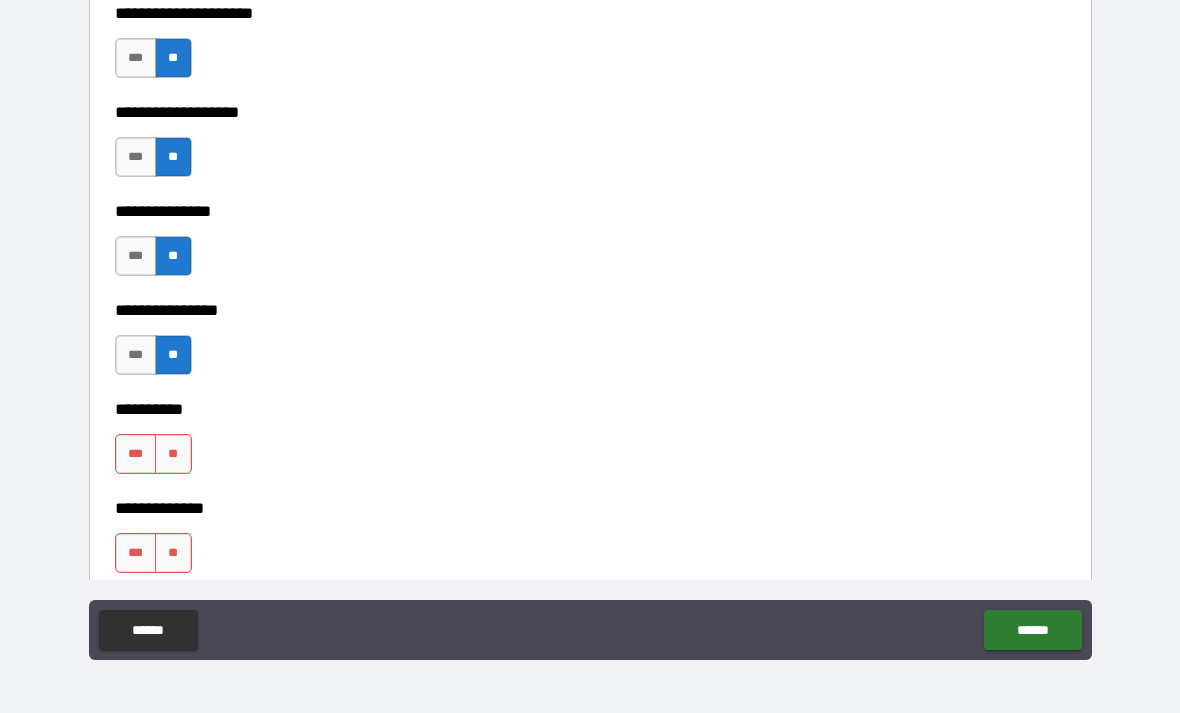 click on "**" at bounding box center (173, 454) 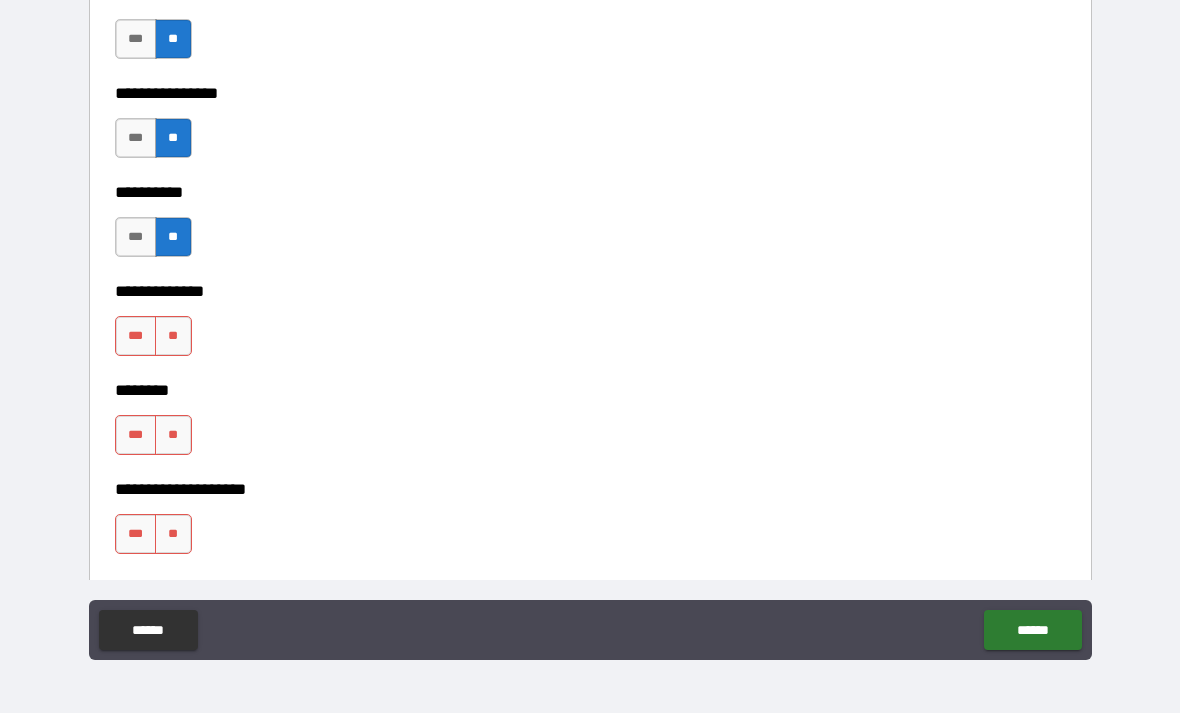 scroll, scrollTop: 9463, scrollLeft: 0, axis: vertical 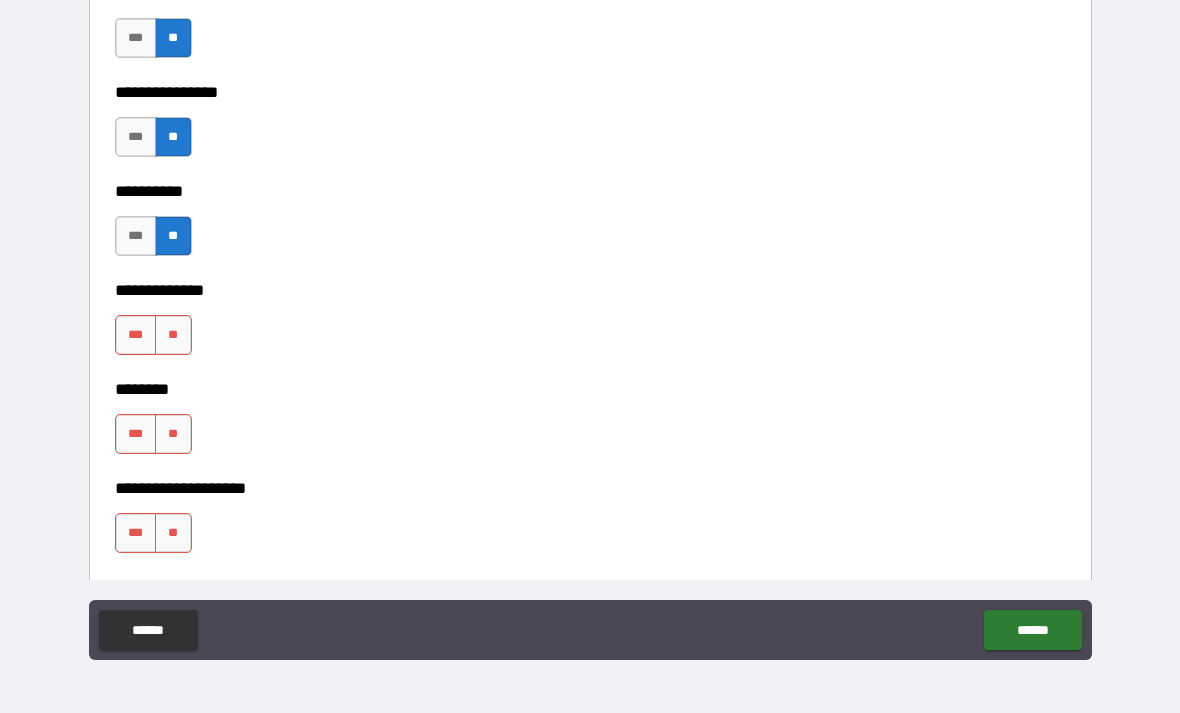 click on "**" at bounding box center [173, 335] 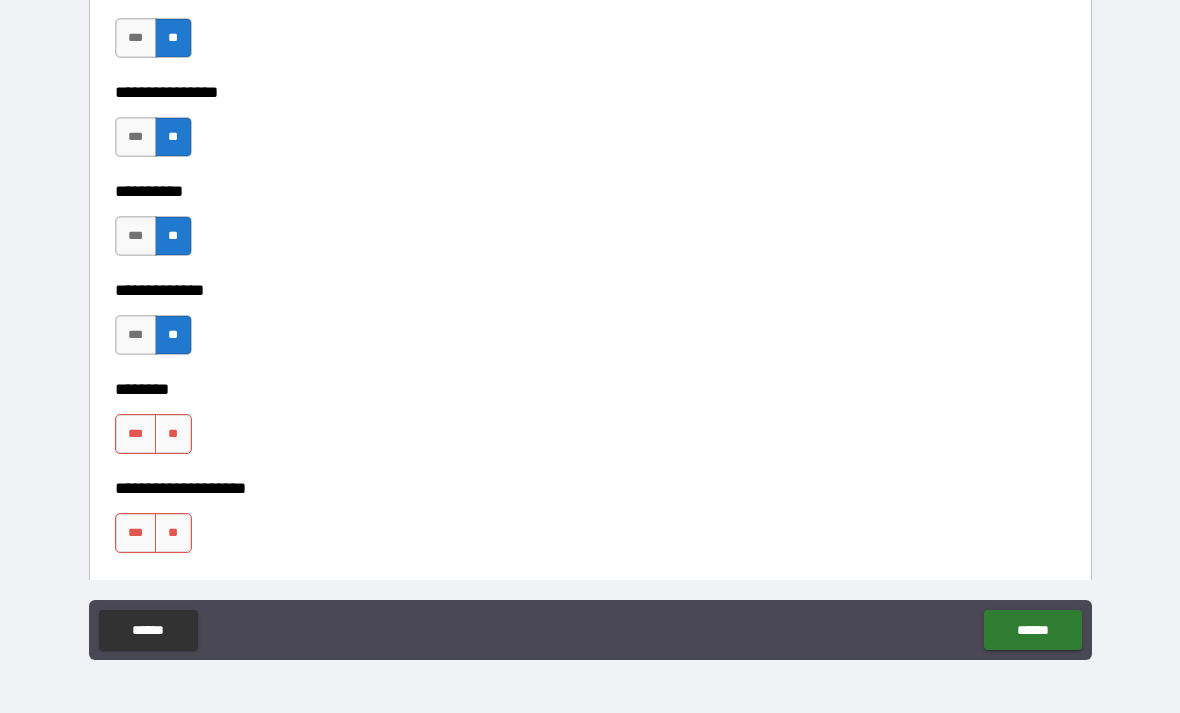 click on "**" at bounding box center [173, 434] 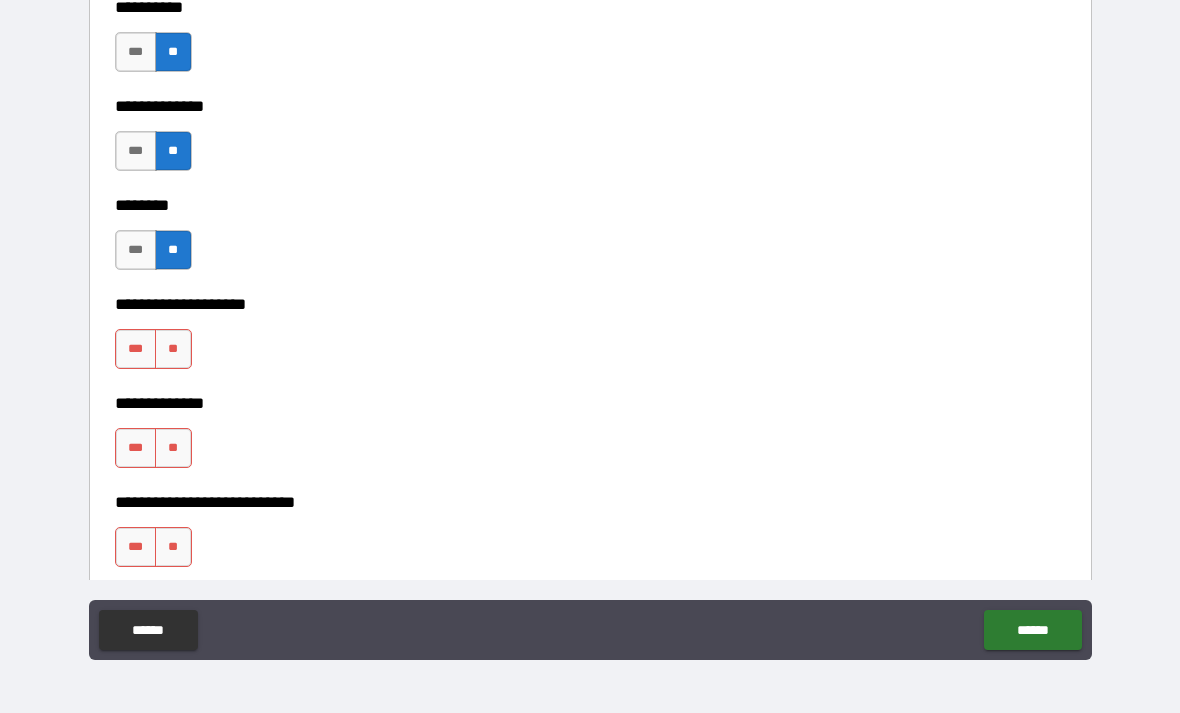 scroll, scrollTop: 9648, scrollLeft: 0, axis: vertical 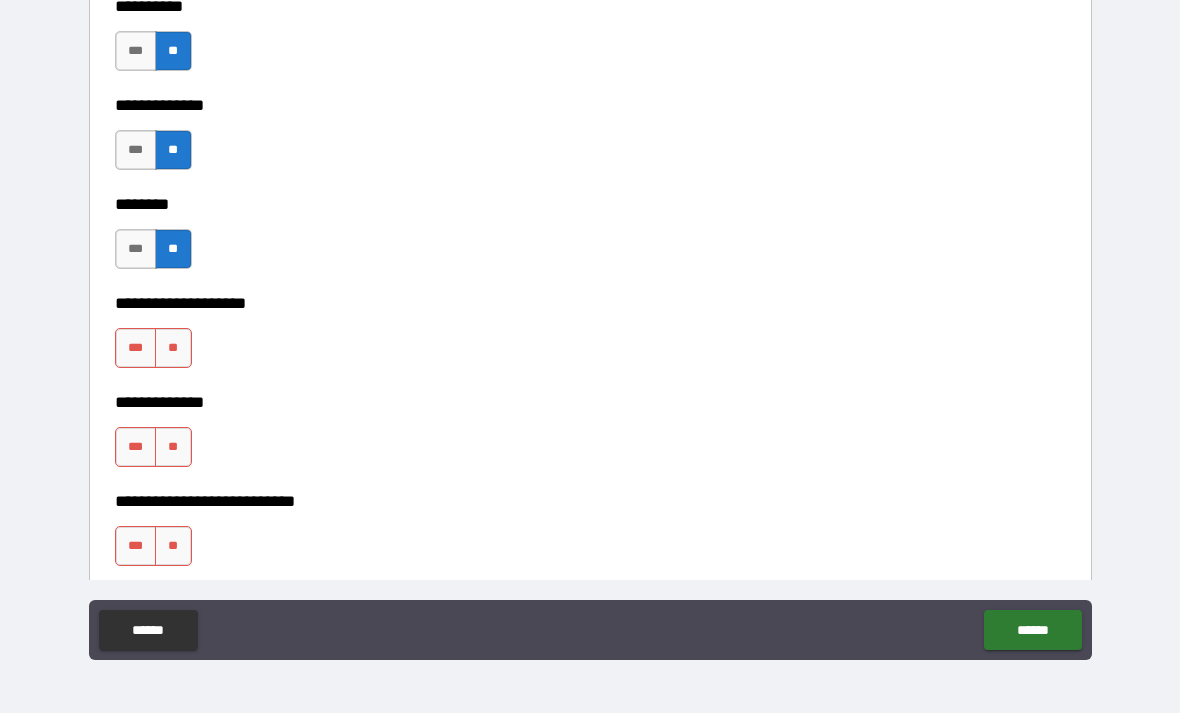 click on "**" at bounding box center (173, 348) 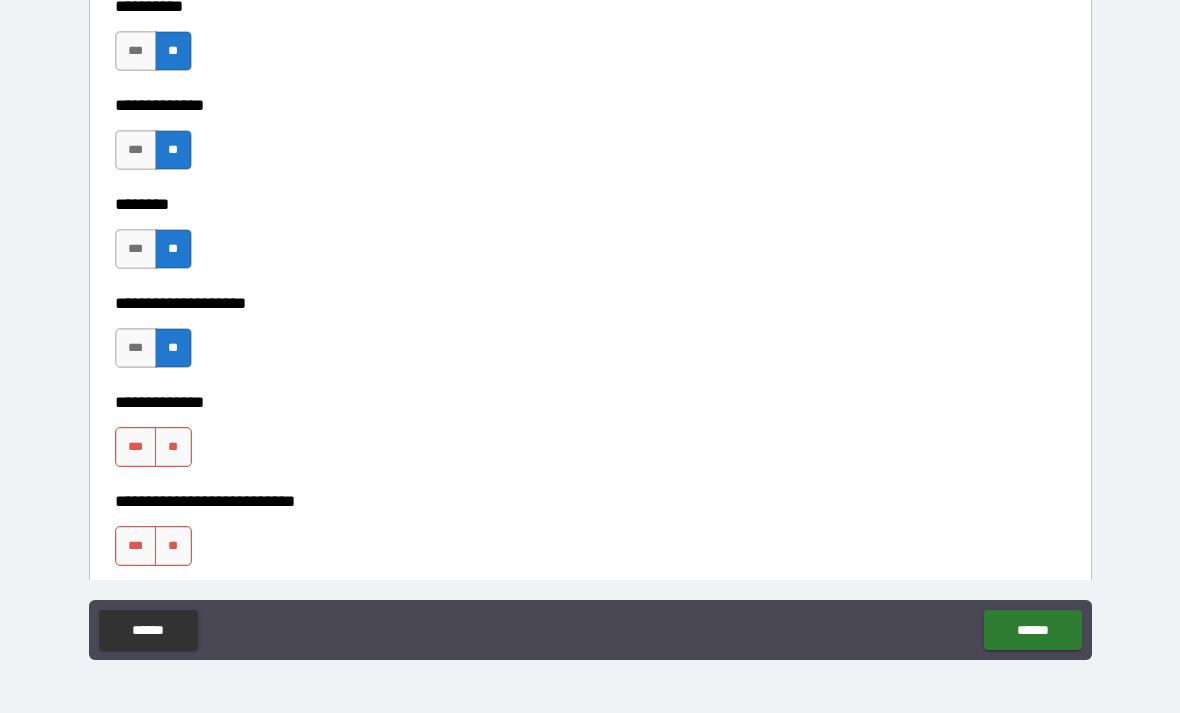 click on "**" at bounding box center (173, 447) 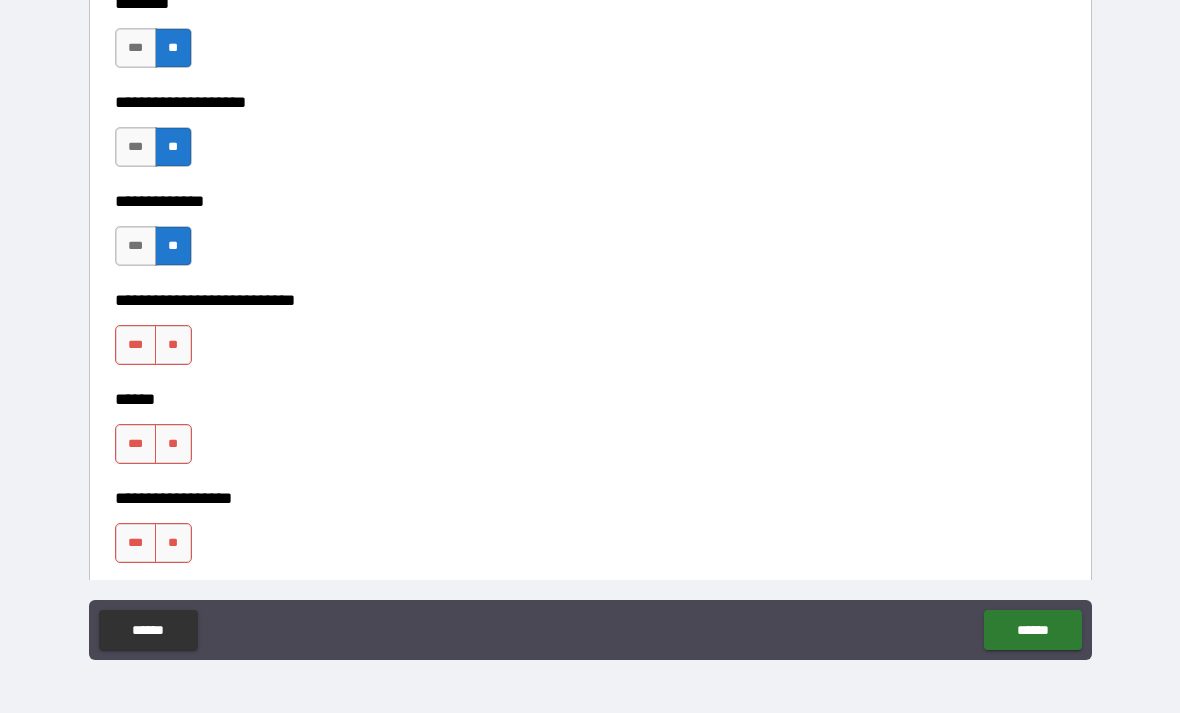 scroll, scrollTop: 9850, scrollLeft: 0, axis: vertical 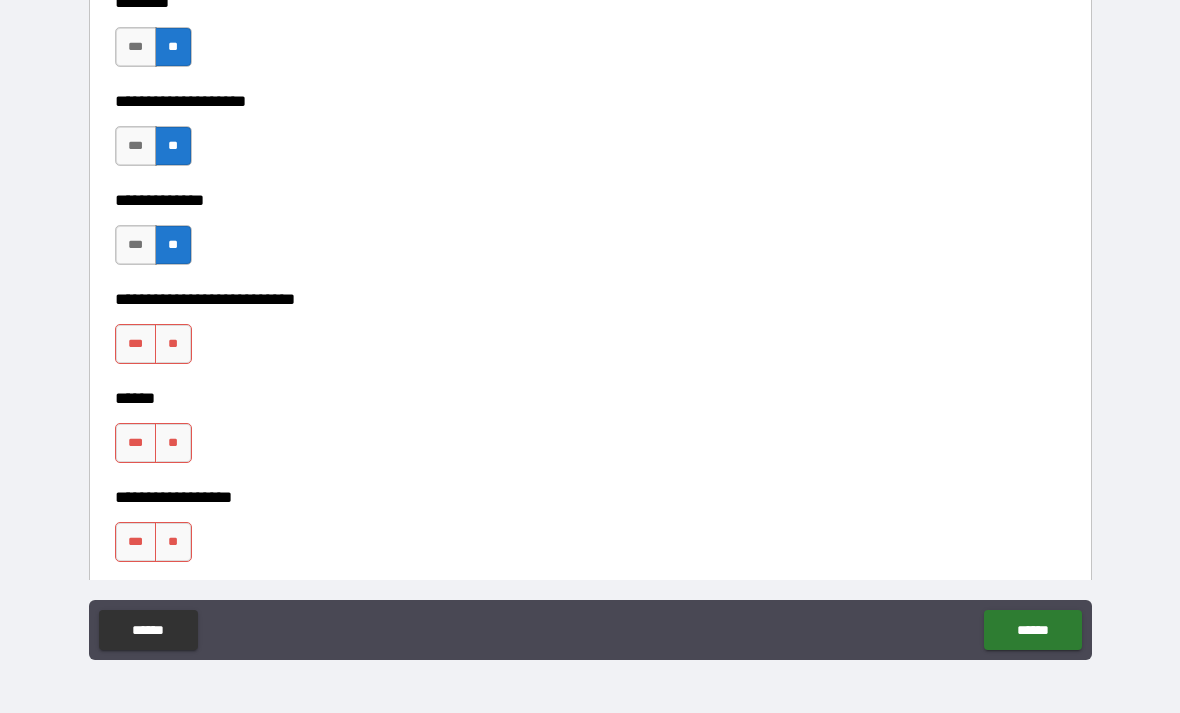 click on "**" at bounding box center [173, 344] 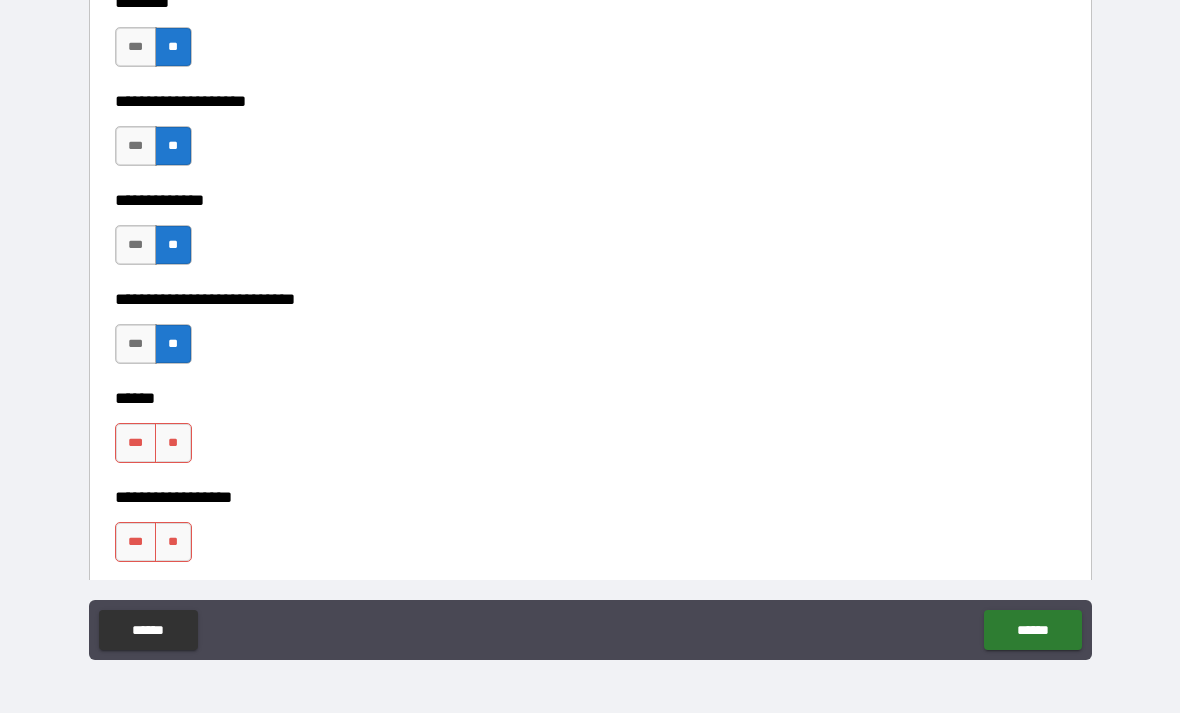 click on "**" at bounding box center [173, 443] 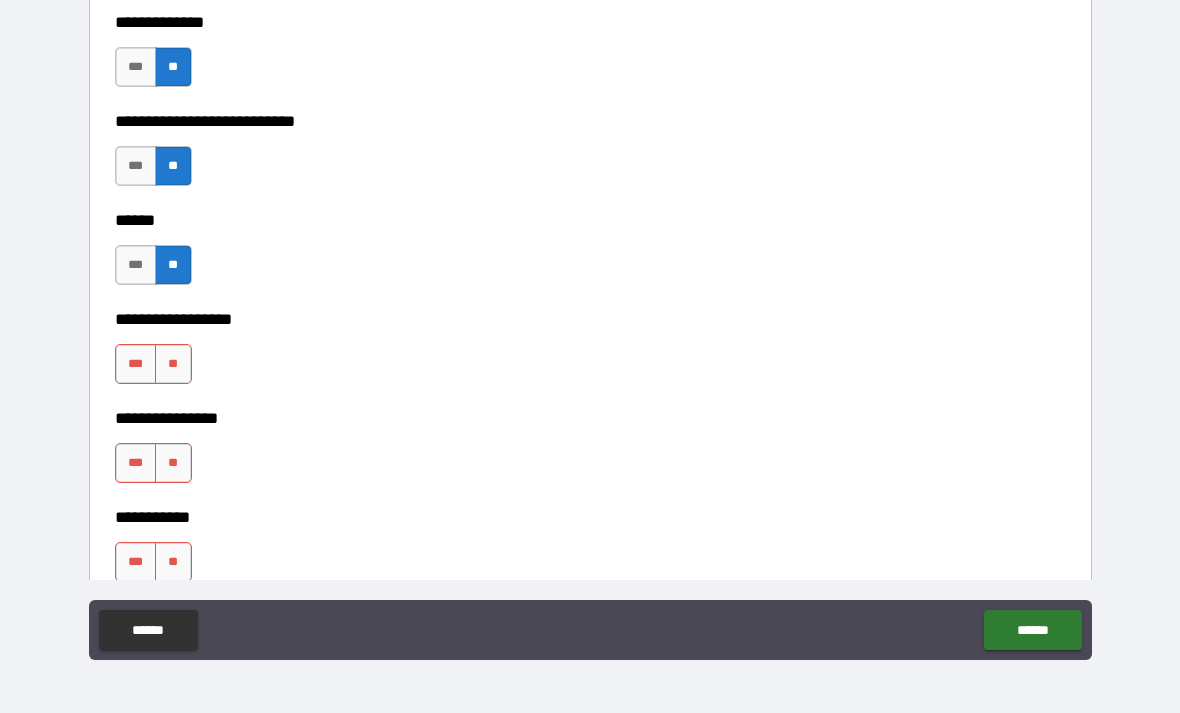 scroll, scrollTop: 10042, scrollLeft: 0, axis: vertical 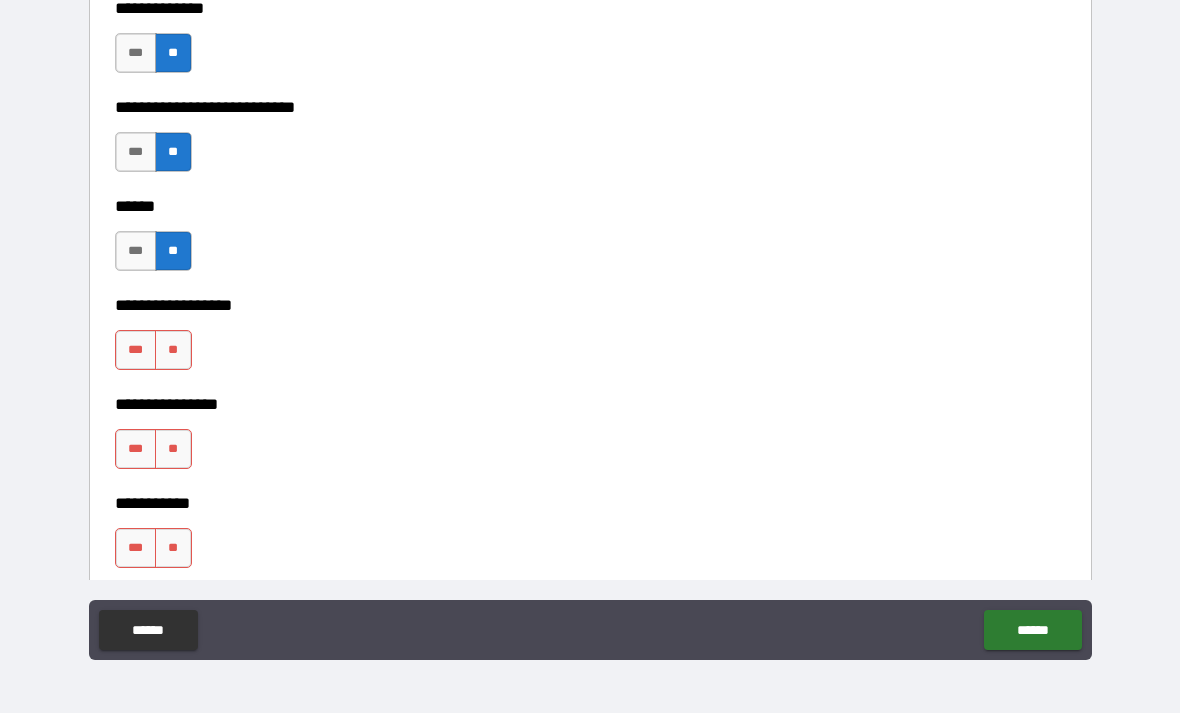 click on "**" at bounding box center [173, 350] 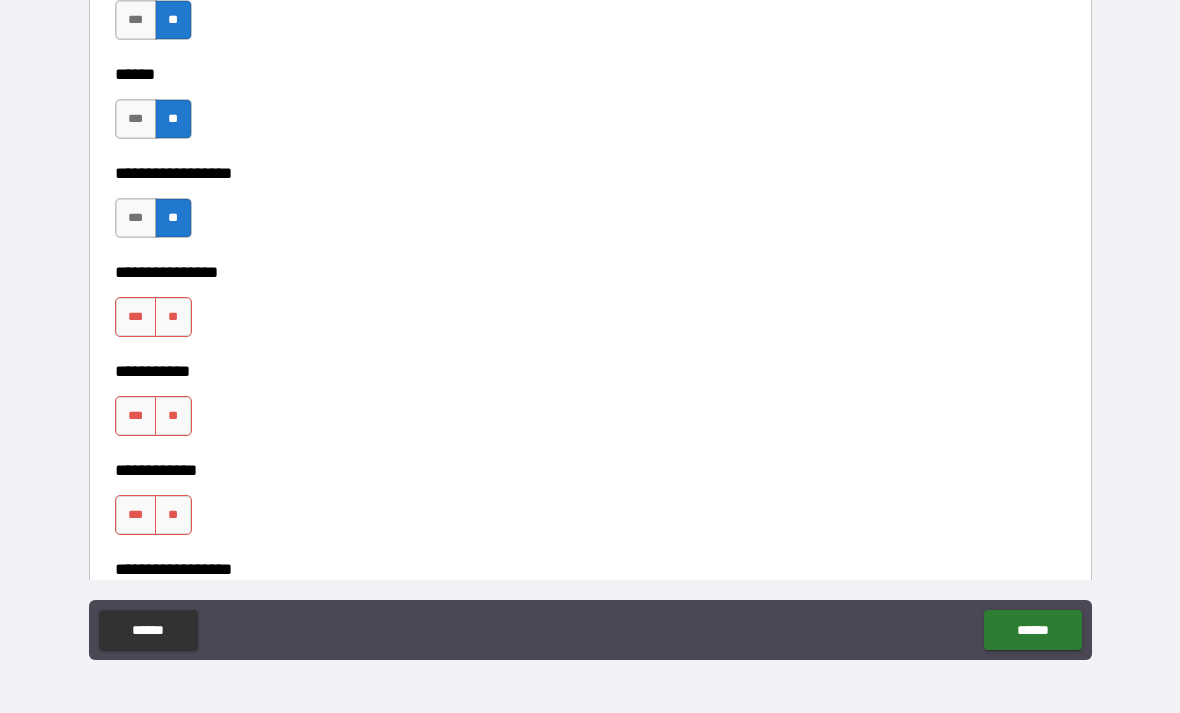 scroll, scrollTop: 10212, scrollLeft: 0, axis: vertical 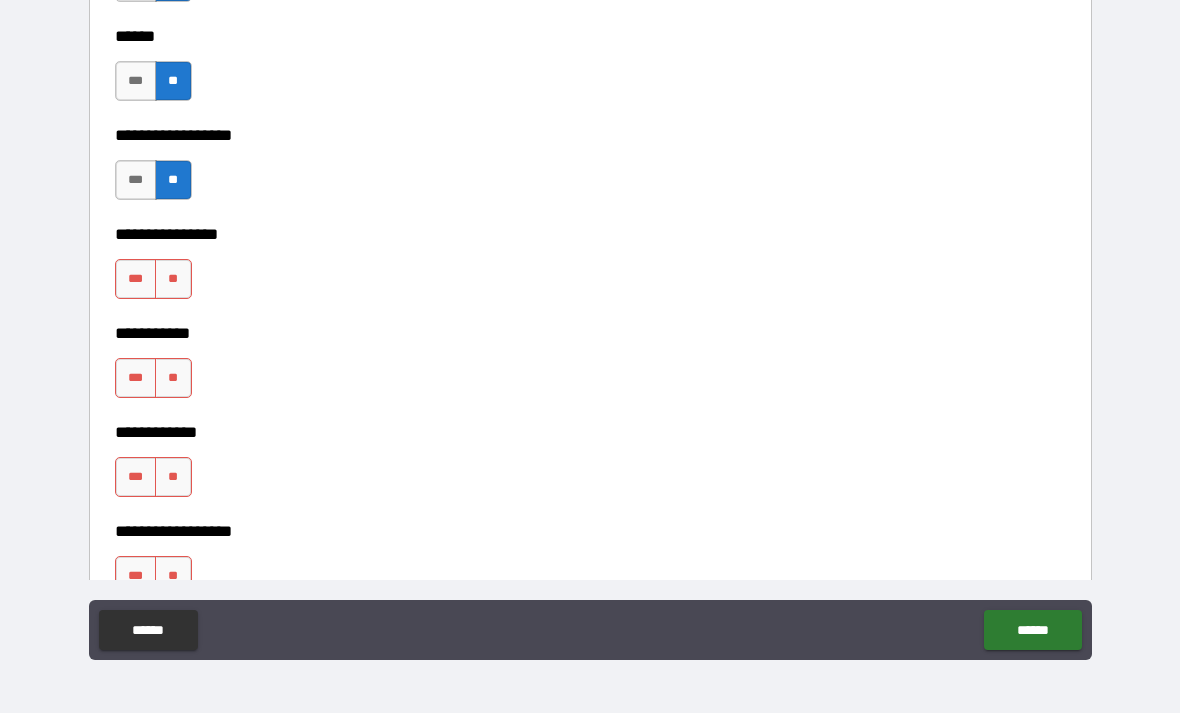 click on "***" at bounding box center (136, 279) 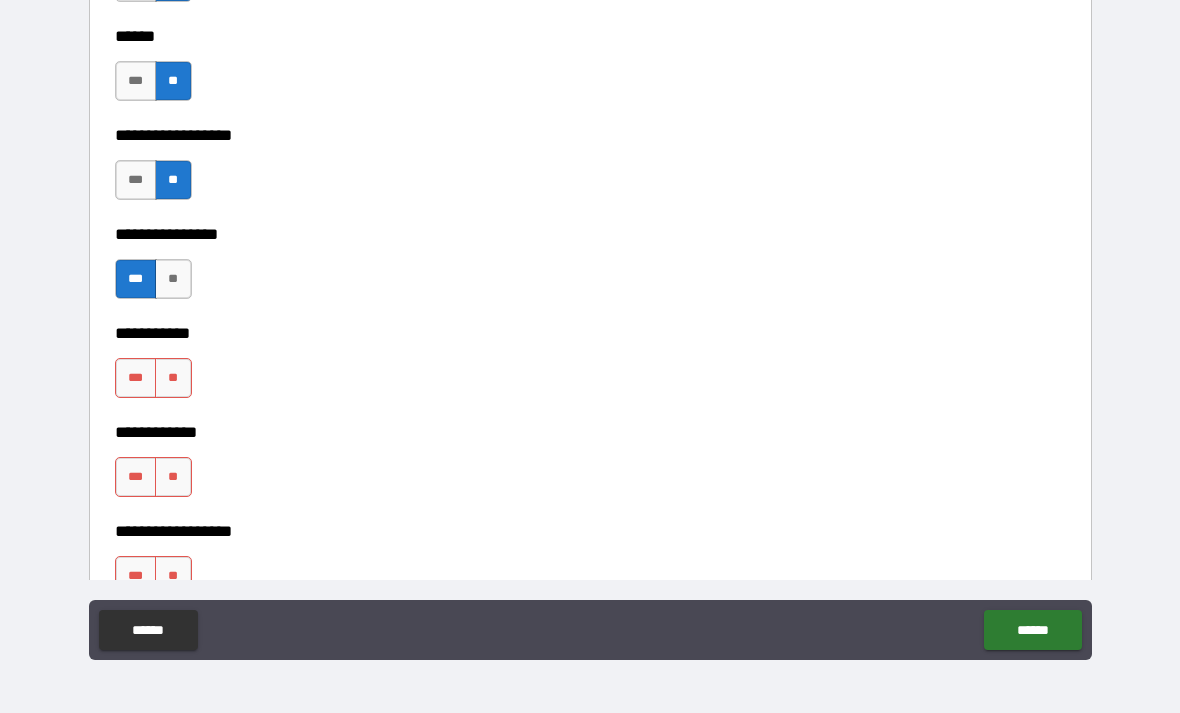 click on "**" at bounding box center (173, 378) 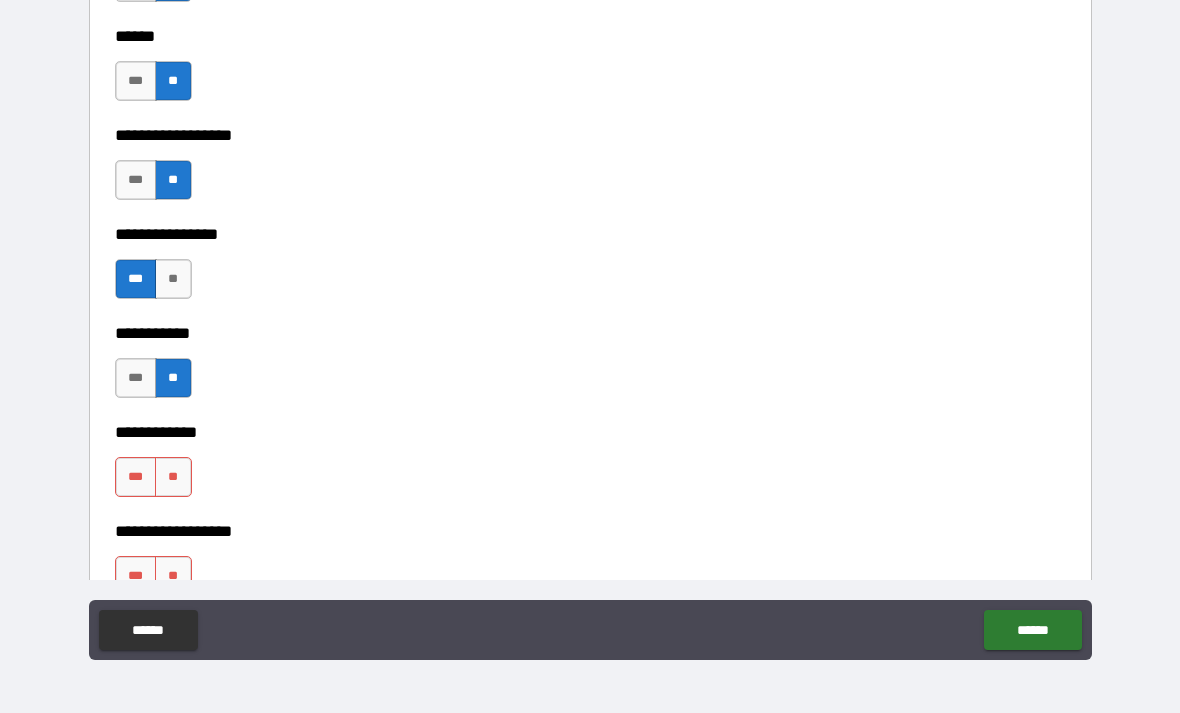 click on "**" at bounding box center (173, 477) 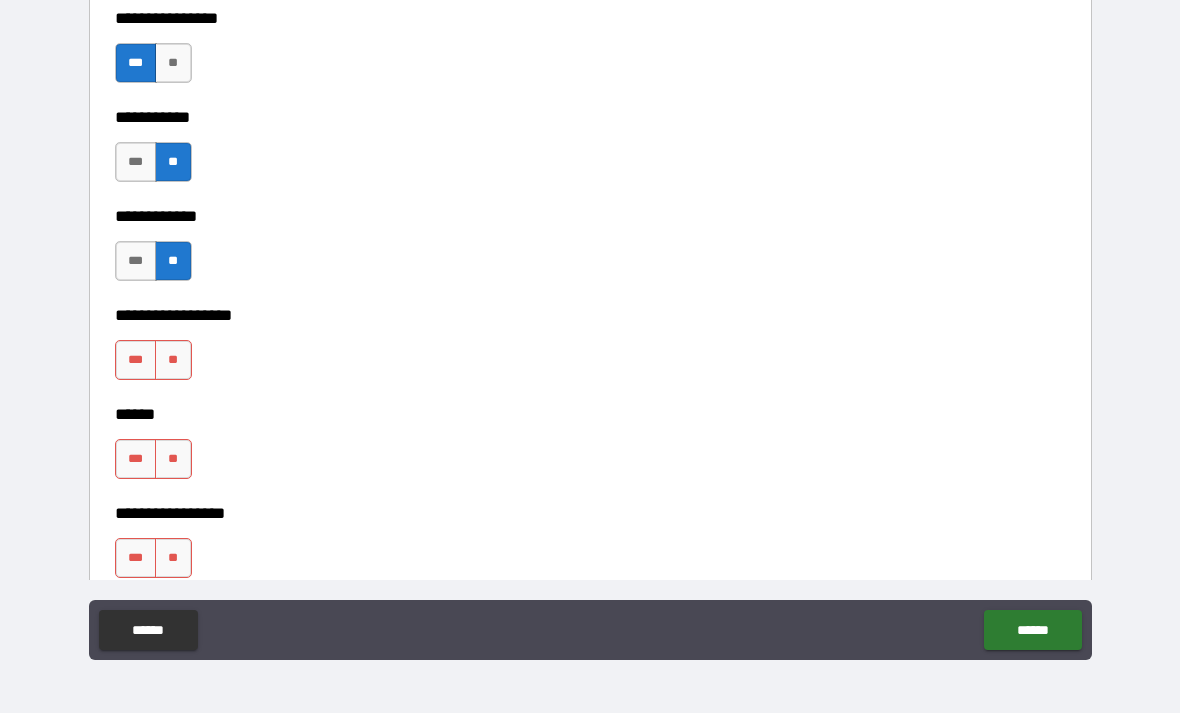 scroll, scrollTop: 10429, scrollLeft: 0, axis: vertical 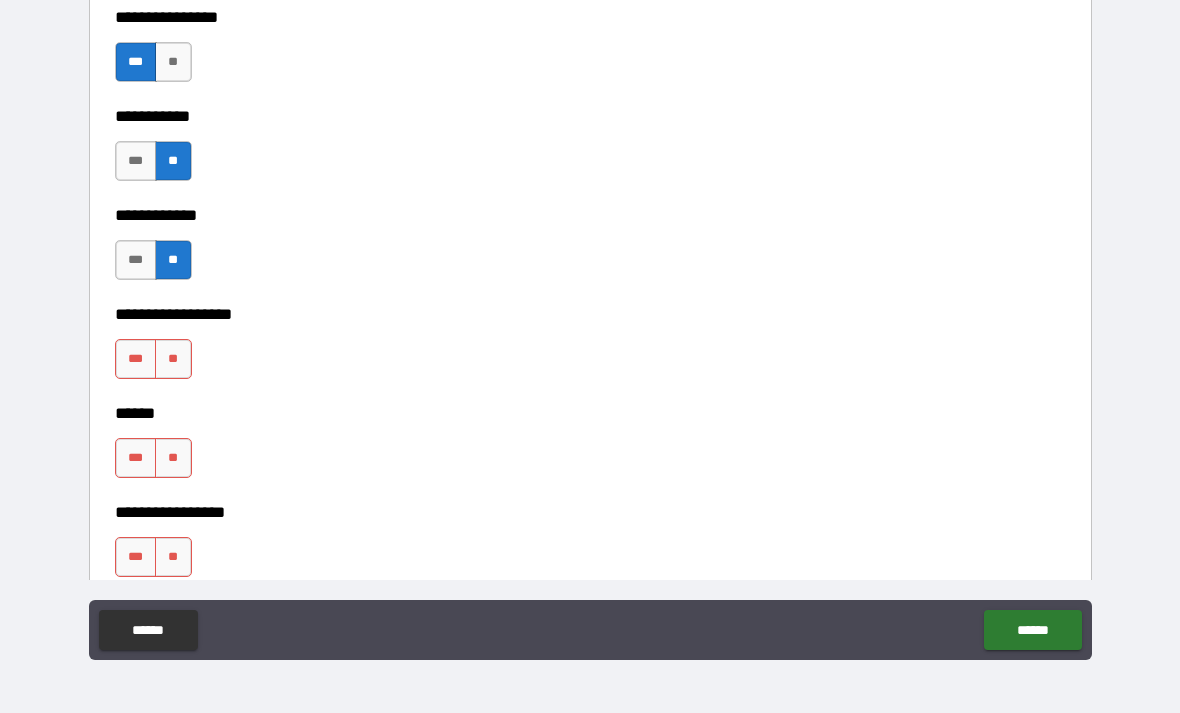 click on "**" at bounding box center [173, 359] 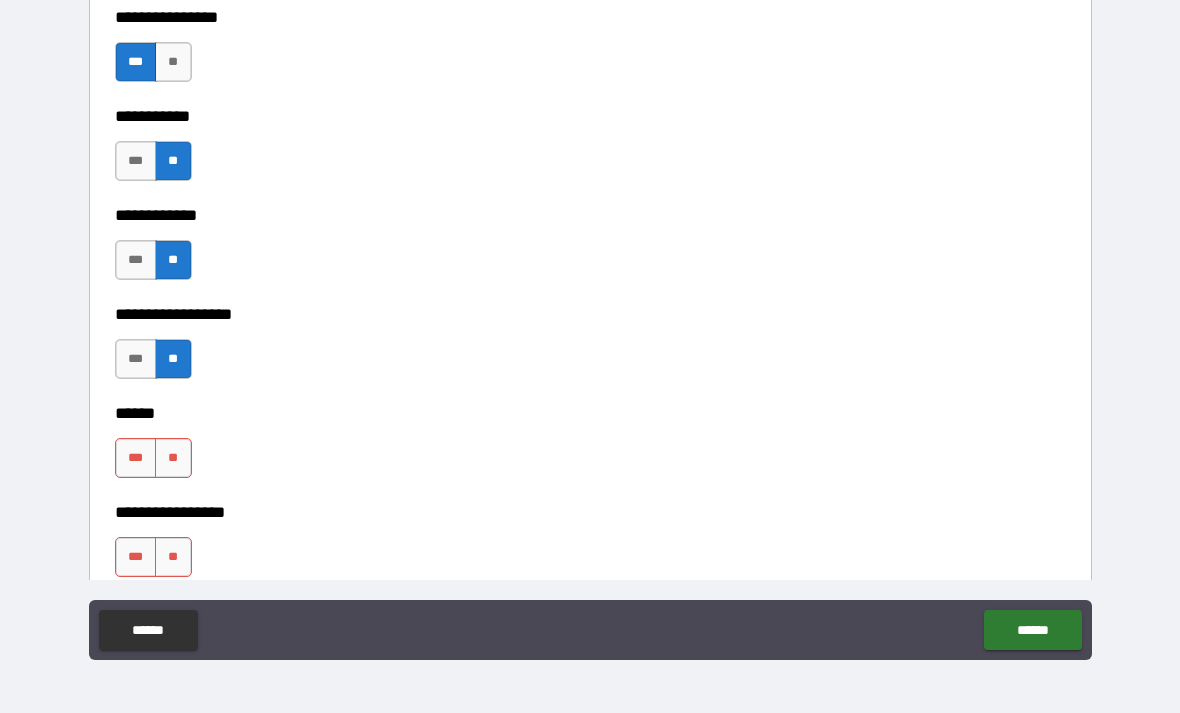 click on "**" at bounding box center [173, 458] 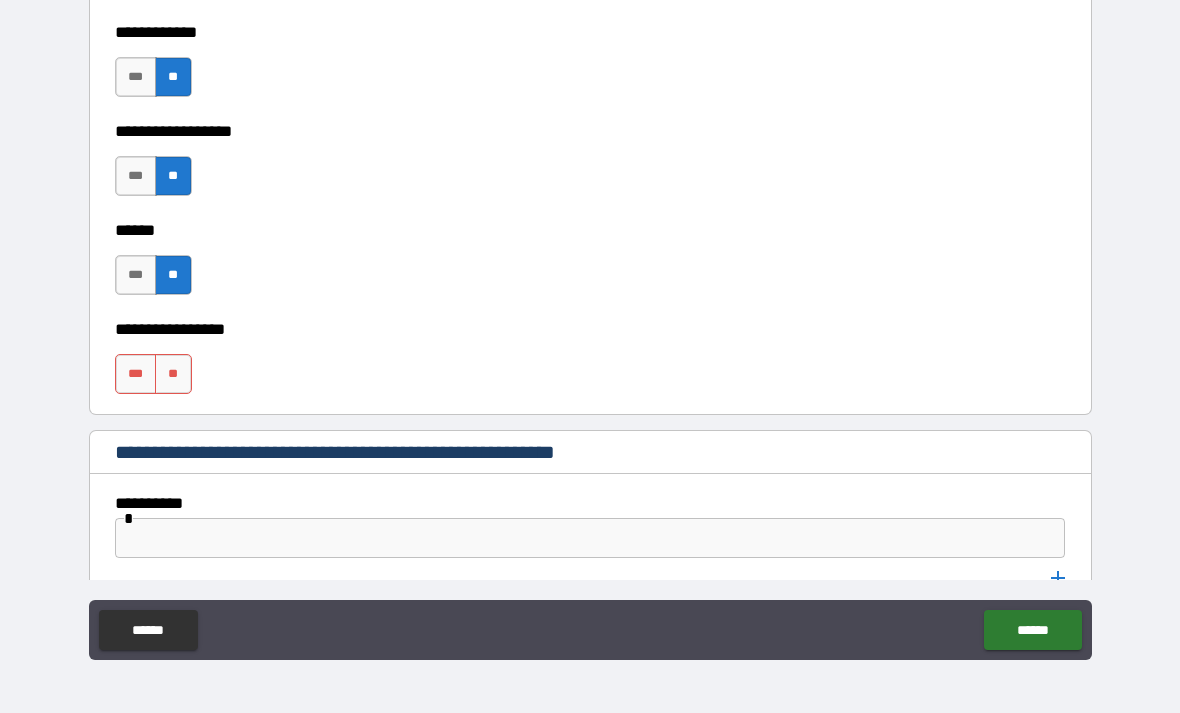scroll, scrollTop: 10617, scrollLeft: 0, axis: vertical 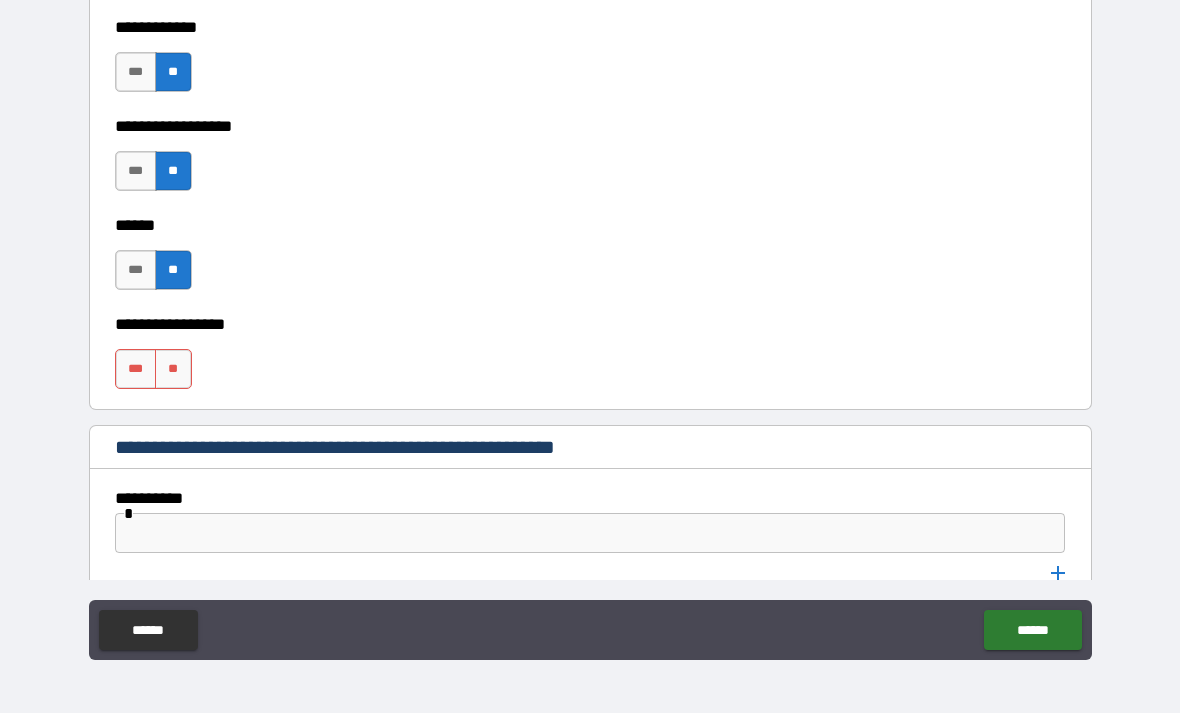 click on "**" at bounding box center [173, 369] 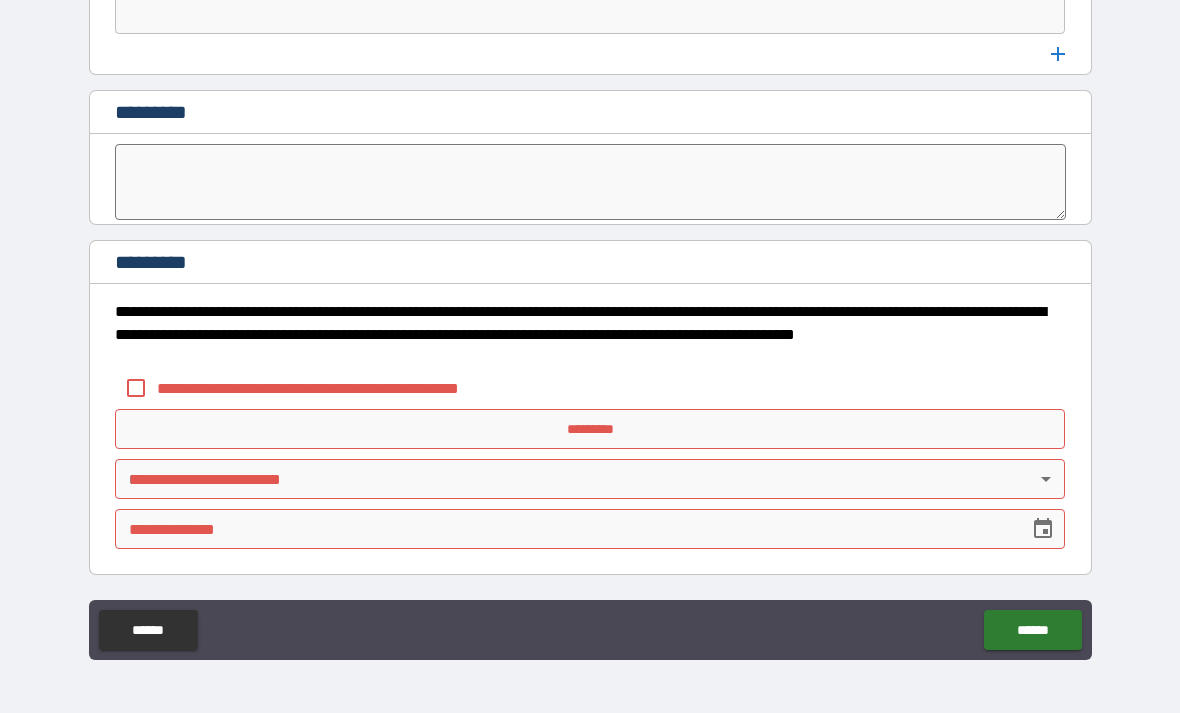 scroll, scrollTop: 11136, scrollLeft: 0, axis: vertical 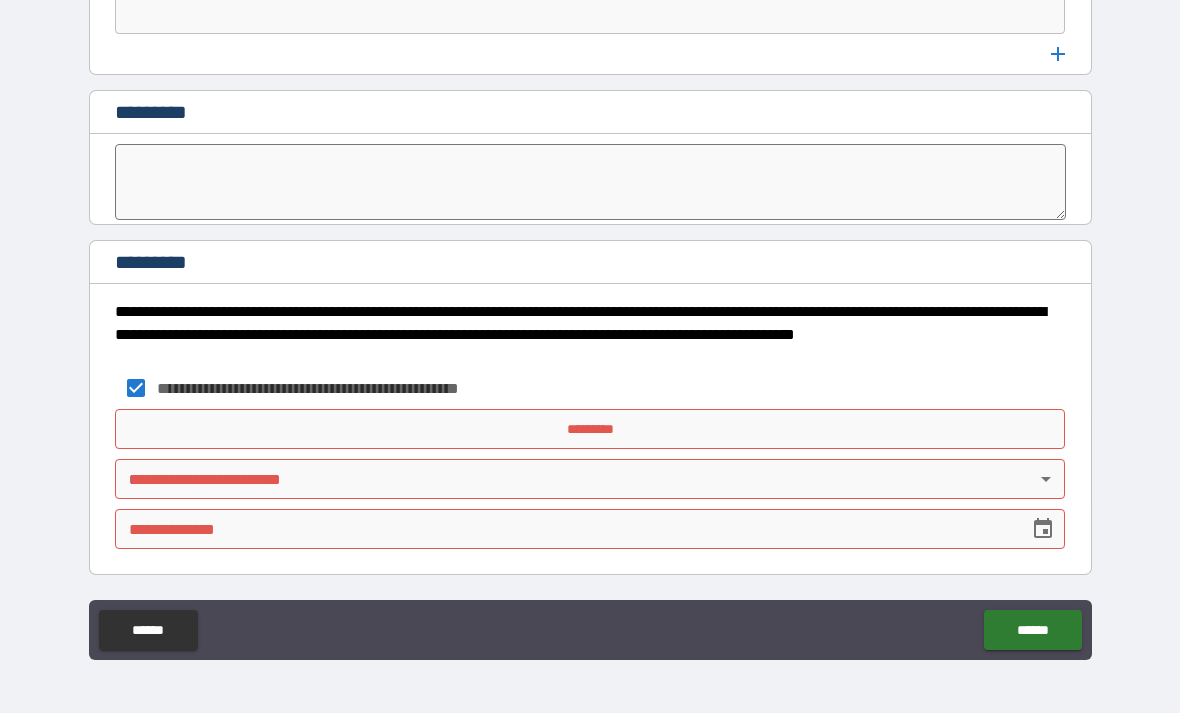 click on "*********" at bounding box center (590, 429) 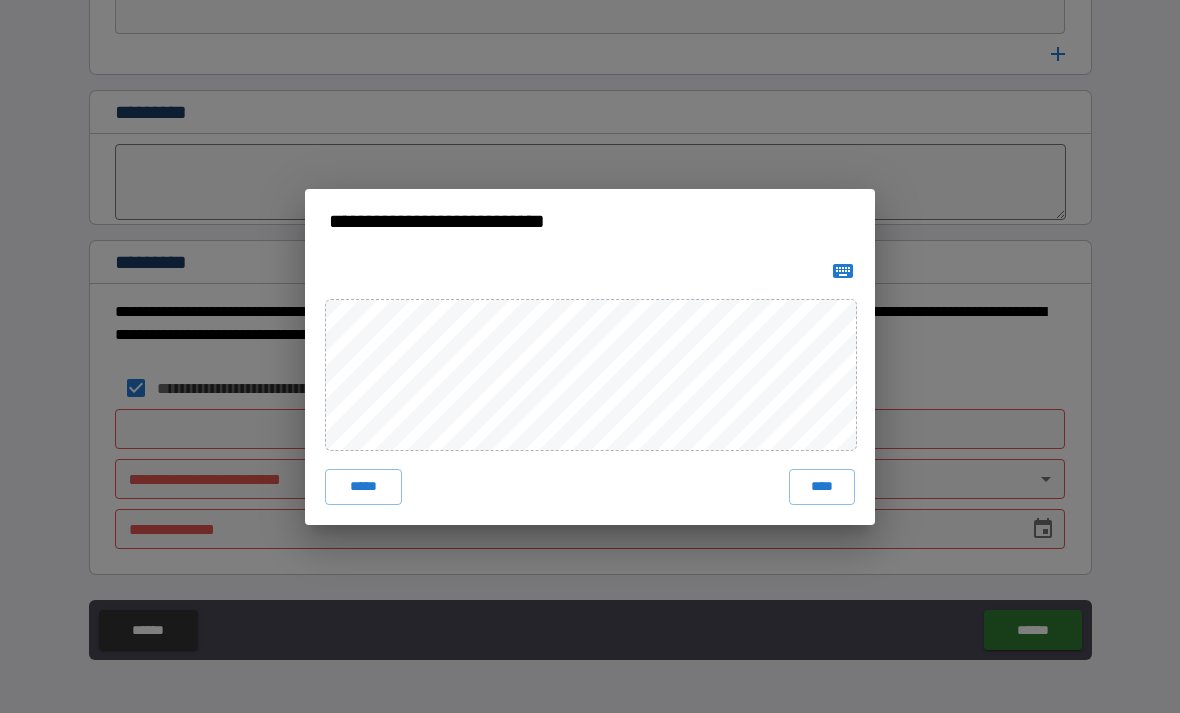 click on "****" at bounding box center [822, 487] 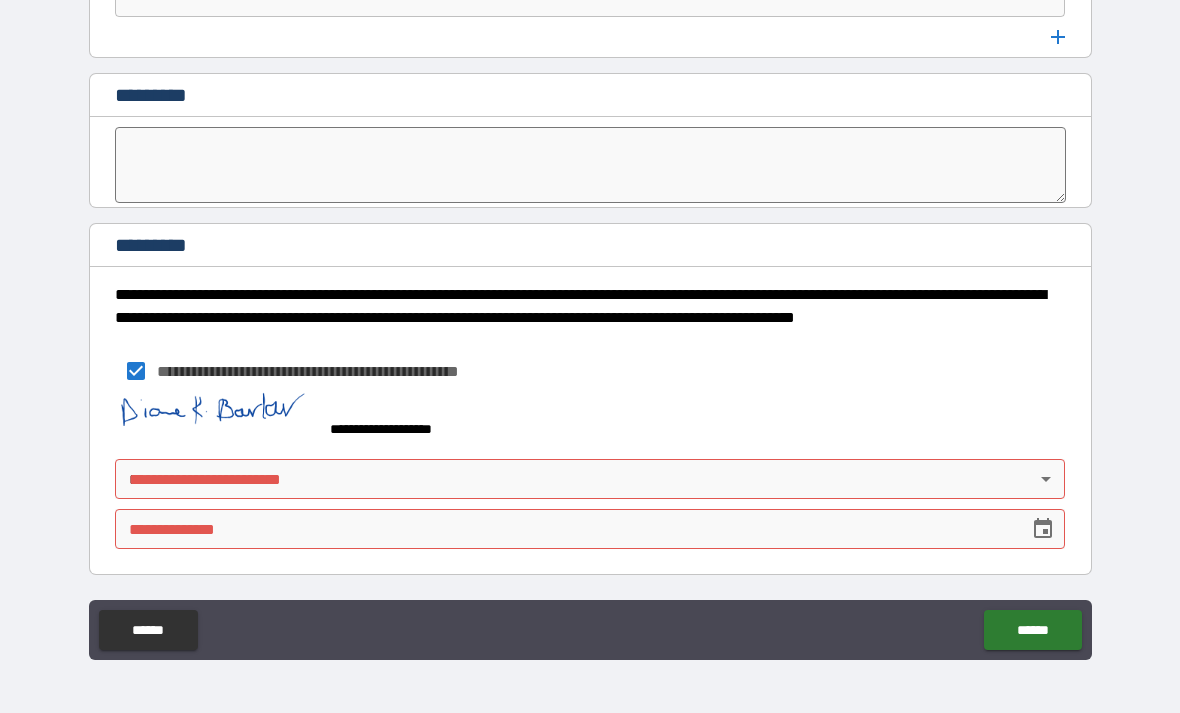 scroll, scrollTop: 11153, scrollLeft: 0, axis: vertical 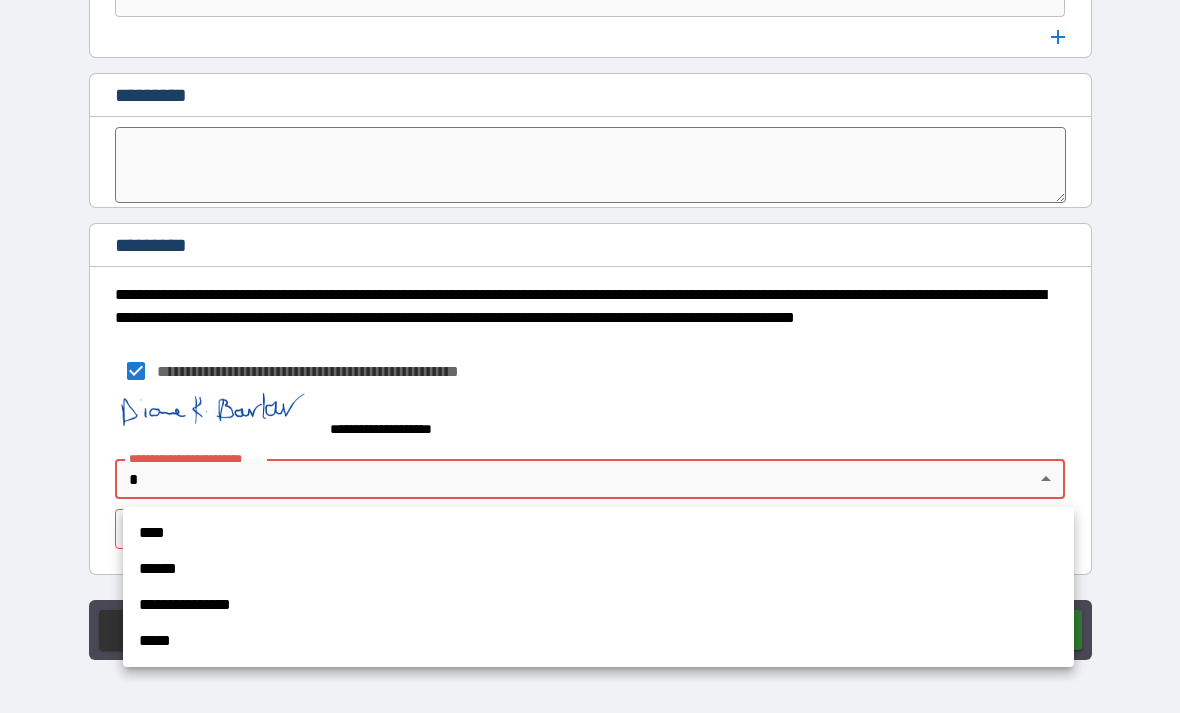 click on "****" at bounding box center (598, 533) 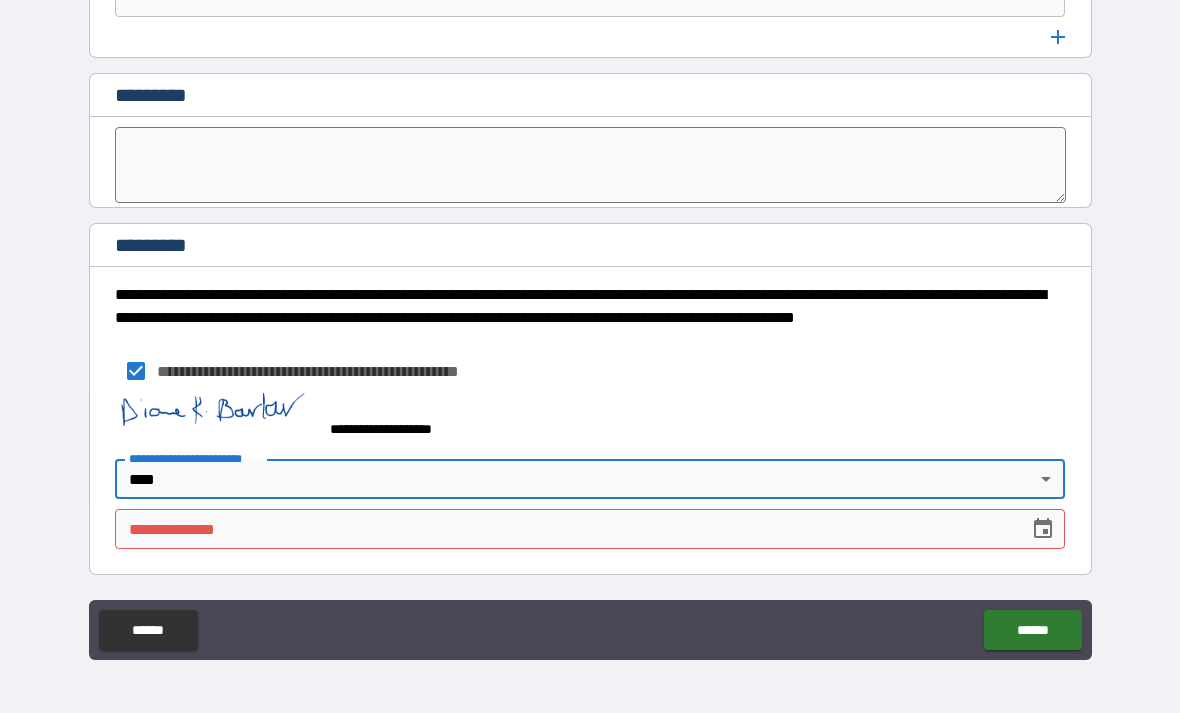 click on "**********" at bounding box center (565, 529) 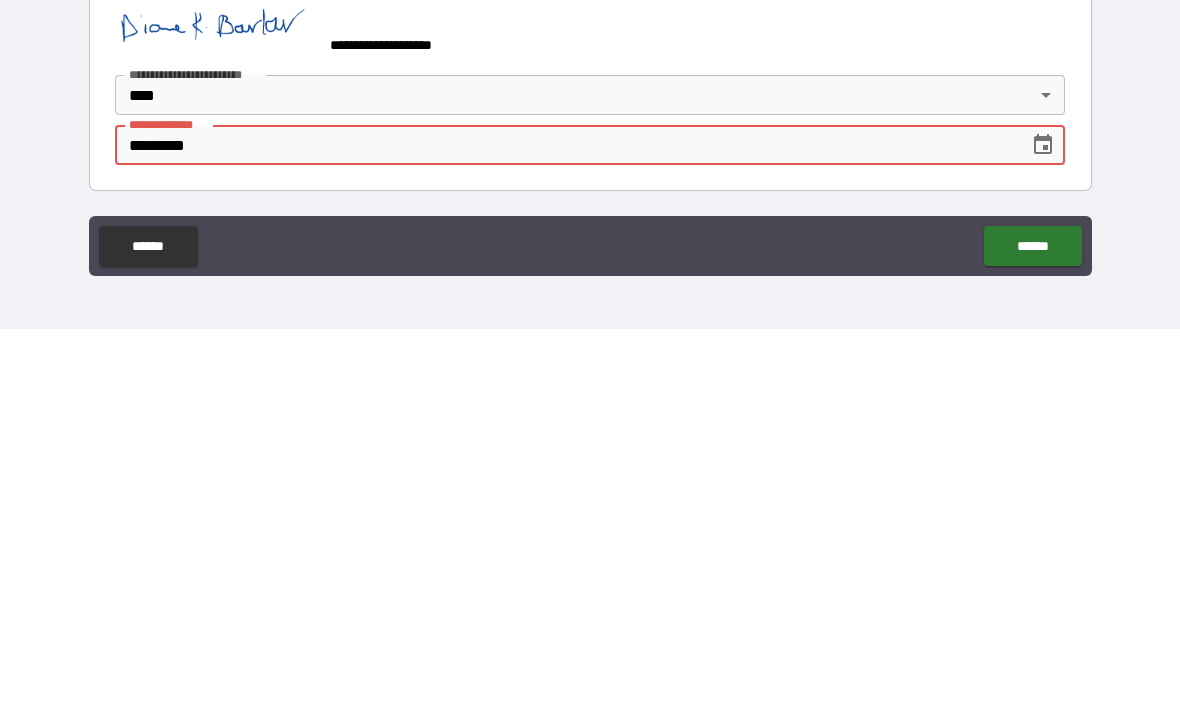 type on "**********" 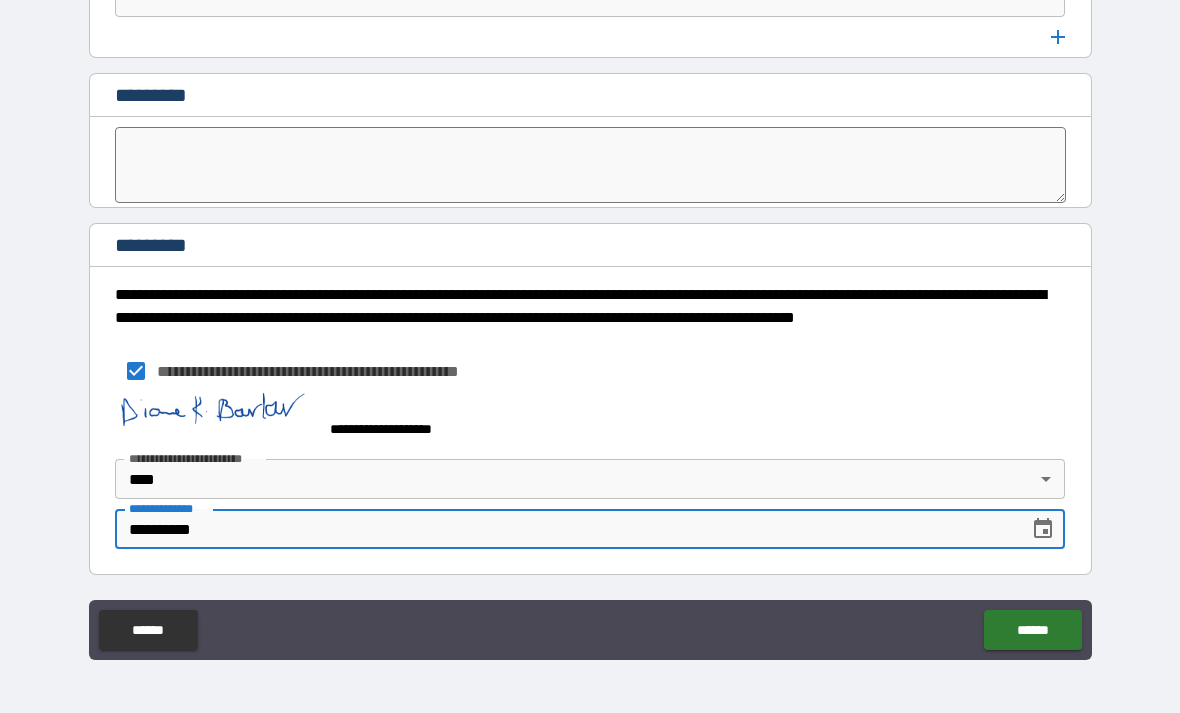 click on "******" at bounding box center (1032, 630) 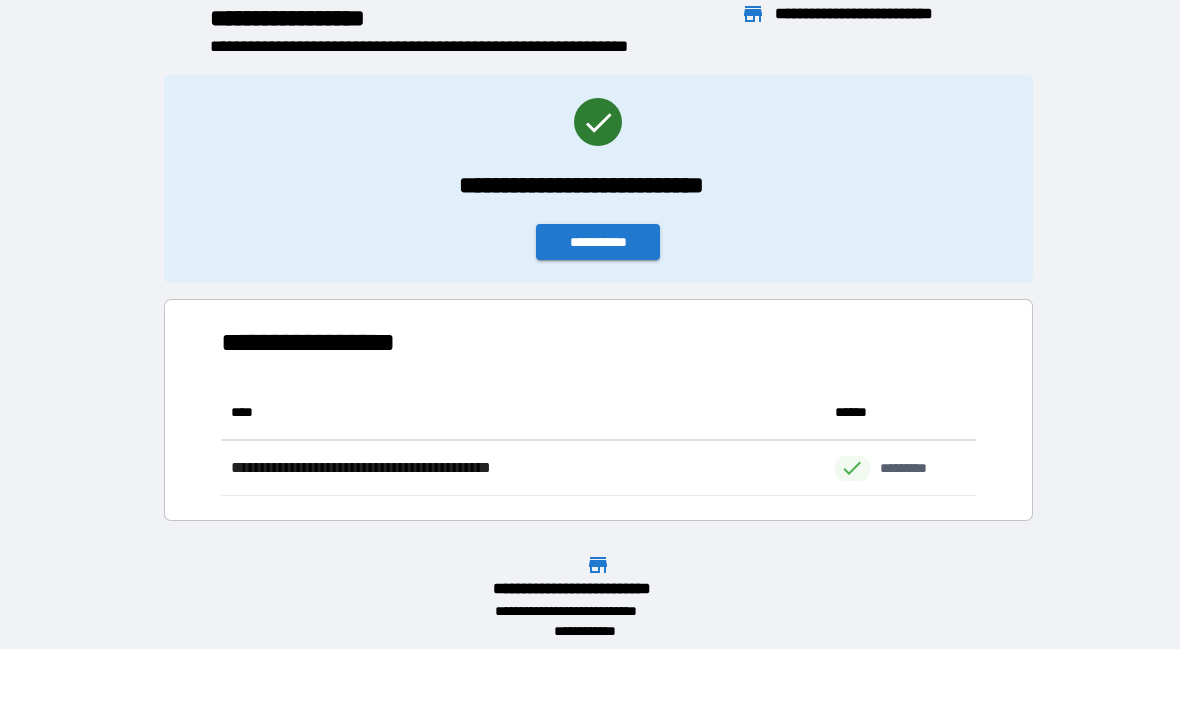 scroll, scrollTop: 111, scrollLeft: 755, axis: both 